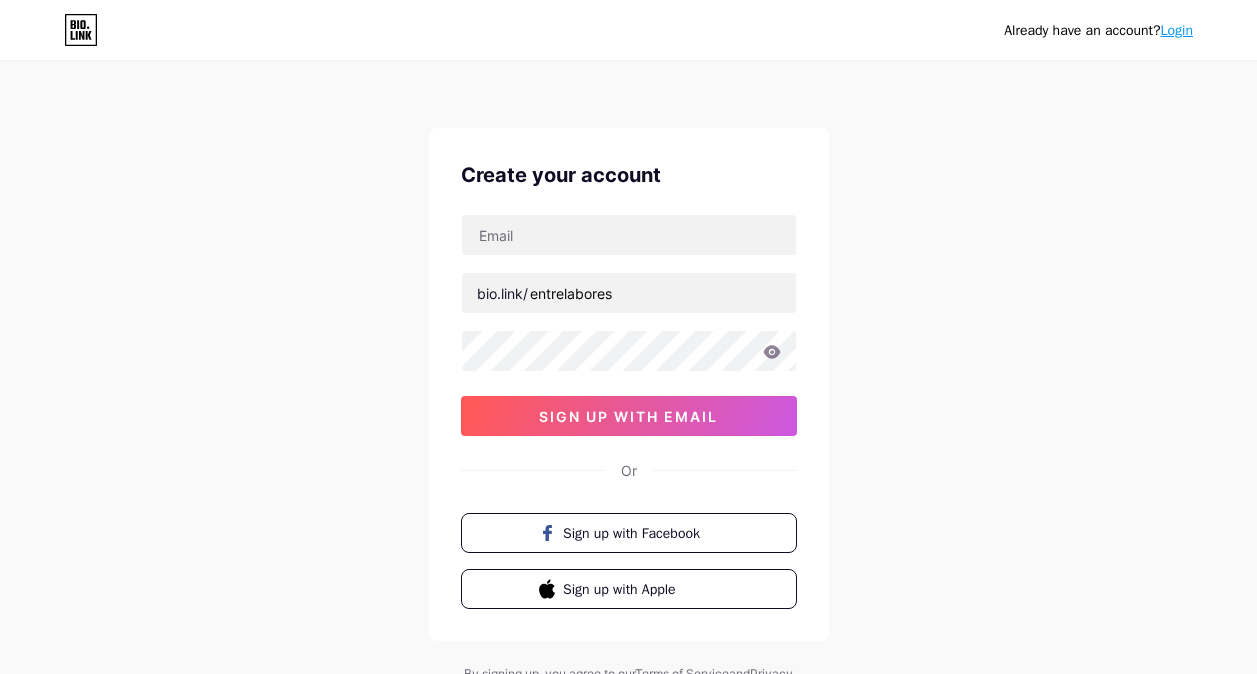 scroll, scrollTop: 0, scrollLeft: 0, axis: both 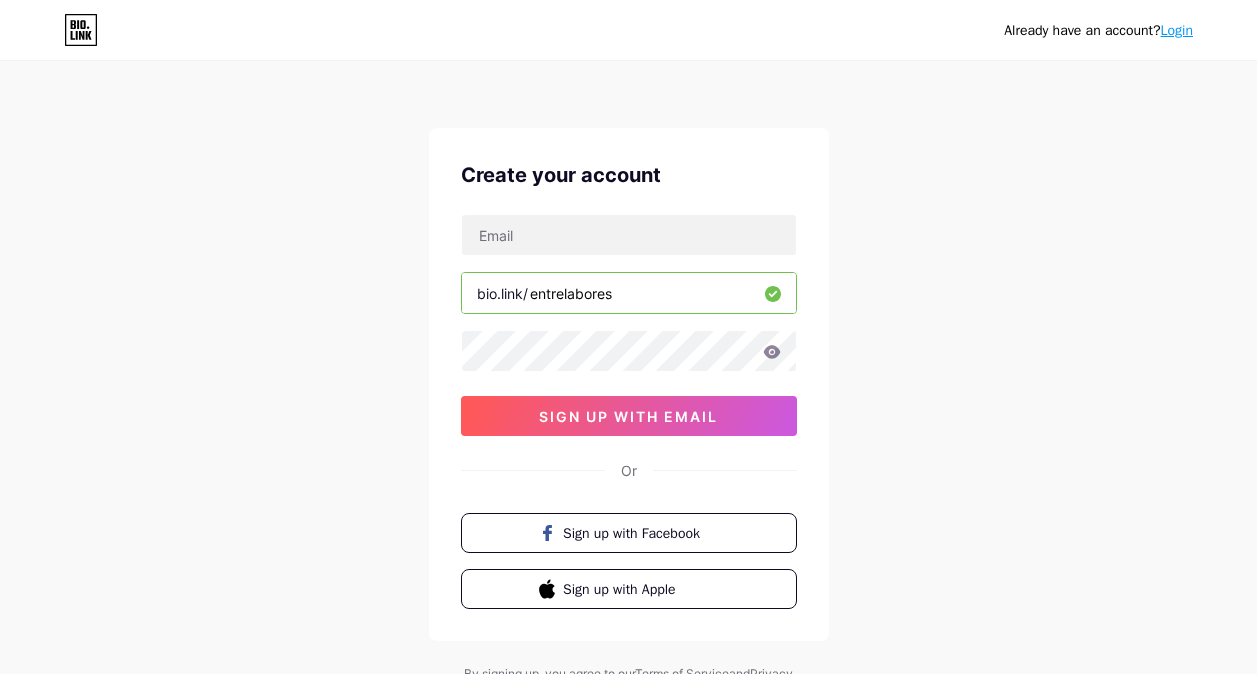 click on "entrelabores" at bounding box center [629, 293] 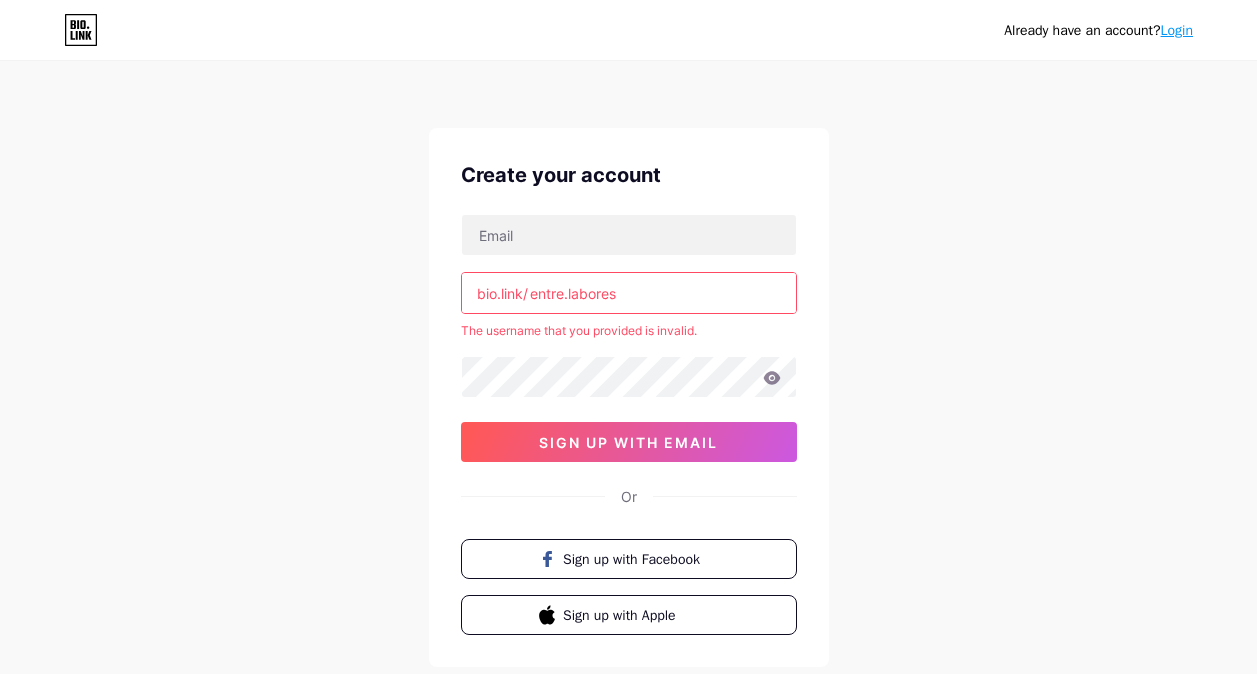 type on "entre.labores" 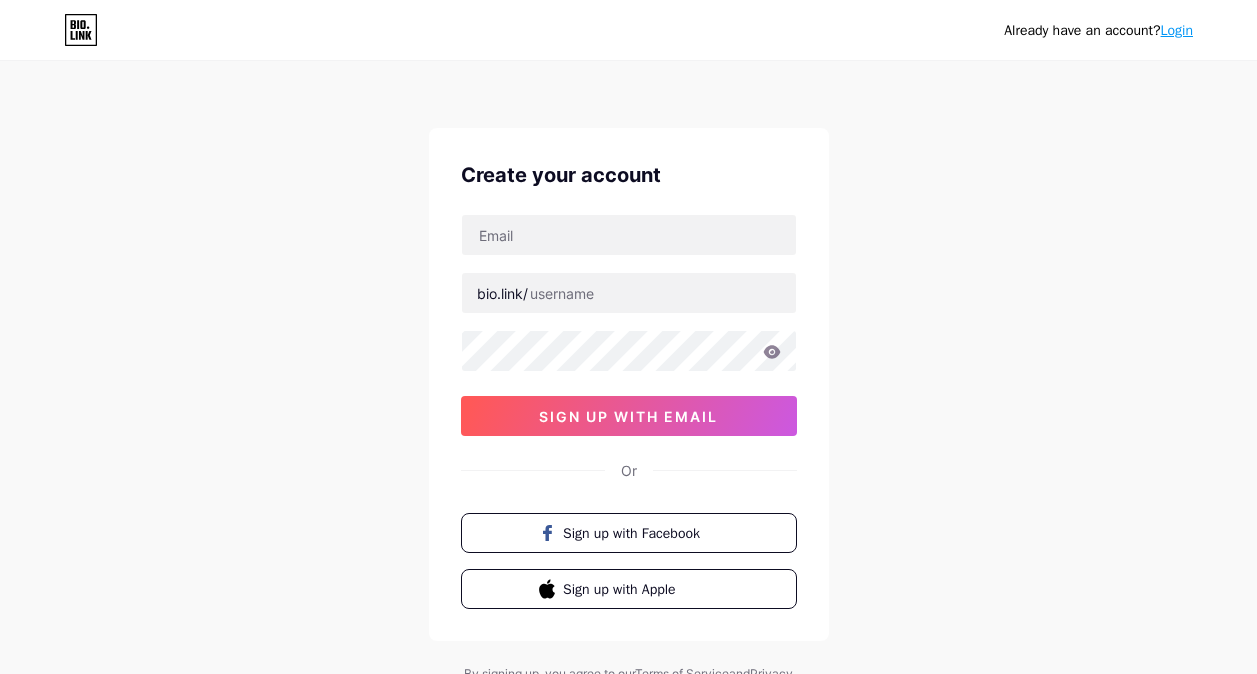 scroll, scrollTop: 0, scrollLeft: 0, axis: both 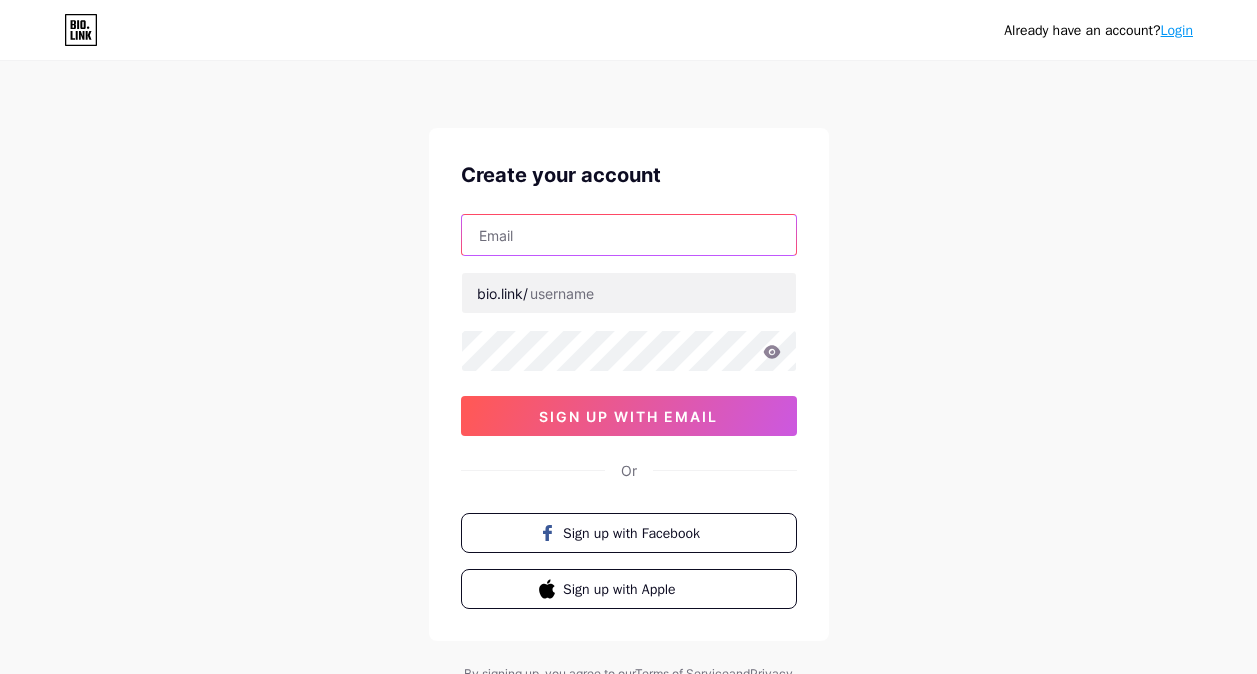 click at bounding box center (629, 235) 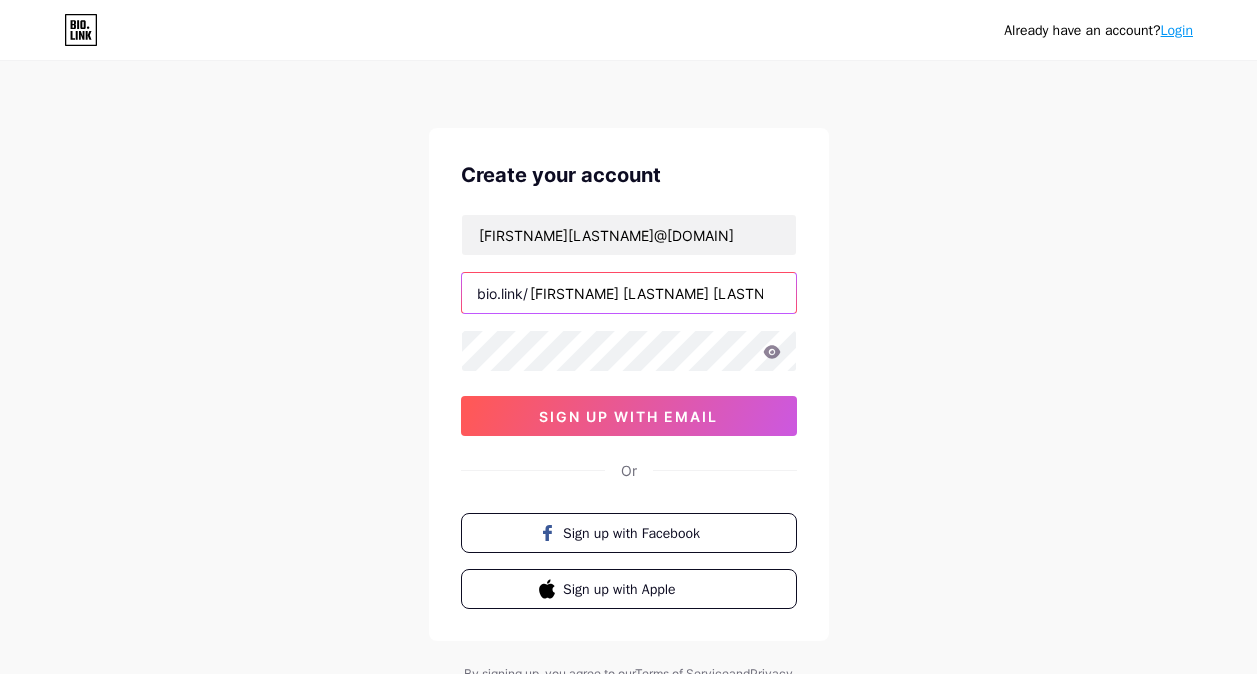type on "[FIRSTNAME] [LASTNAME] [LASTNAME]" 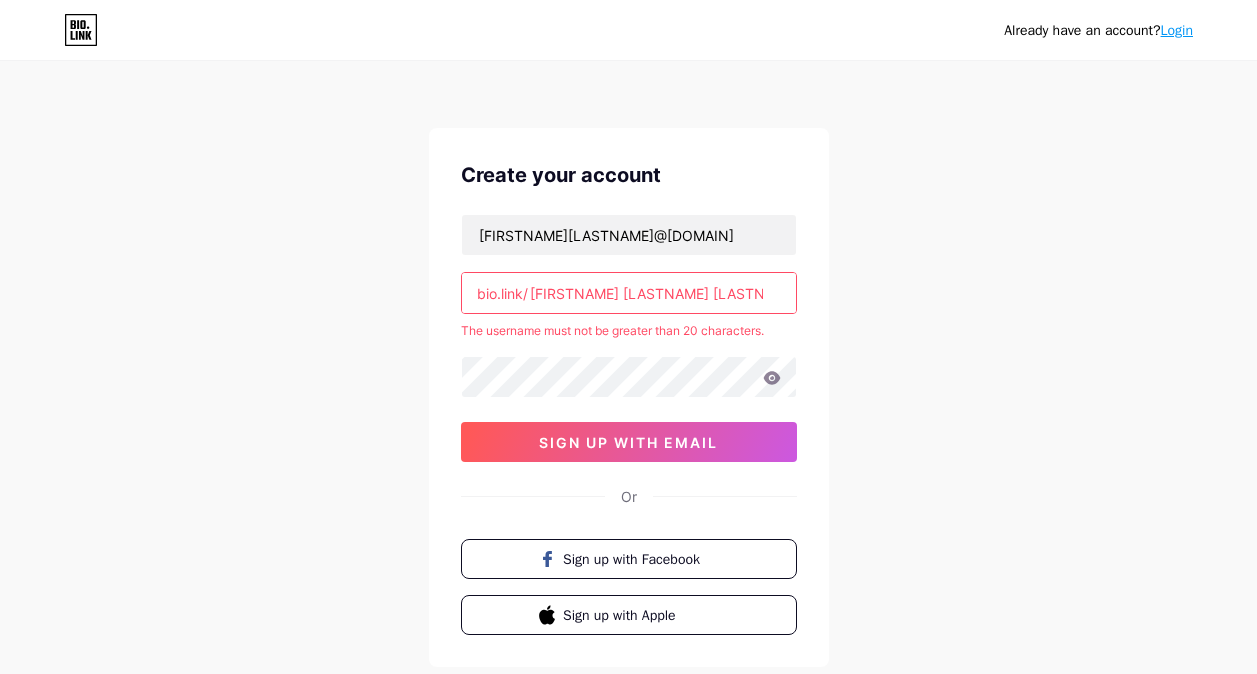 drag, startPoint x: 732, startPoint y: 295, endPoint x: 496, endPoint y: 314, distance: 236.7636 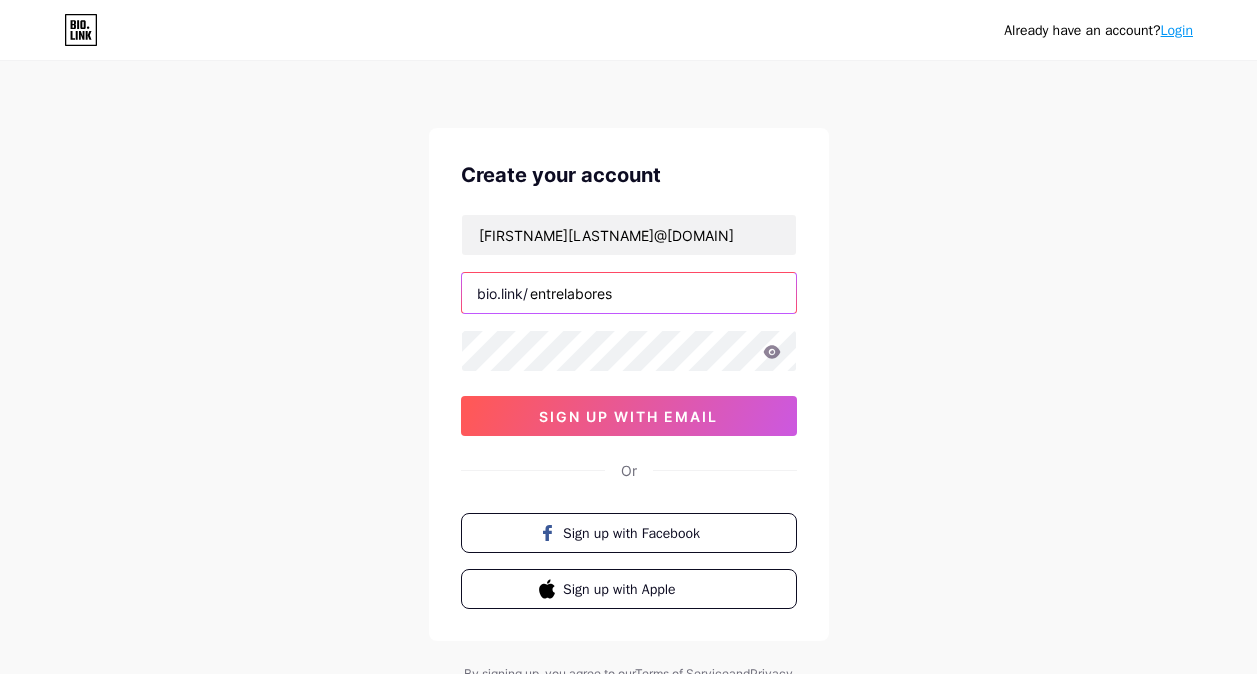 type on "entrelabores" 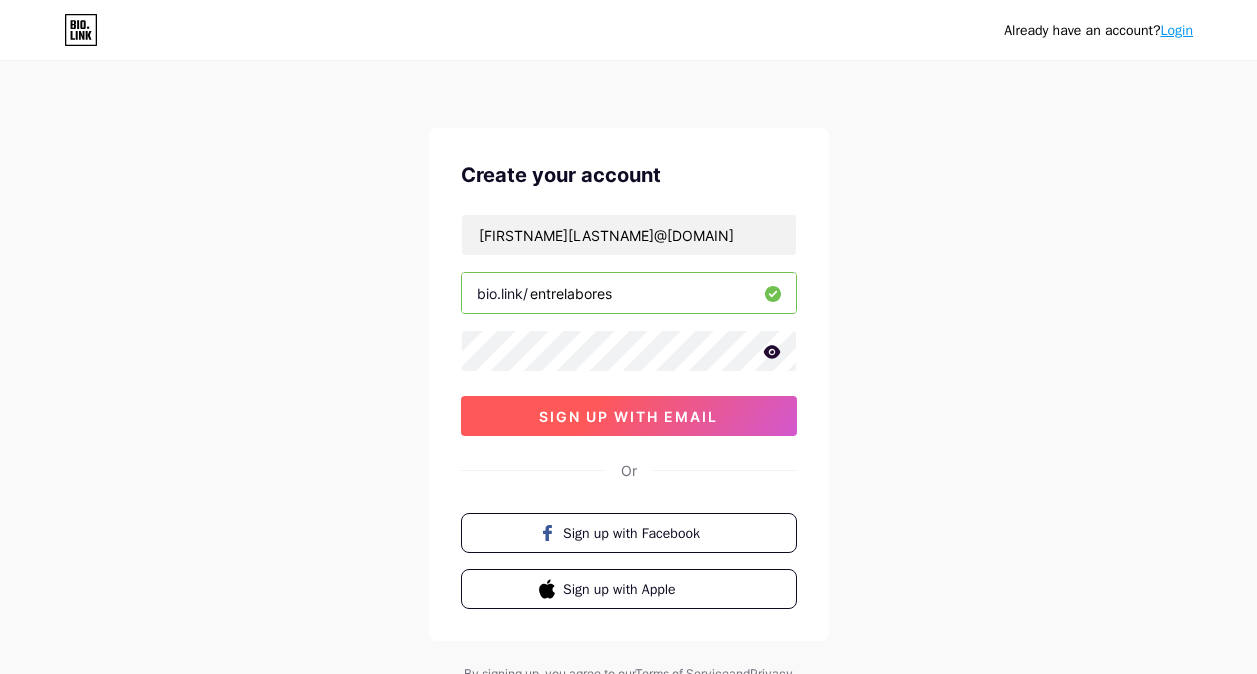 click on "sign up with email" at bounding box center [629, 416] 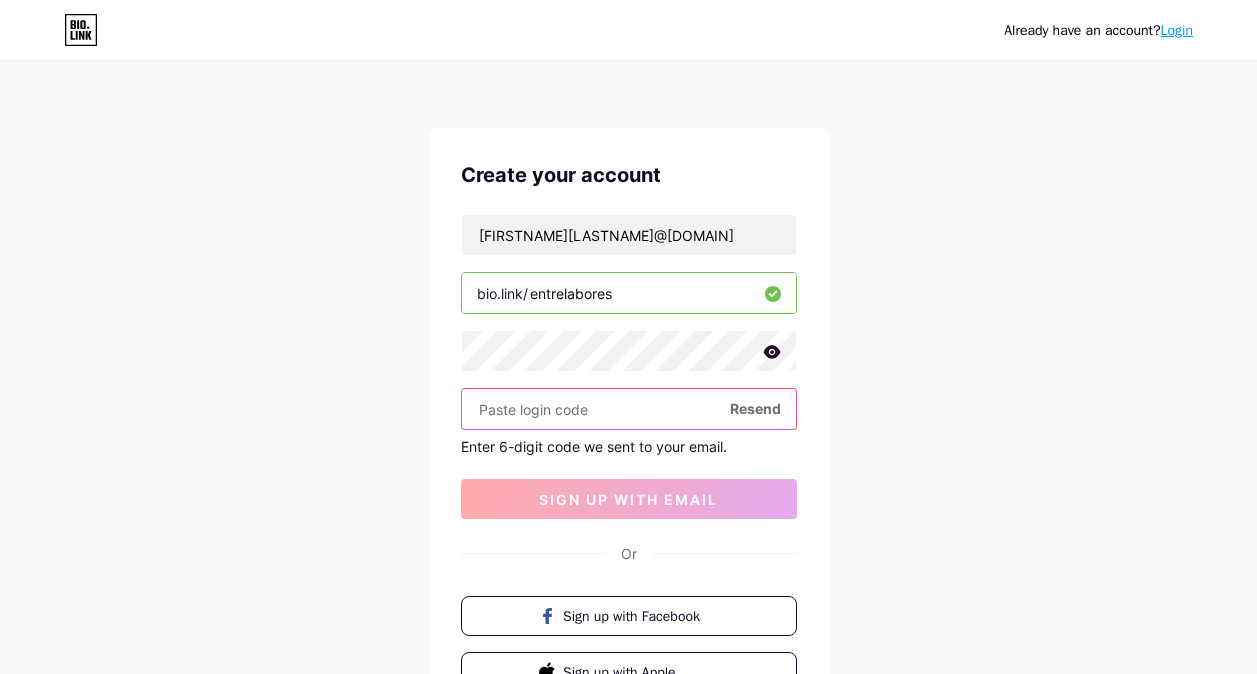 click at bounding box center (629, 409) 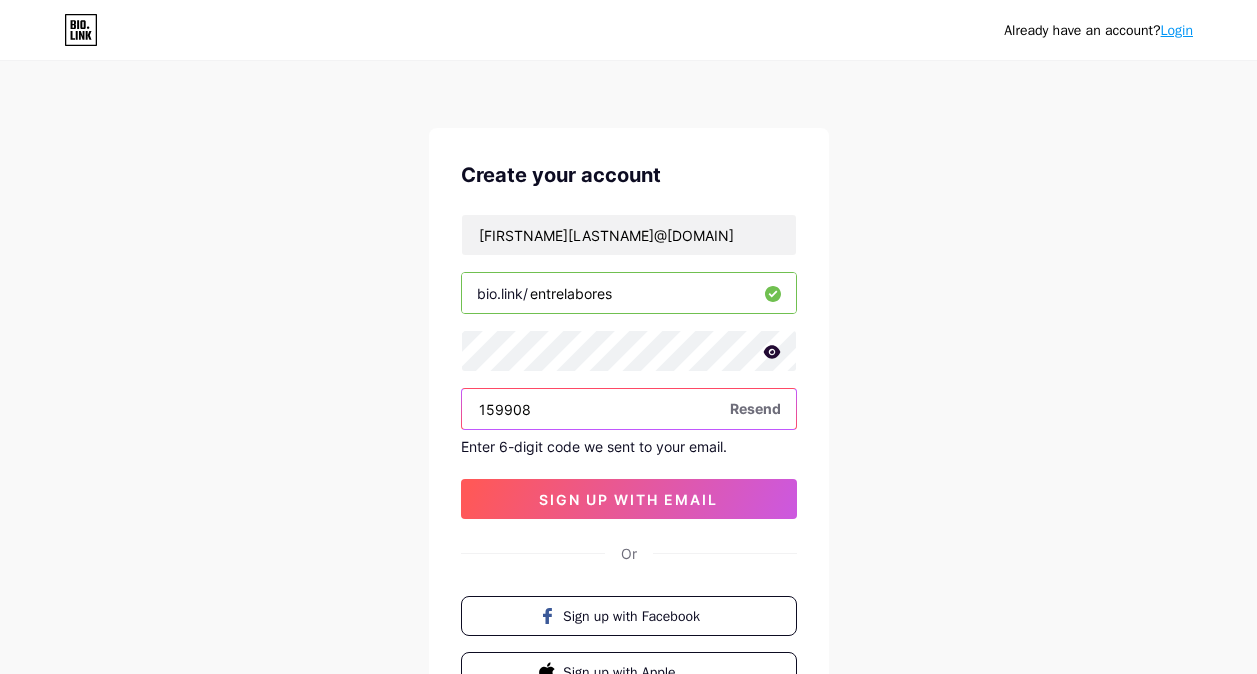 type on "159908" 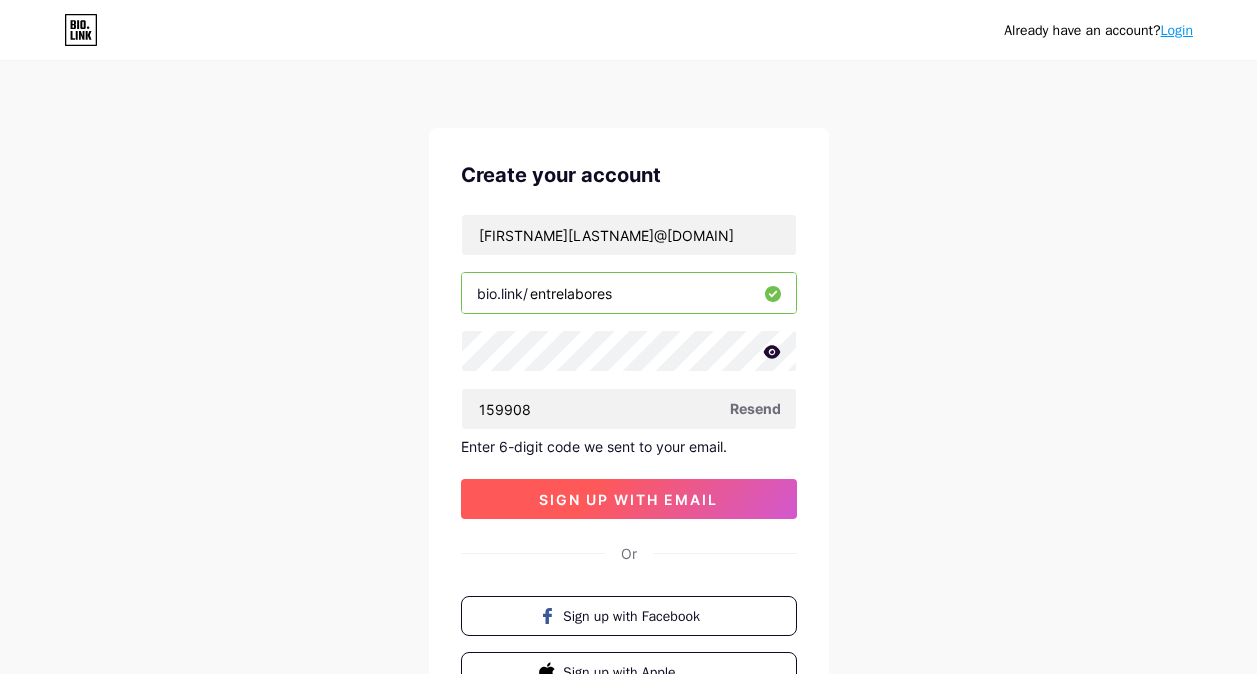 click on "sign up with email" at bounding box center [628, 499] 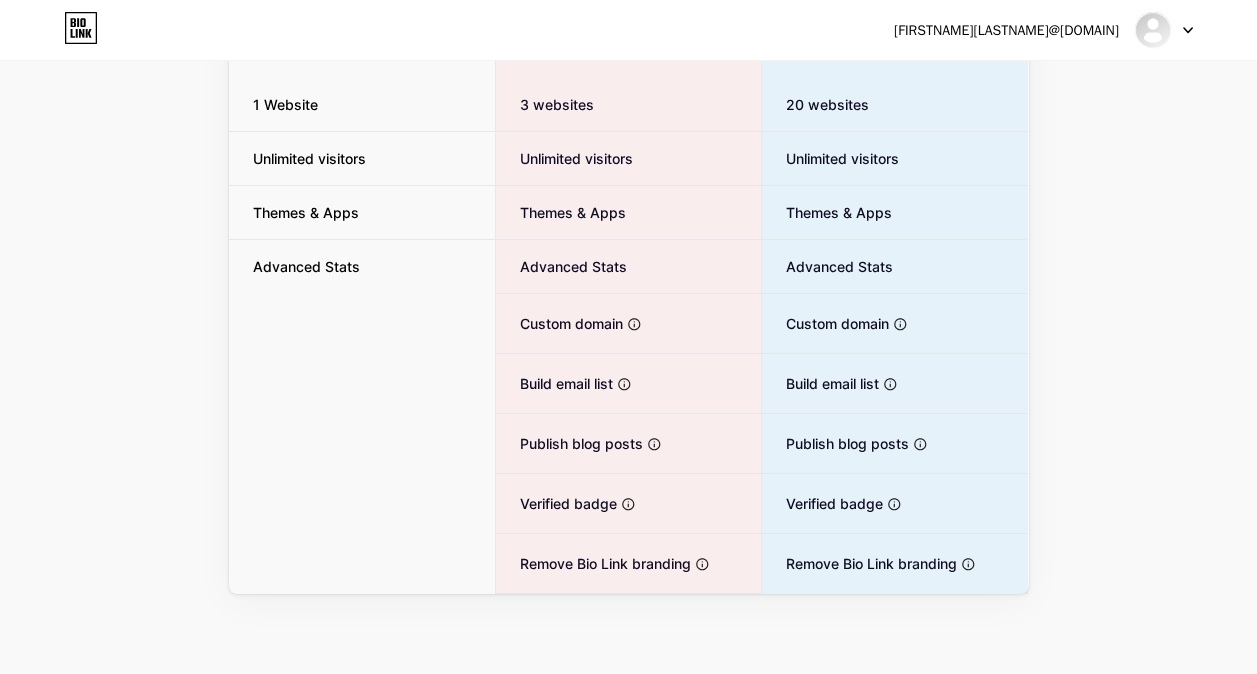 scroll, scrollTop: 0, scrollLeft: 0, axis: both 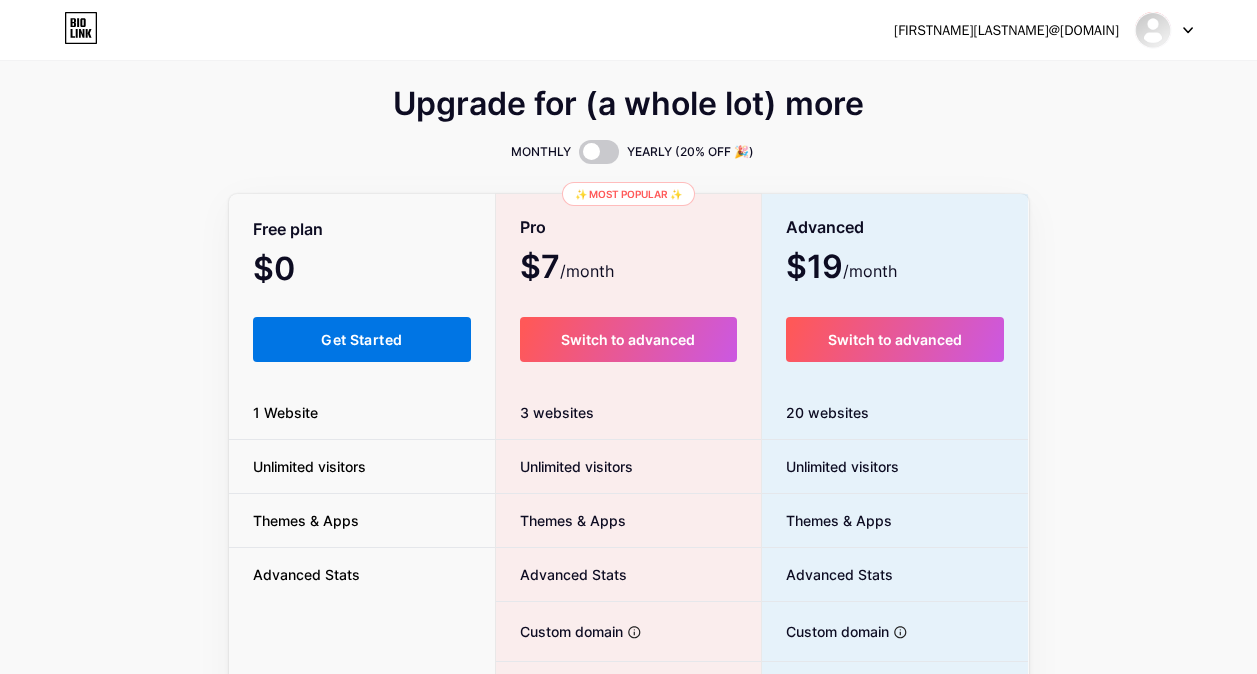 click on "Get Started" at bounding box center (361, 339) 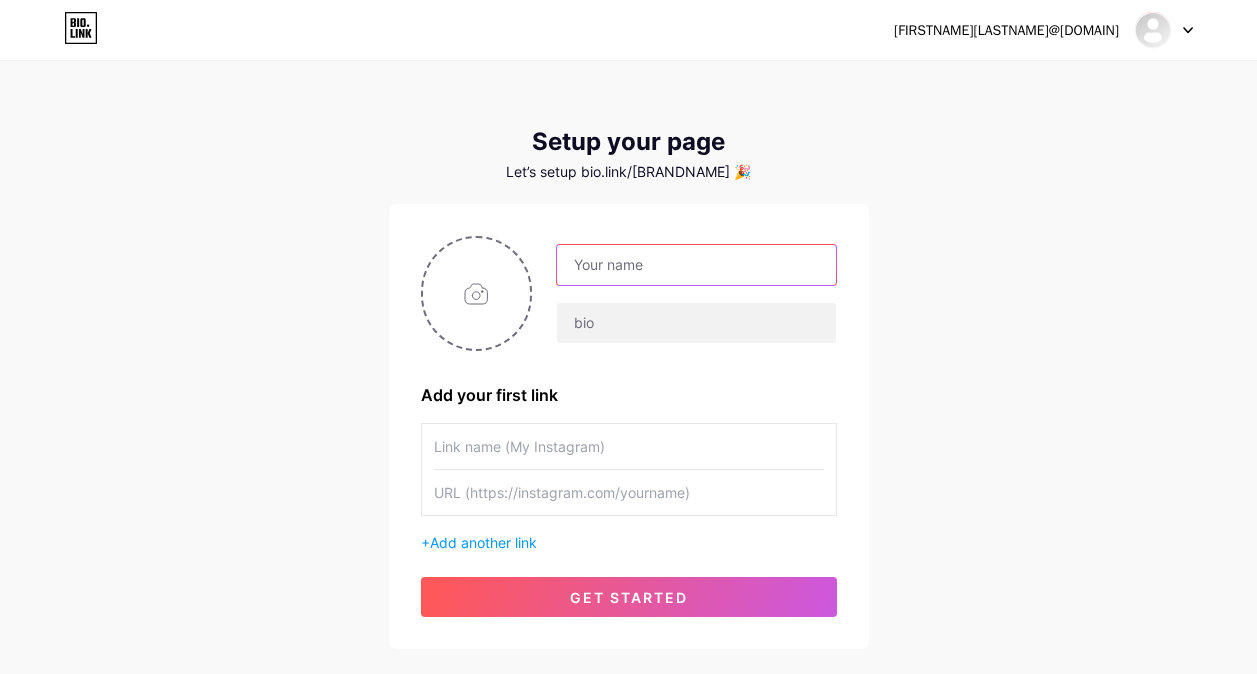 click at bounding box center (696, 265) 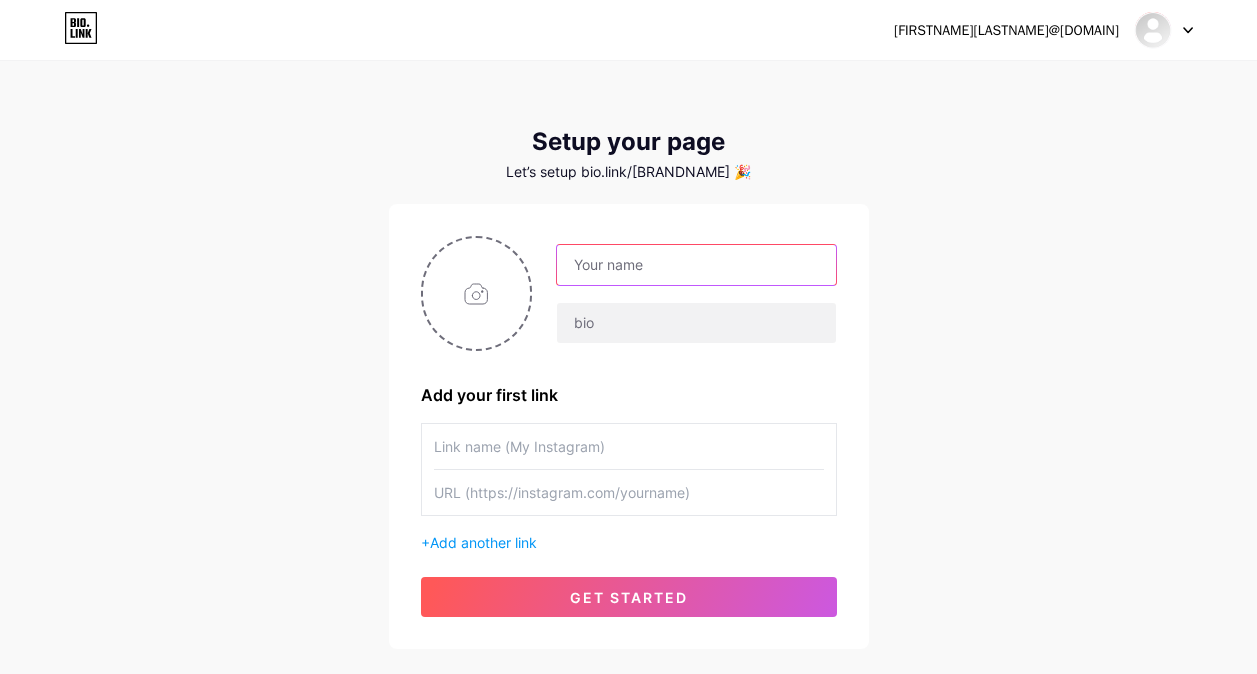 type on "Rafael de la Torre Muñoz" 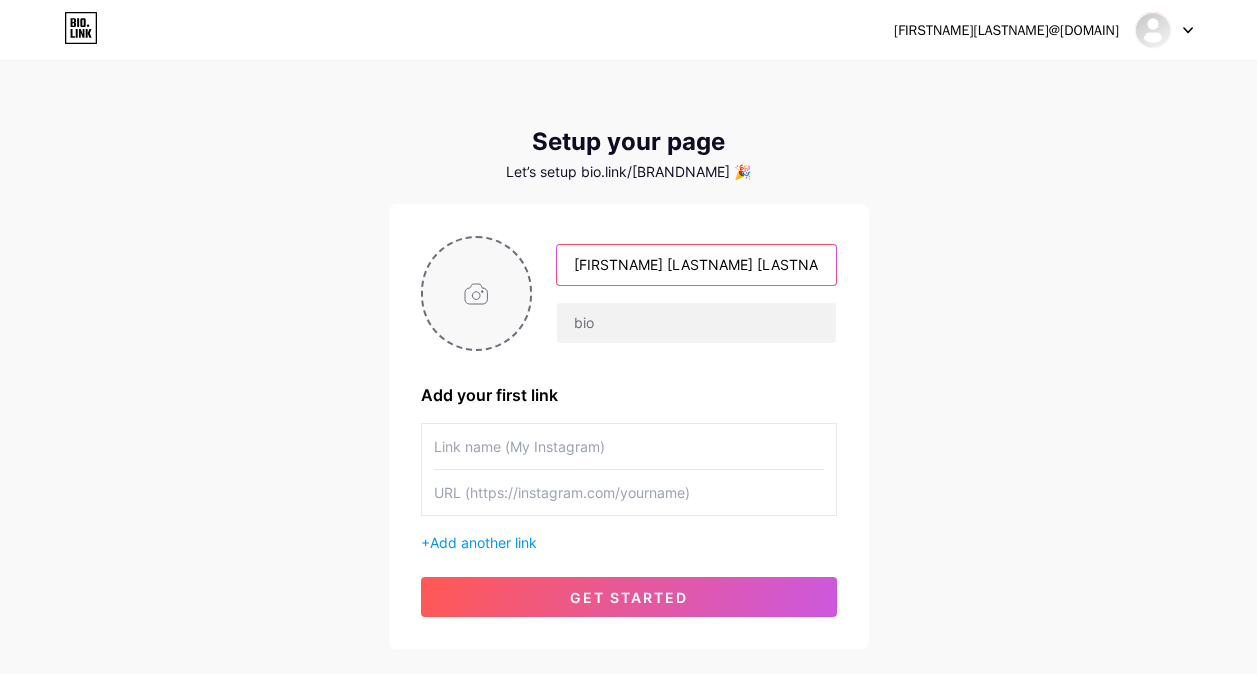 drag, startPoint x: 767, startPoint y: 262, endPoint x: 457, endPoint y: 281, distance: 310.58173 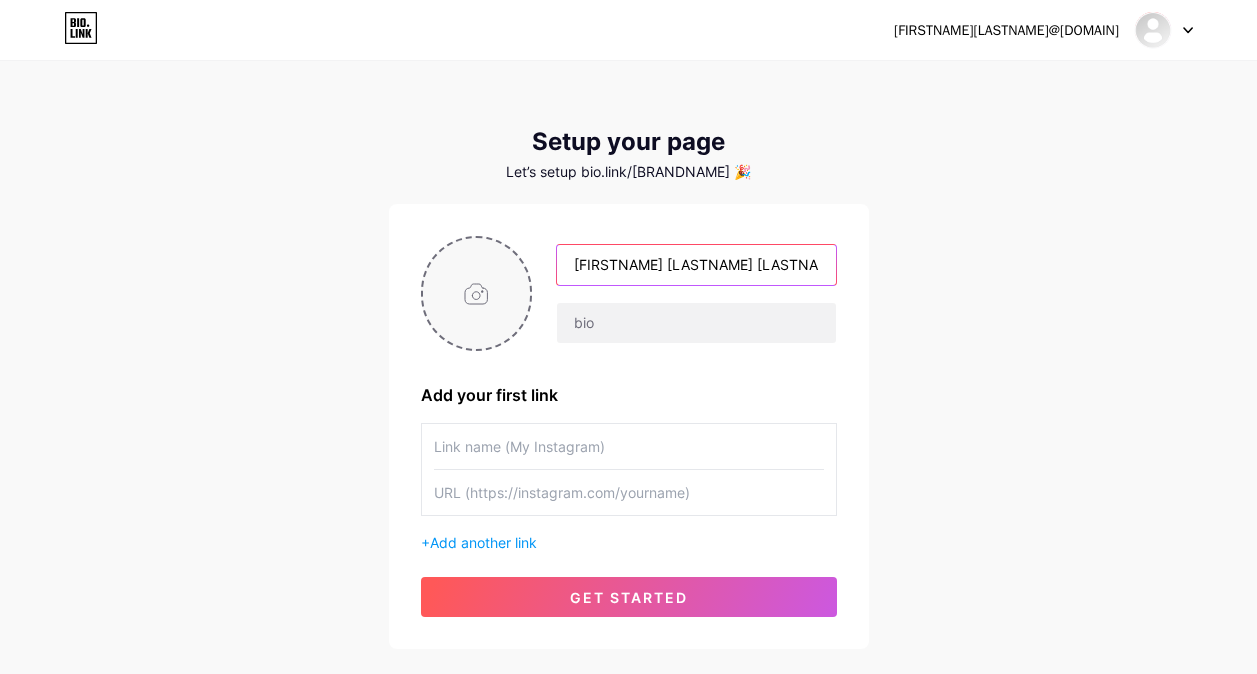 click on "Rafael de la Torre Muñoz" at bounding box center (629, 293) 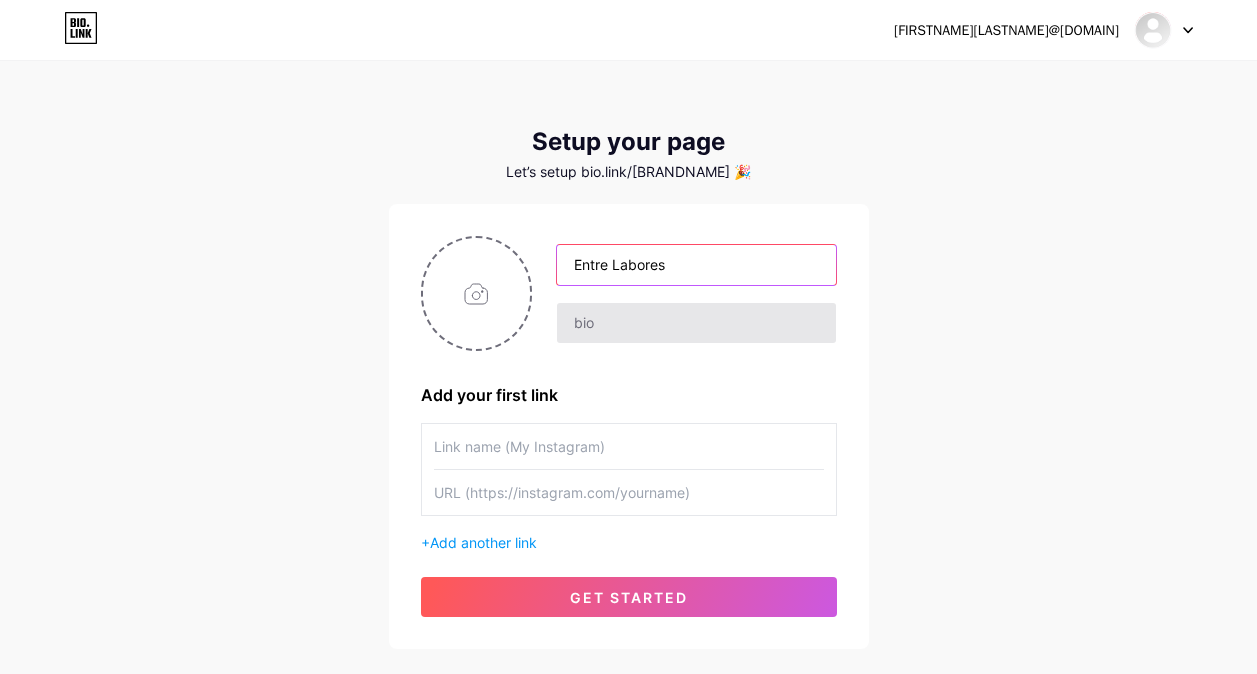 type on "Entre Labores" 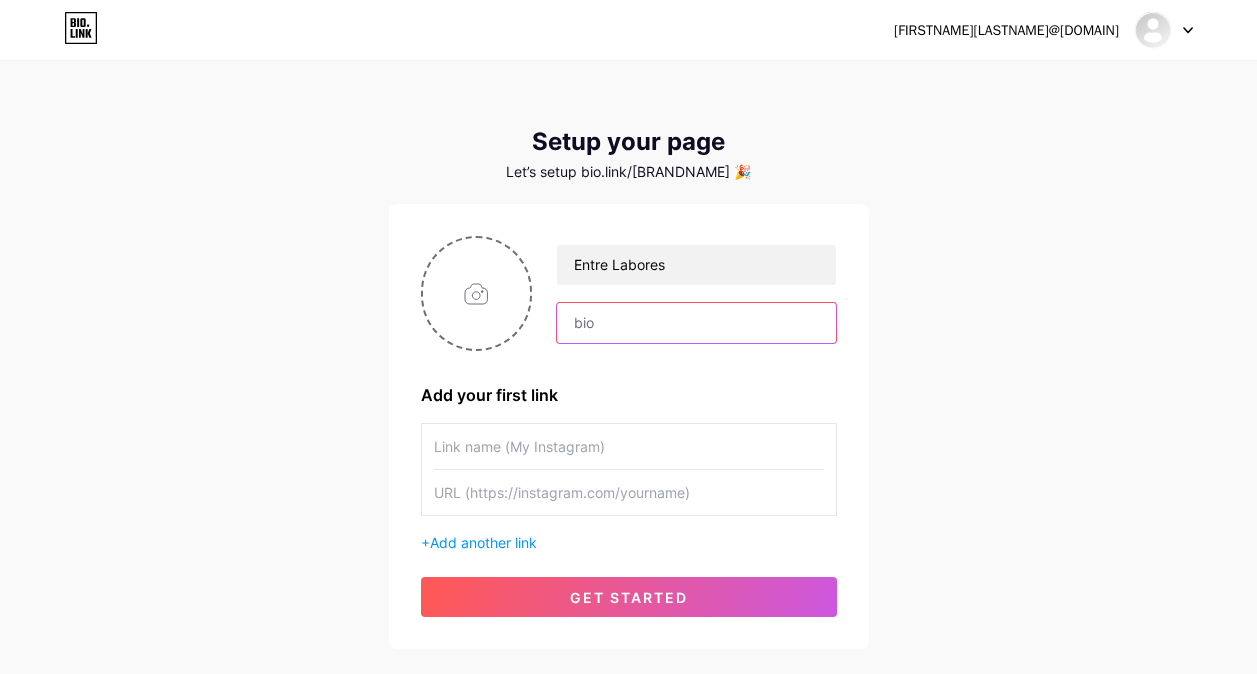 click at bounding box center (696, 323) 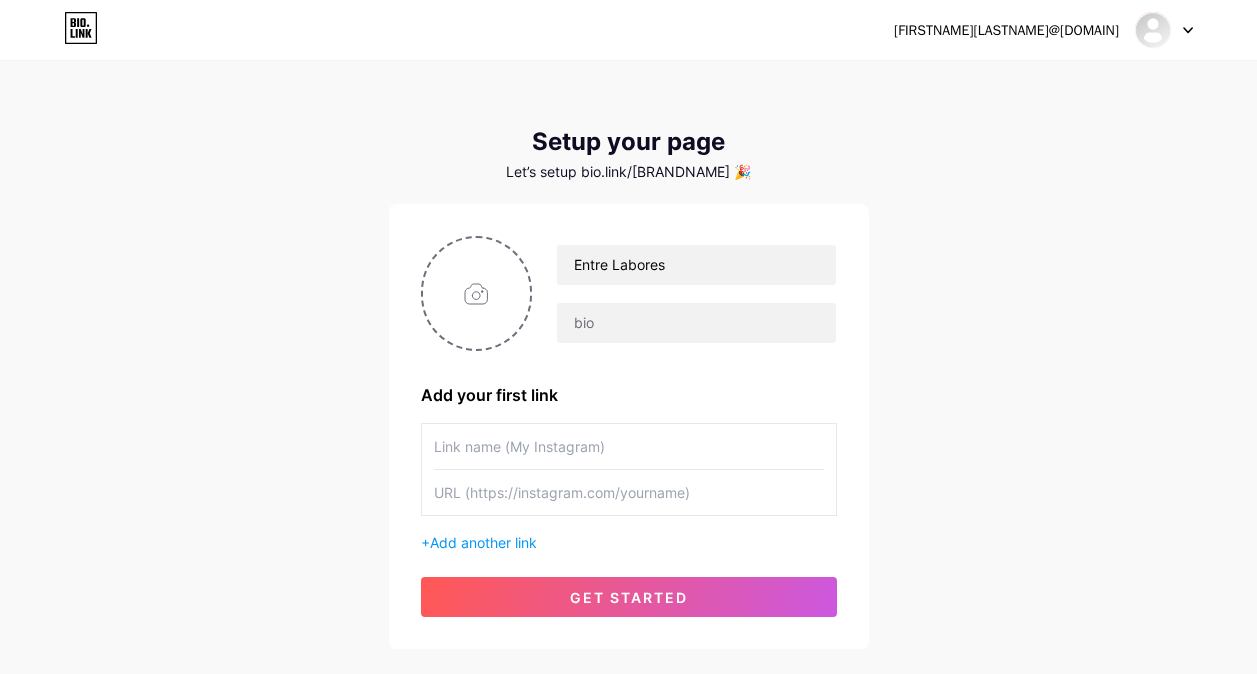 click at bounding box center (629, 446) 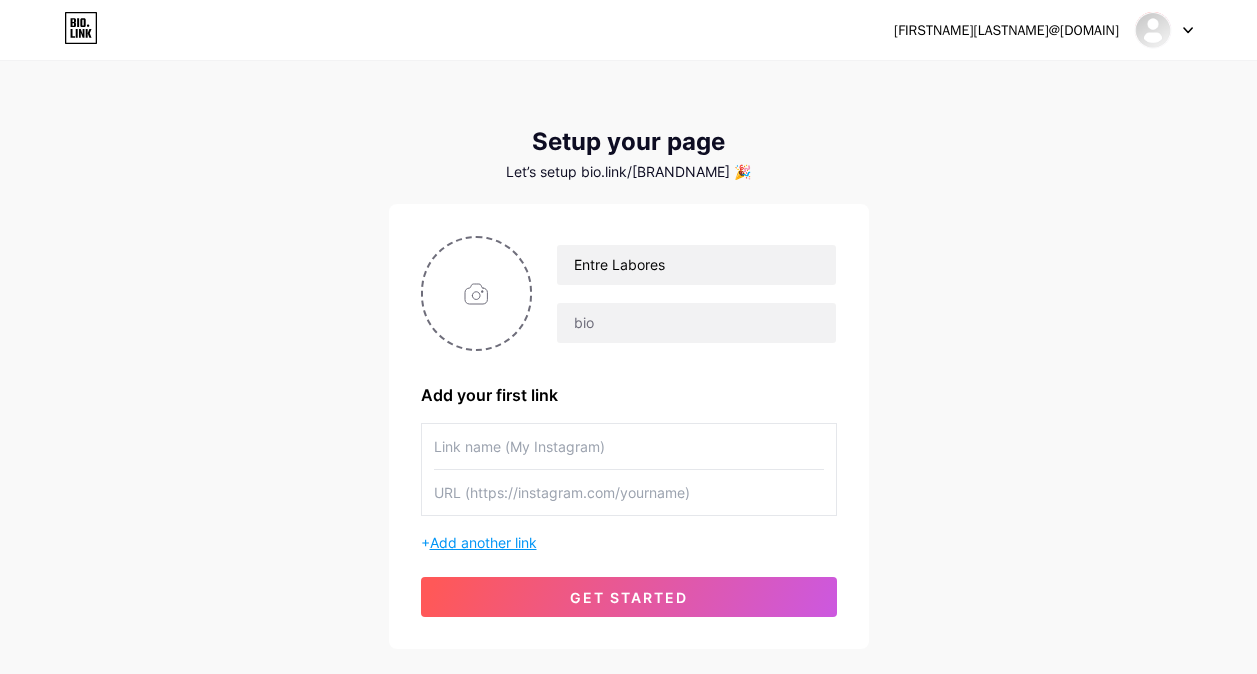 click on "Add another link" at bounding box center (483, 542) 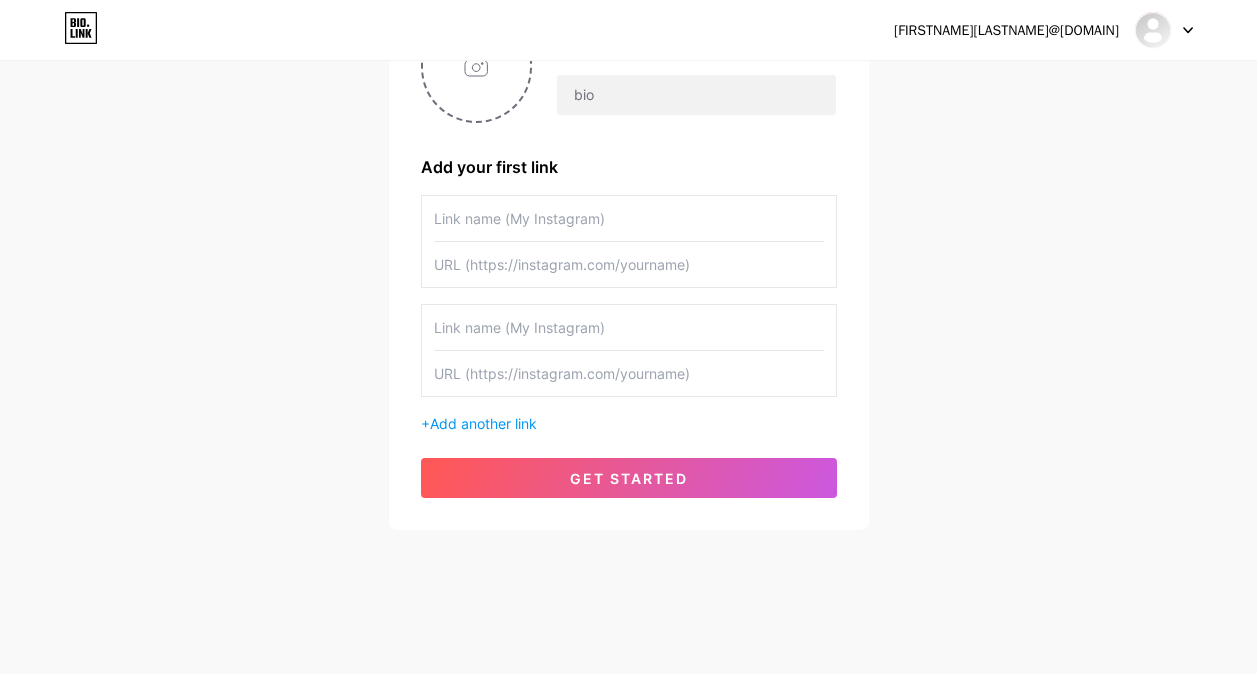 scroll, scrollTop: 143, scrollLeft: 0, axis: vertical 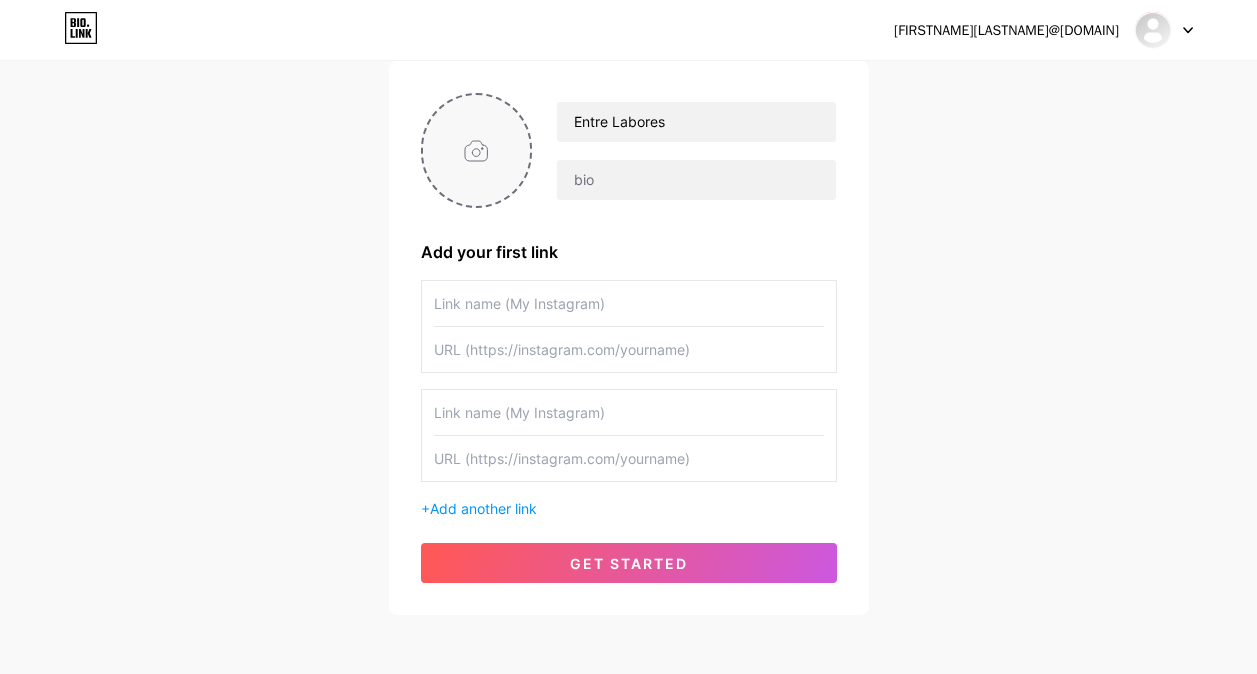 click at bounding box center (477, 150) 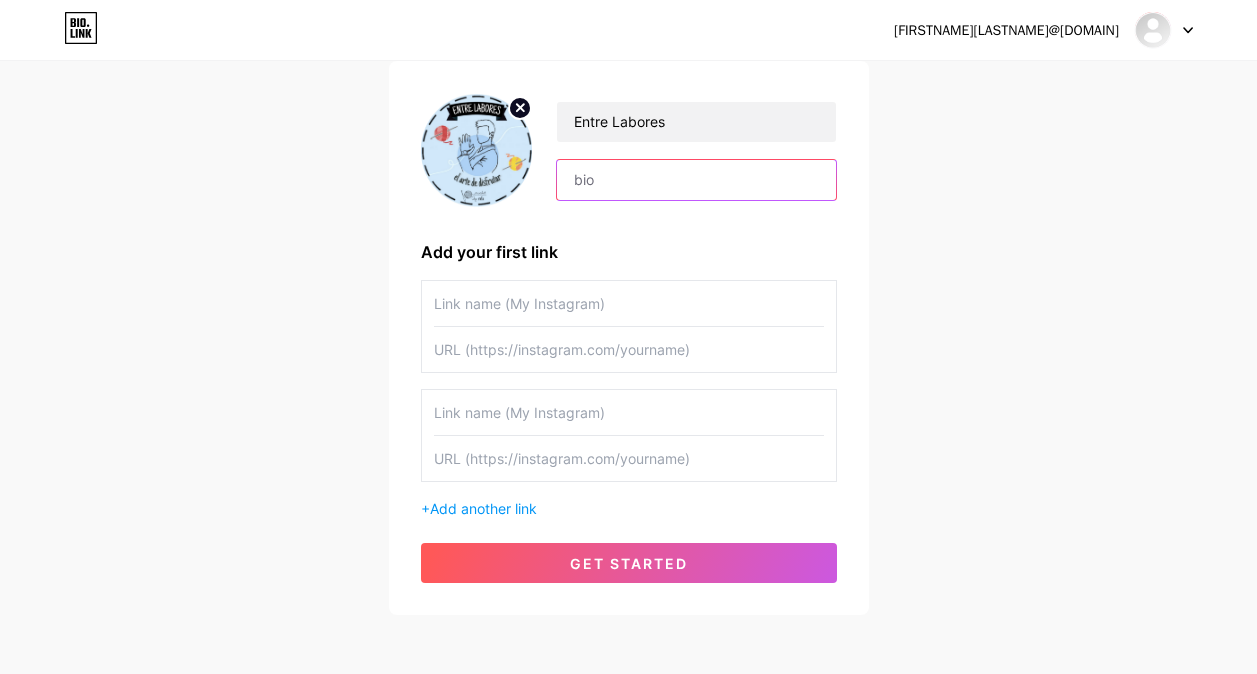 click at bounding box center [696, 180] 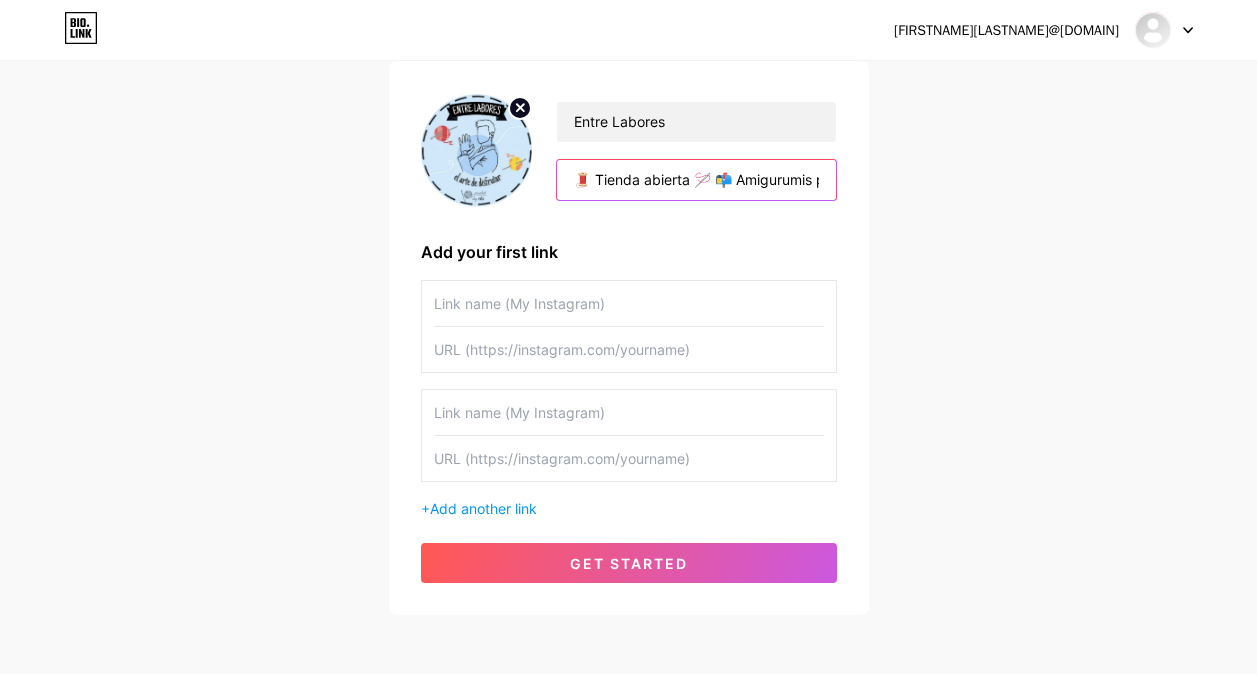 scroll, scrollTop: 0, scrollLeft: 326, axis: horizontal 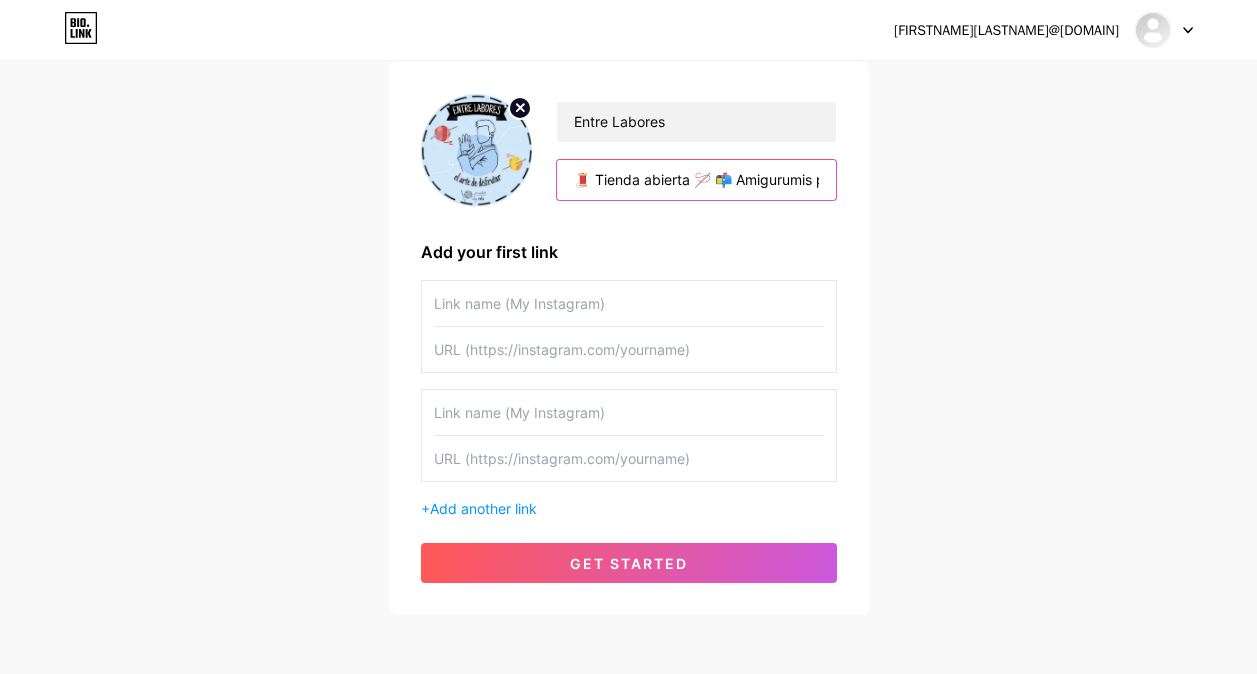 type on "🧵 Tienda abierta 🪡 📬 Amigurumis personalizados. 🇪🇸 Envíos en [COUNTRY]." 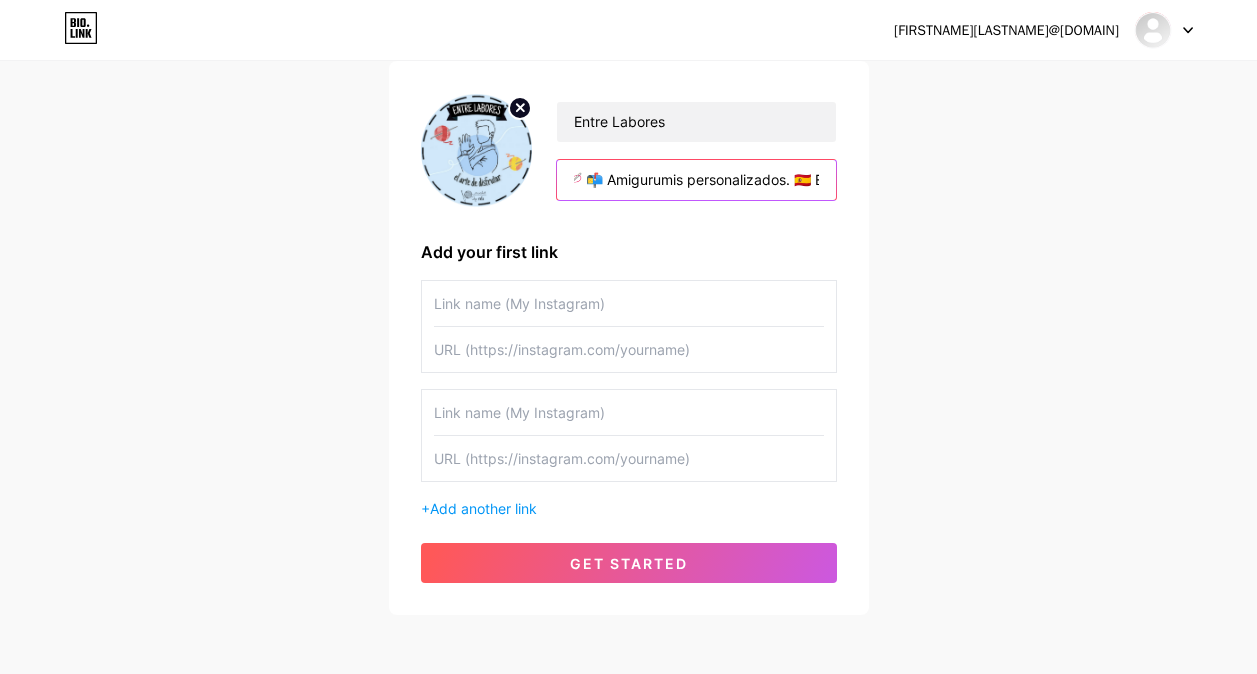 scroll, scrollTop: 0, scrollLeft: 326, axis: horizontal 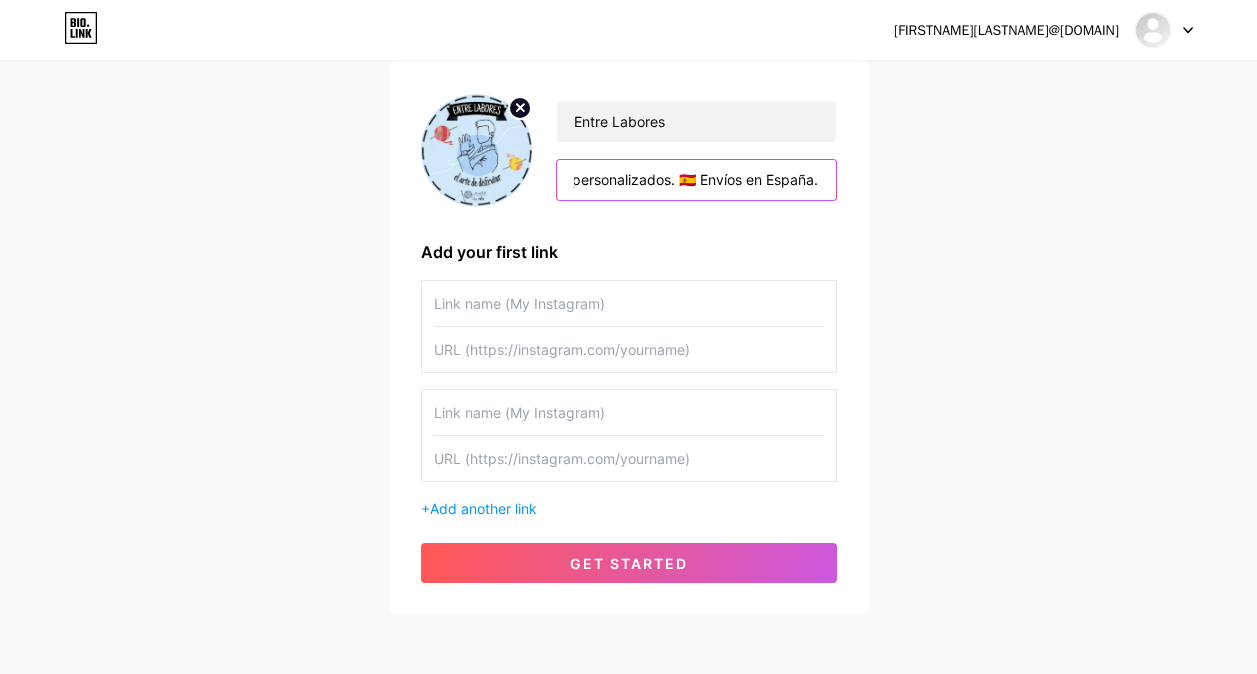 drag, startPoint x: 750, startPoint y: 175, endPoint x: 839, endPoint y: 178, distance: 89.050545 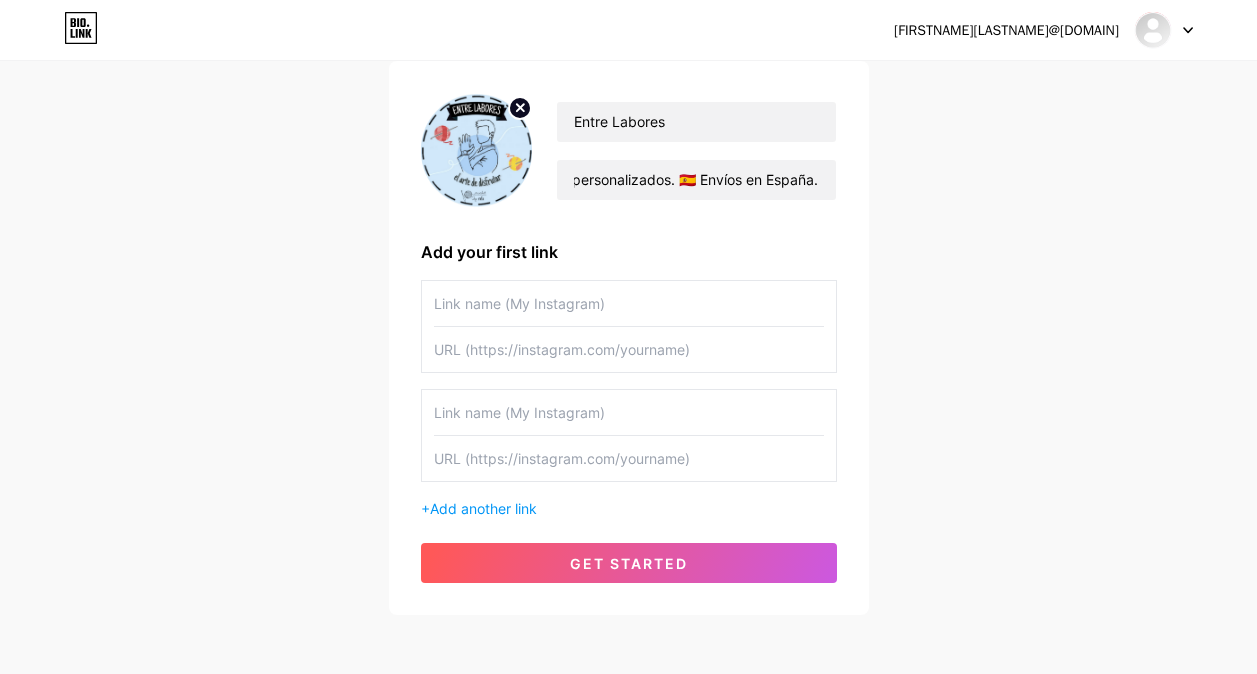 click at bounding box center (629, 303) 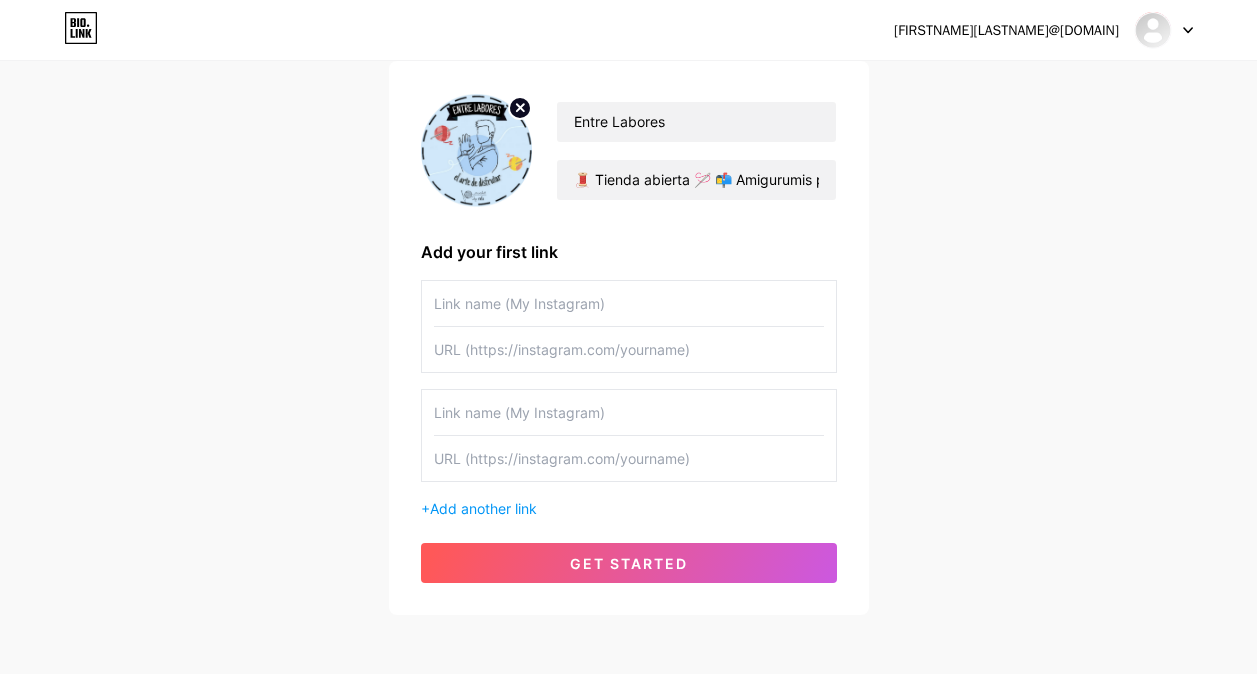click at bounding box center [629, 303] 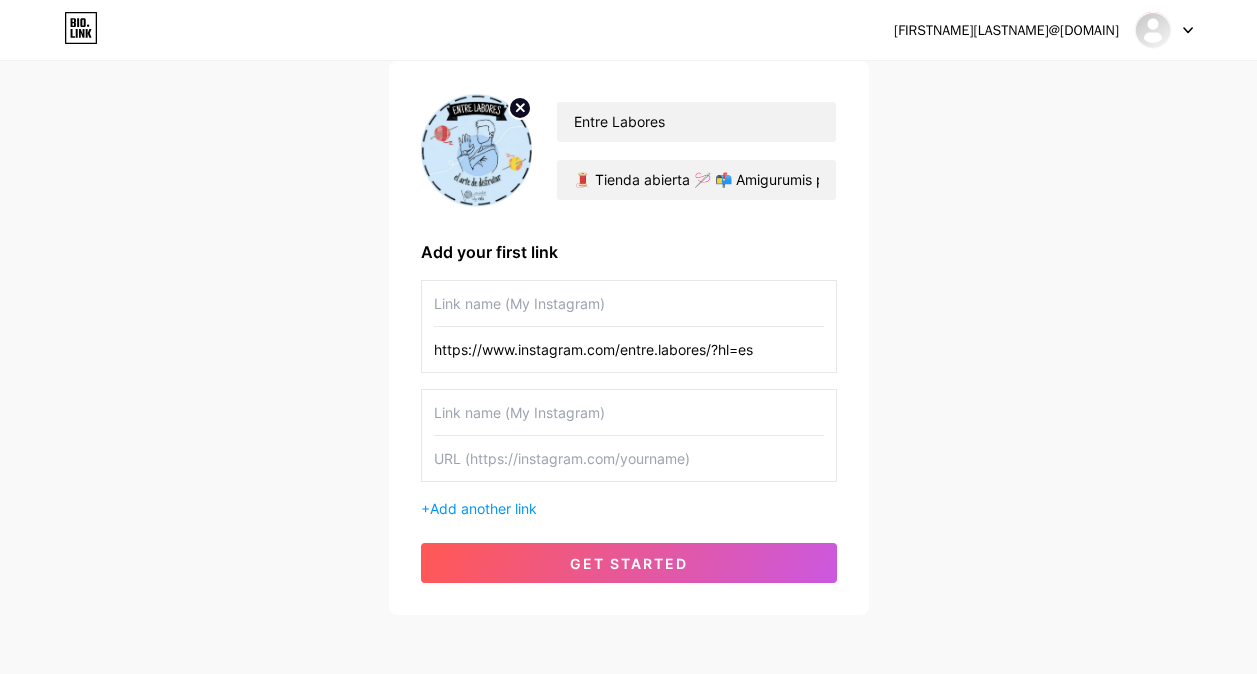 drag, startPoint x: 815, startPoint y: 360, endPoint x: 752, endPoint y: 368, distance: 63.505905 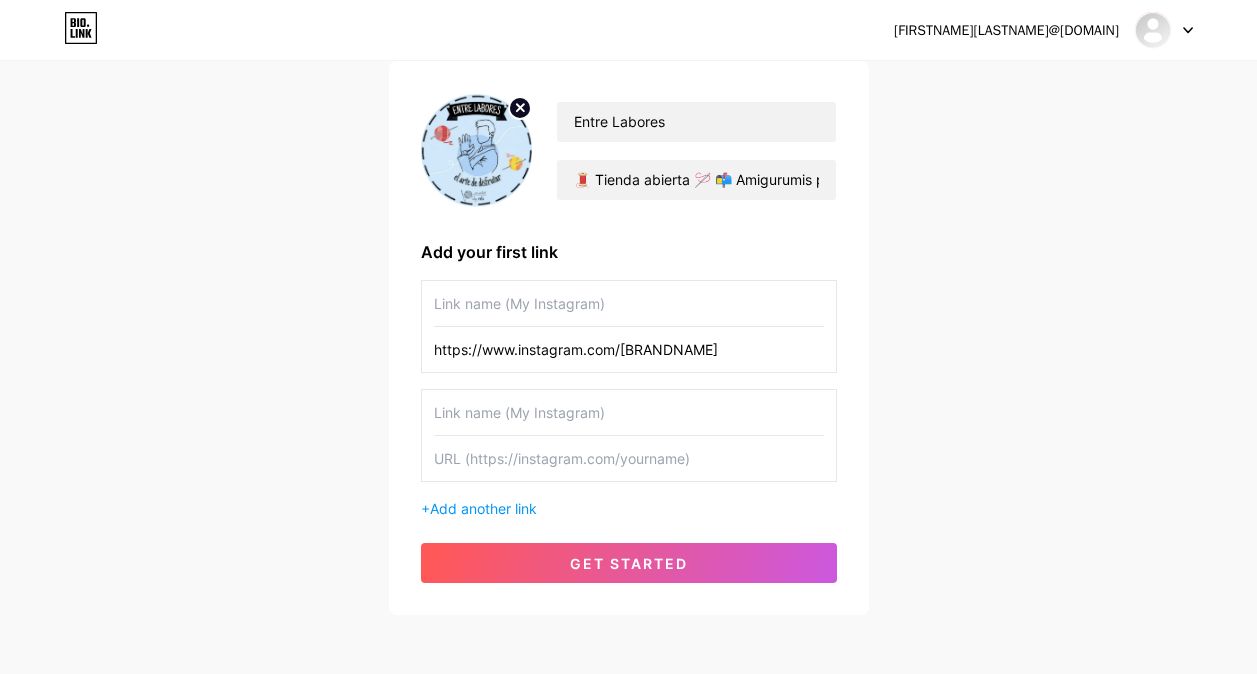 type on "https://www.instagram.com/[USERNAME]" 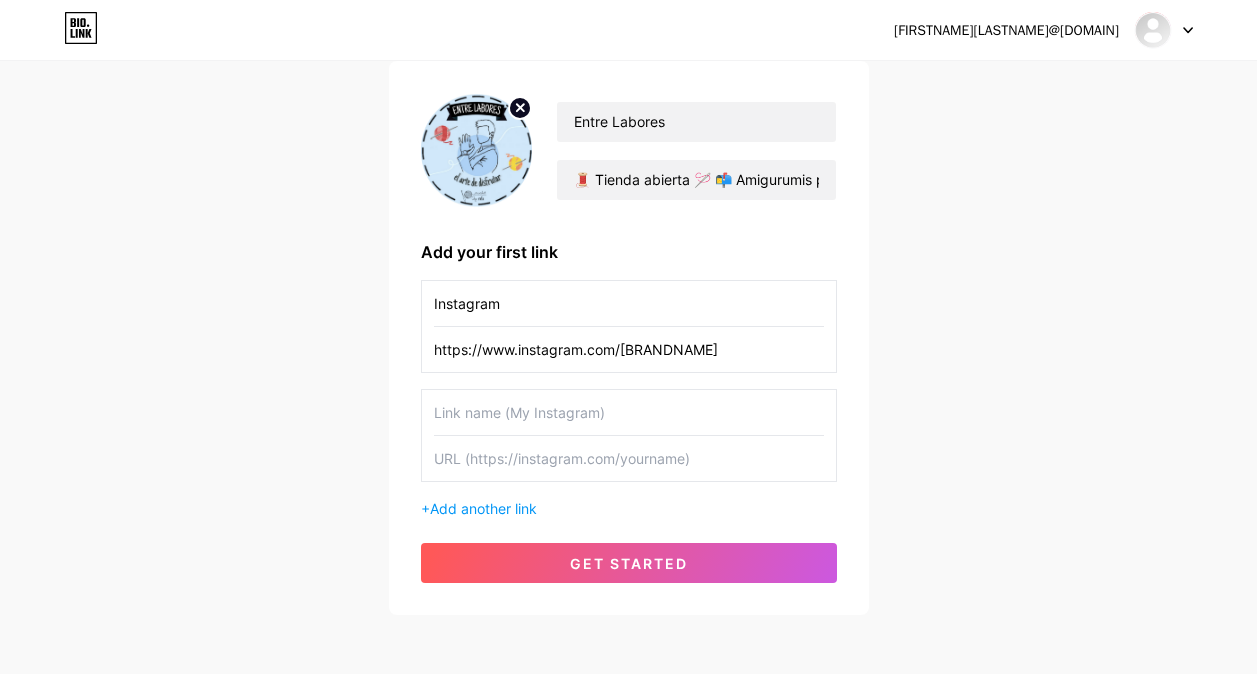 type on "Instagram" 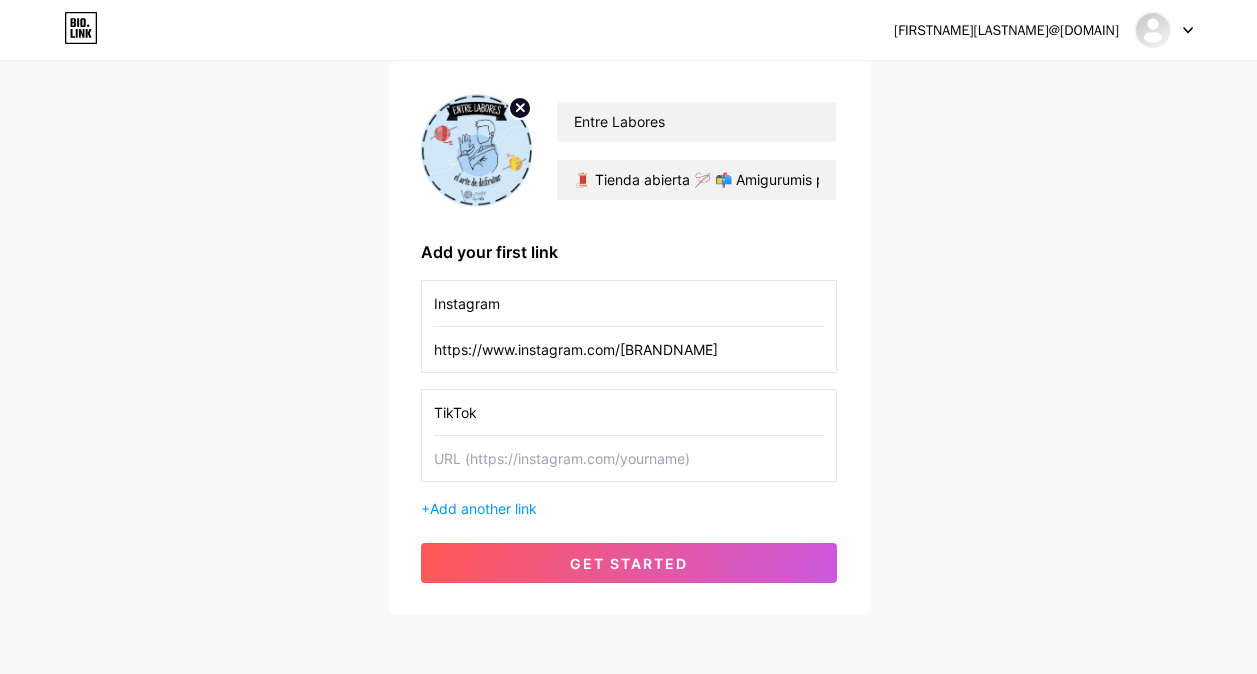 type on "TikTok" 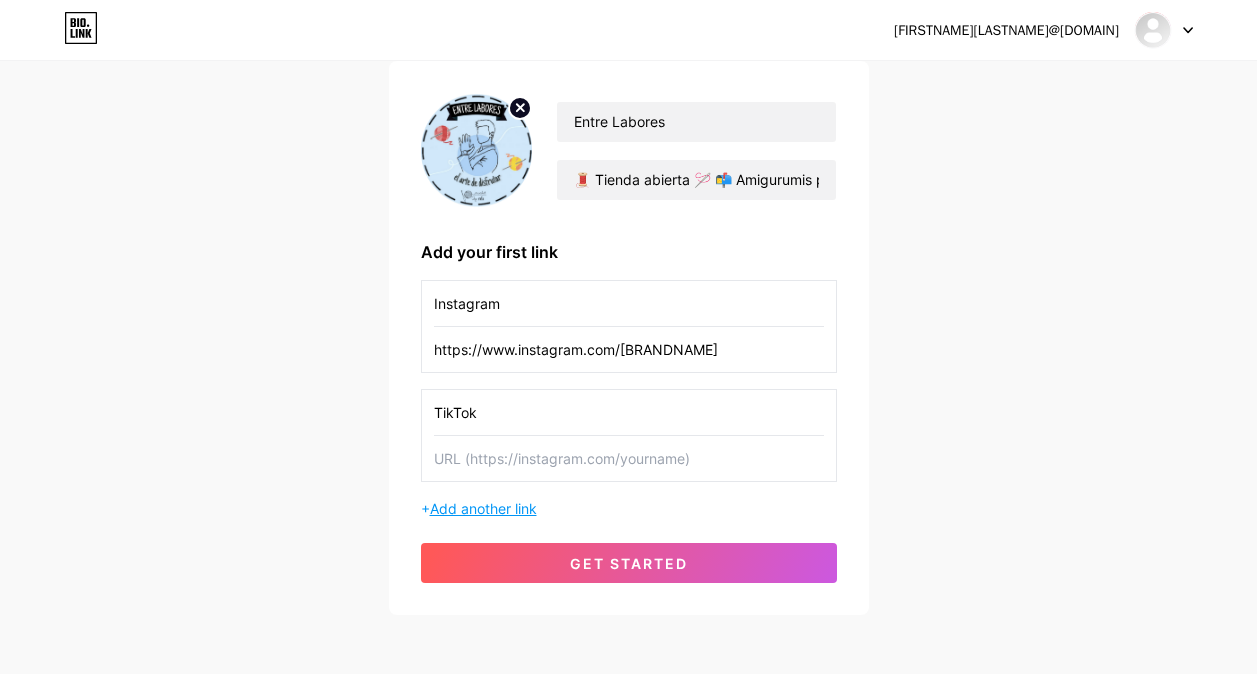 paste on "https://www.tiktok.com/@[USERNAME]?is_from_webapp=1&sender_device=pc" 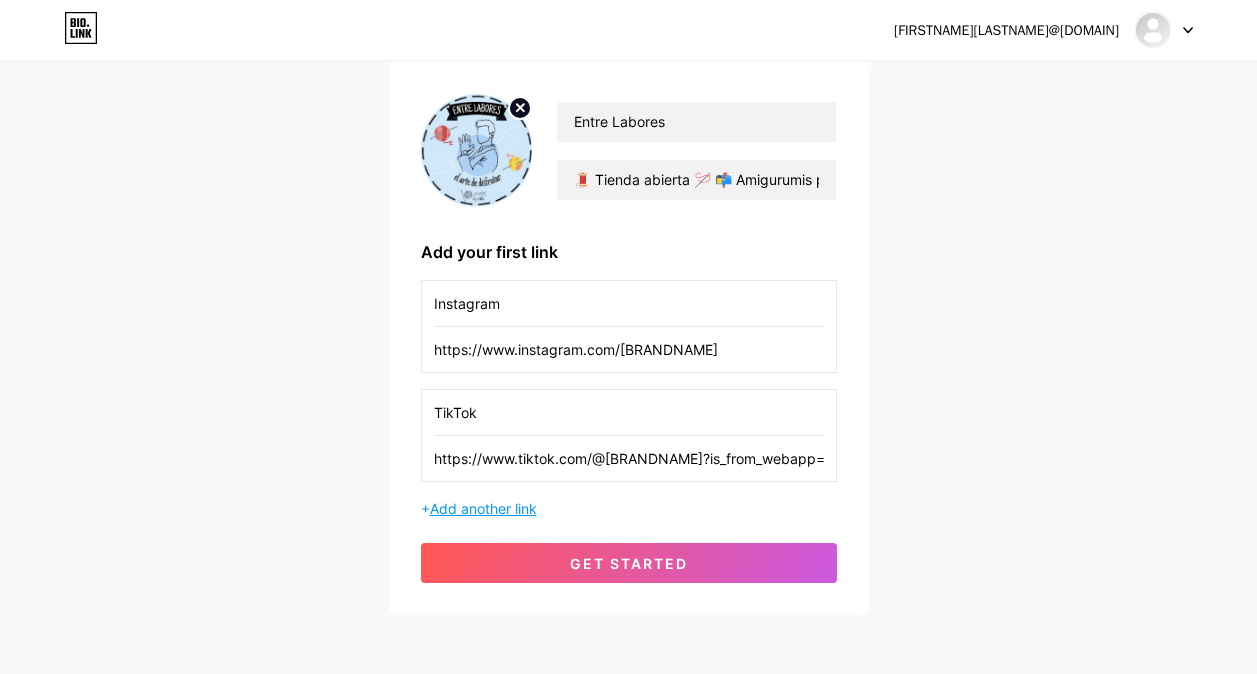 scroll, scrollTop: 0, scrollLeft: 207, axis: horizontal 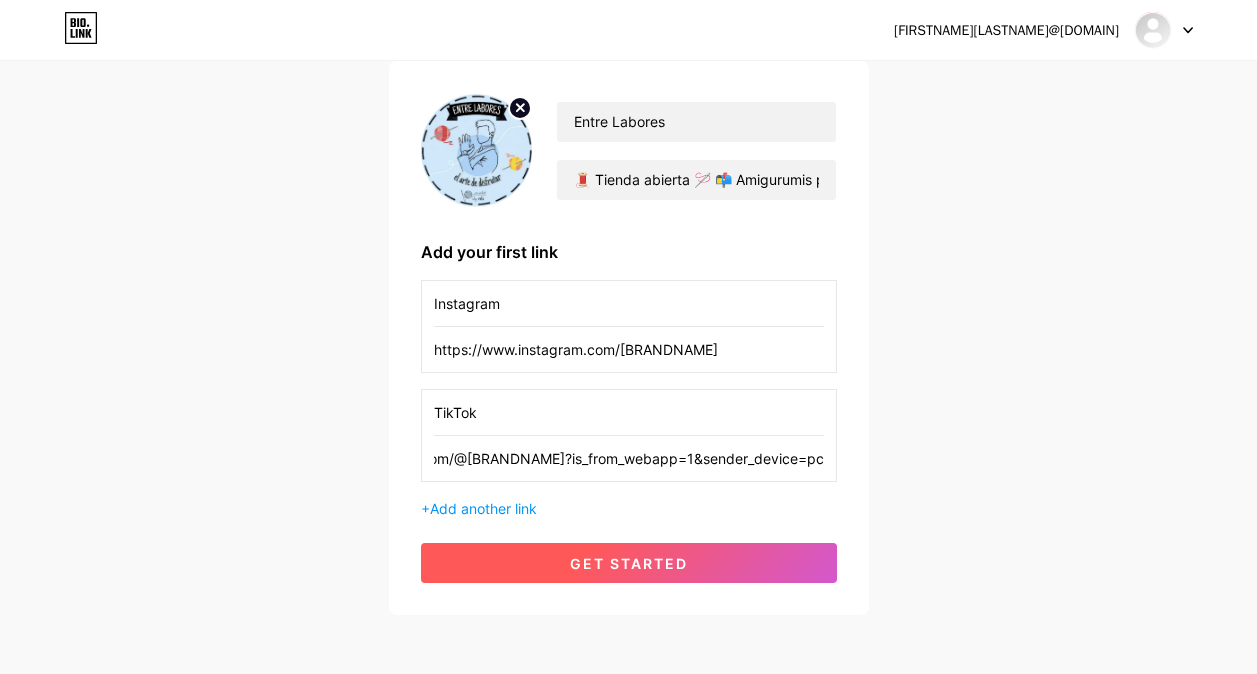 type on "https://www.tiktok.com/@[USERNAME]?is_from_webapp=1&sender_device=pc" 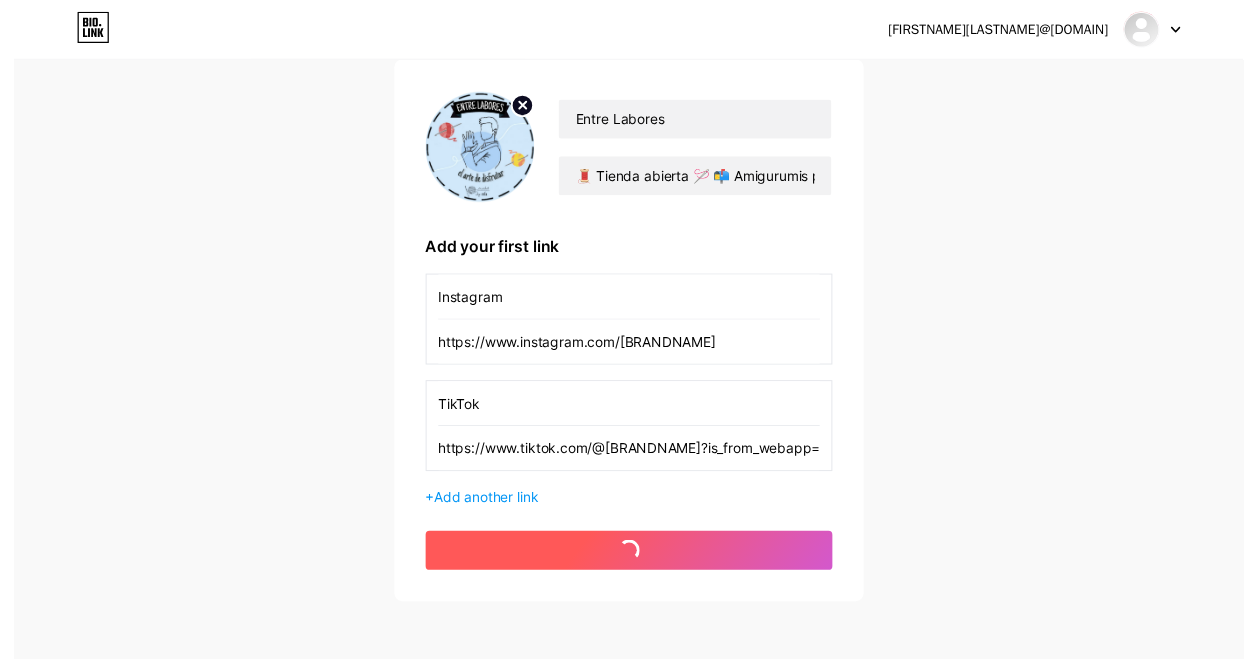 scroll, scrollTop: 0, scrollLeft: 0, axis: both 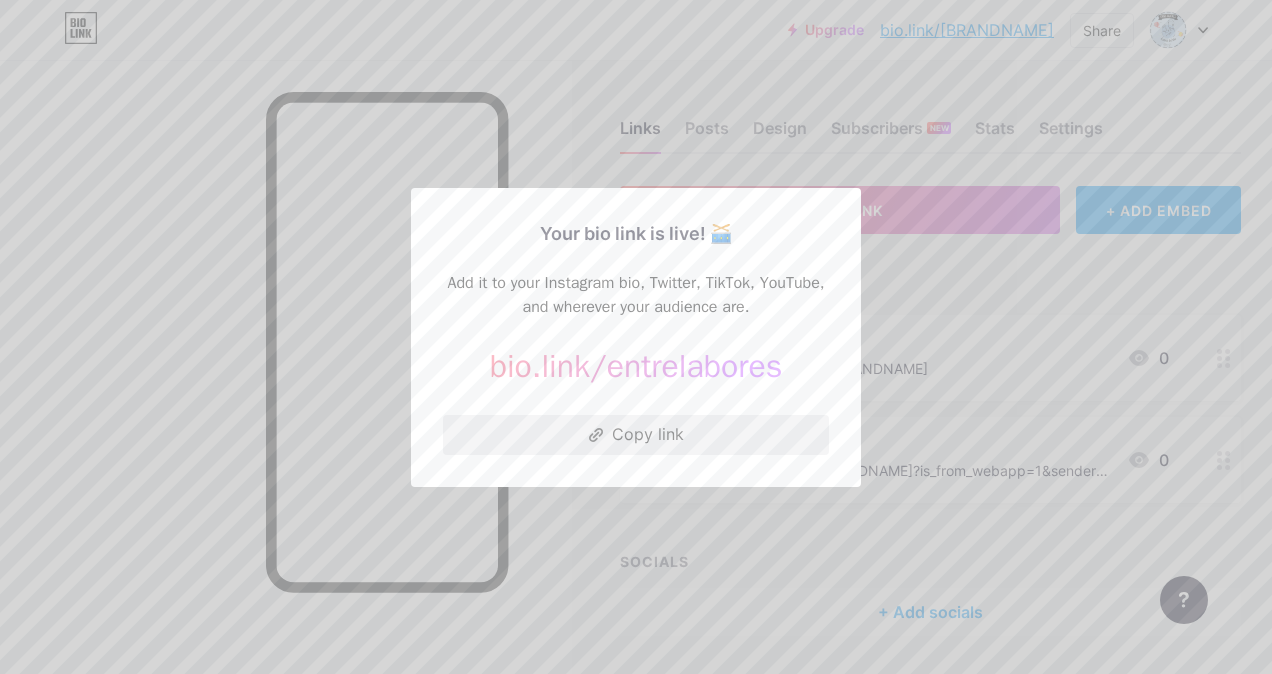 click on "Copy link" at bounding box center [636, 435] 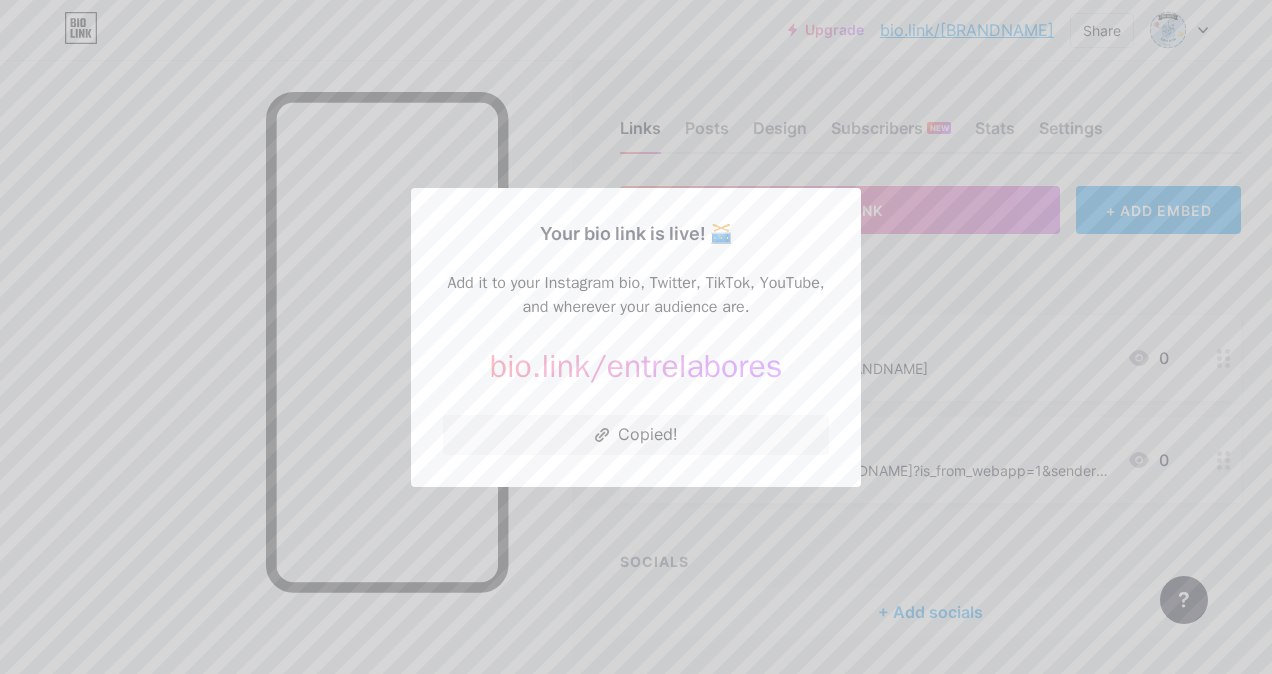 click at bounding box center [636, 337] 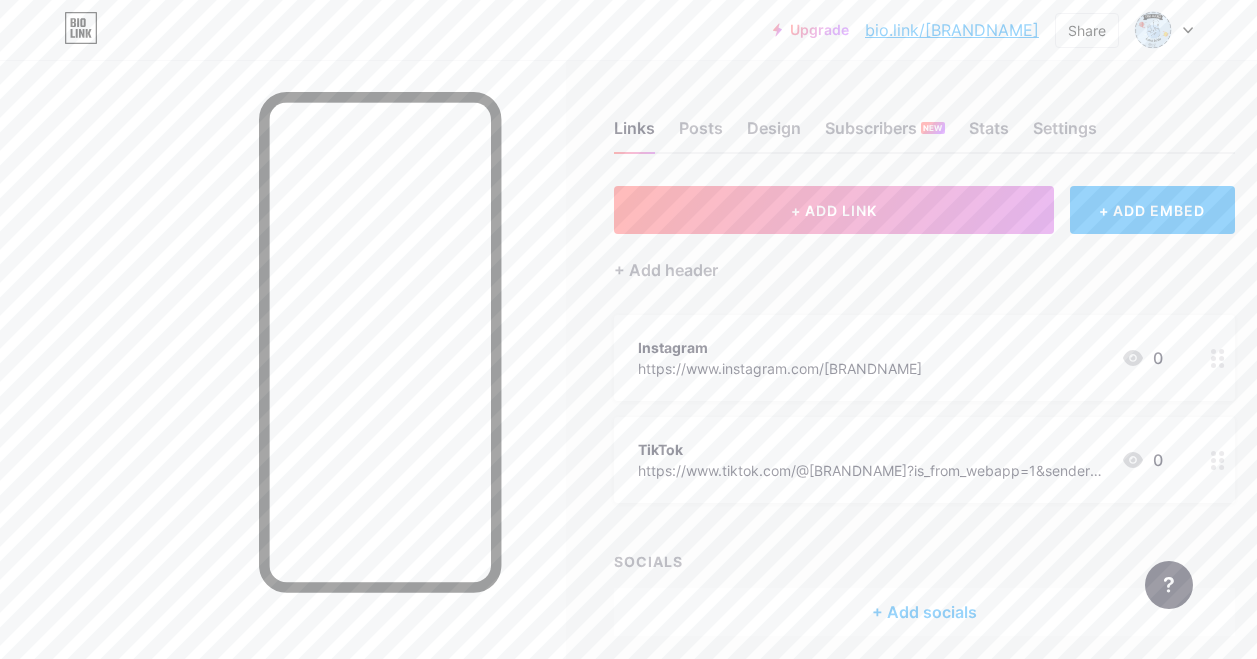 scroll, scrollTop: 91, scrollLeft: 0, axis: vertical 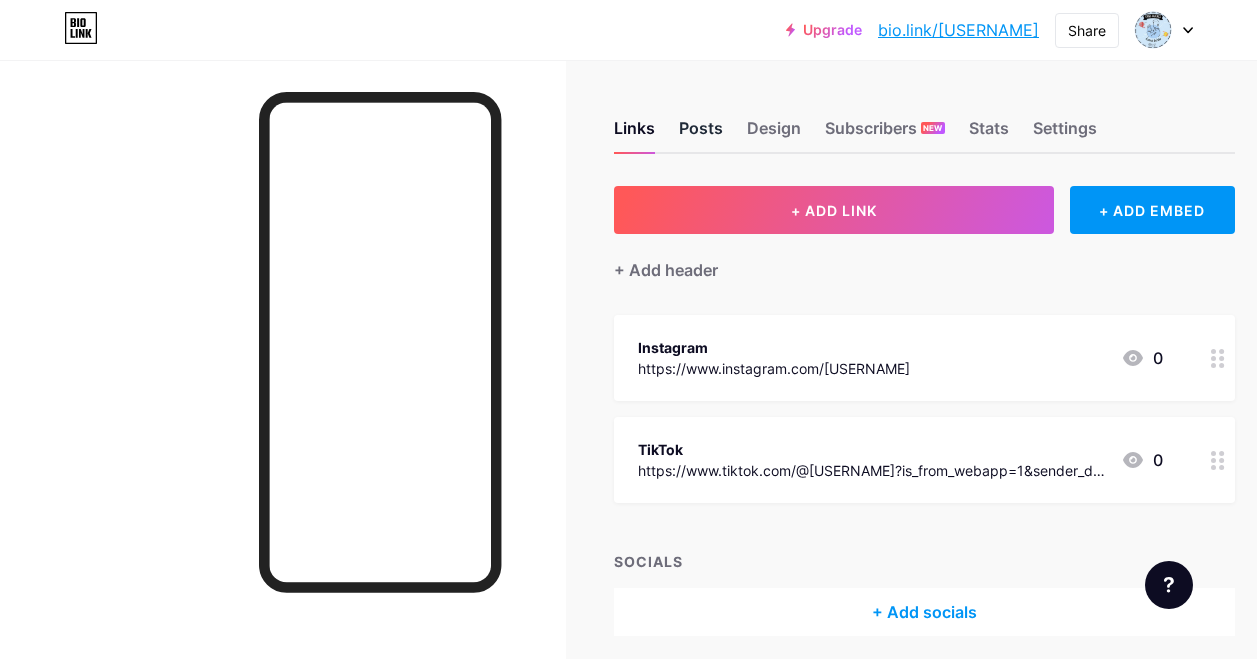 click on "Posts" at bounding box center [701, 134] 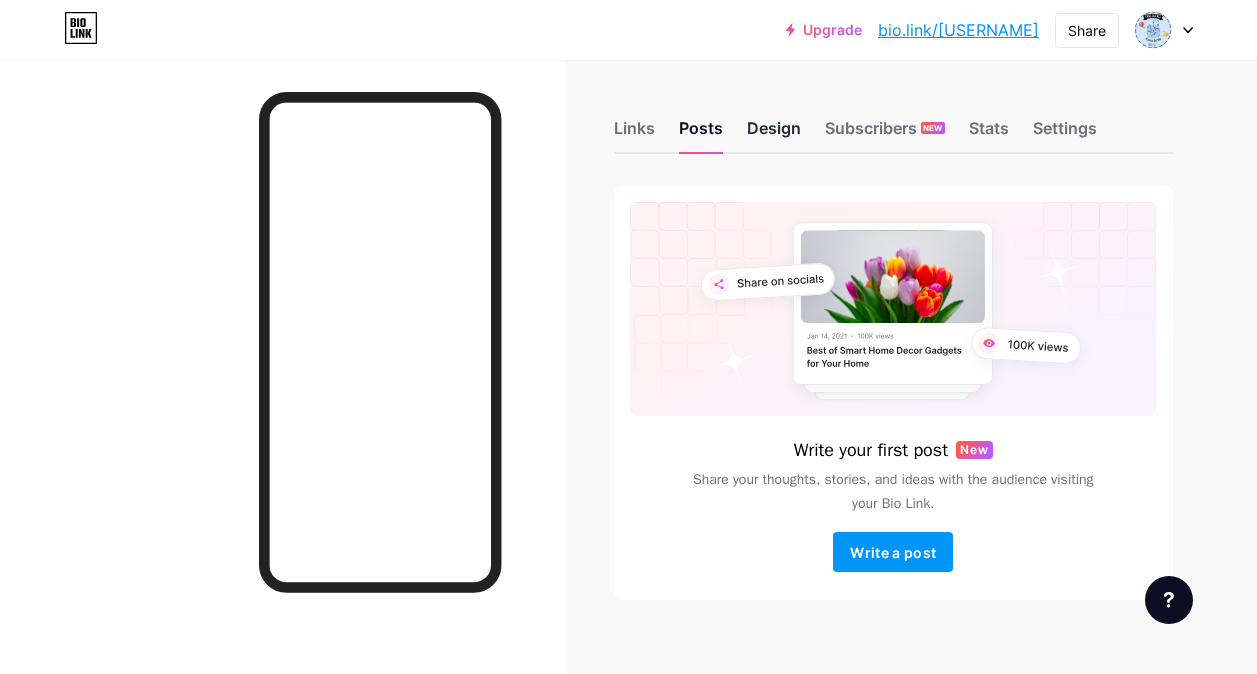 click on "Design" at bounding box center (774, 134) 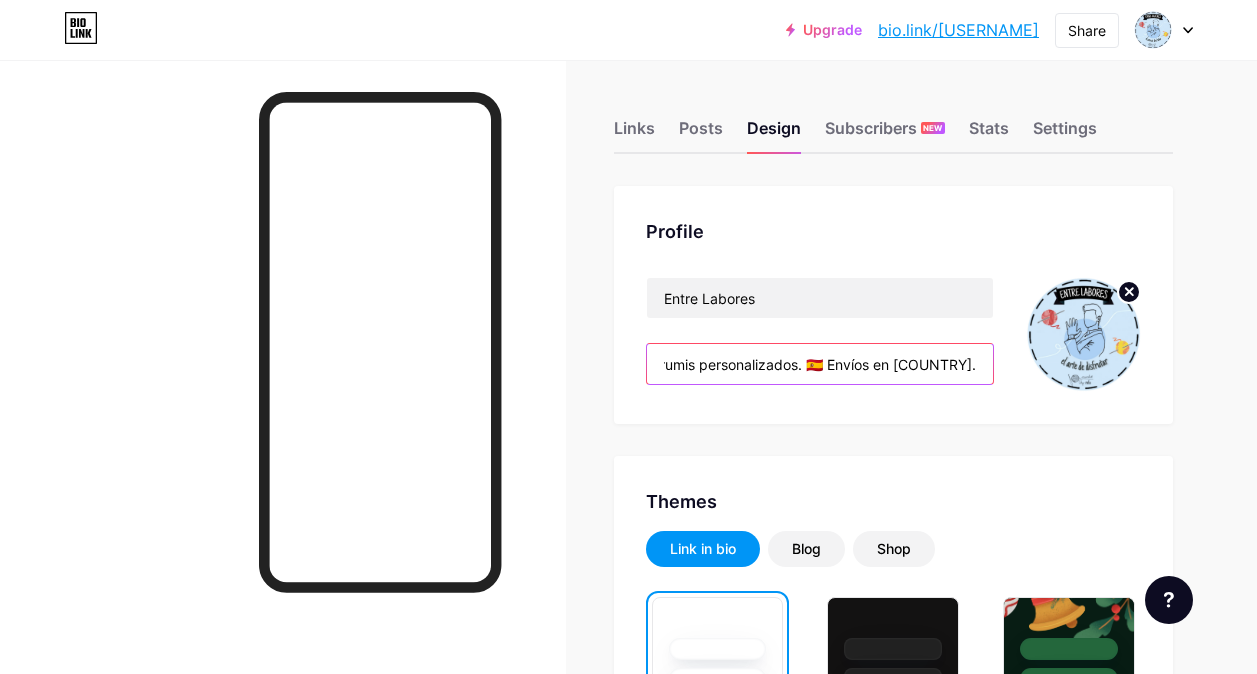 scroll, scrollTop: 0, scrollLeft: 264, axis: horizontal 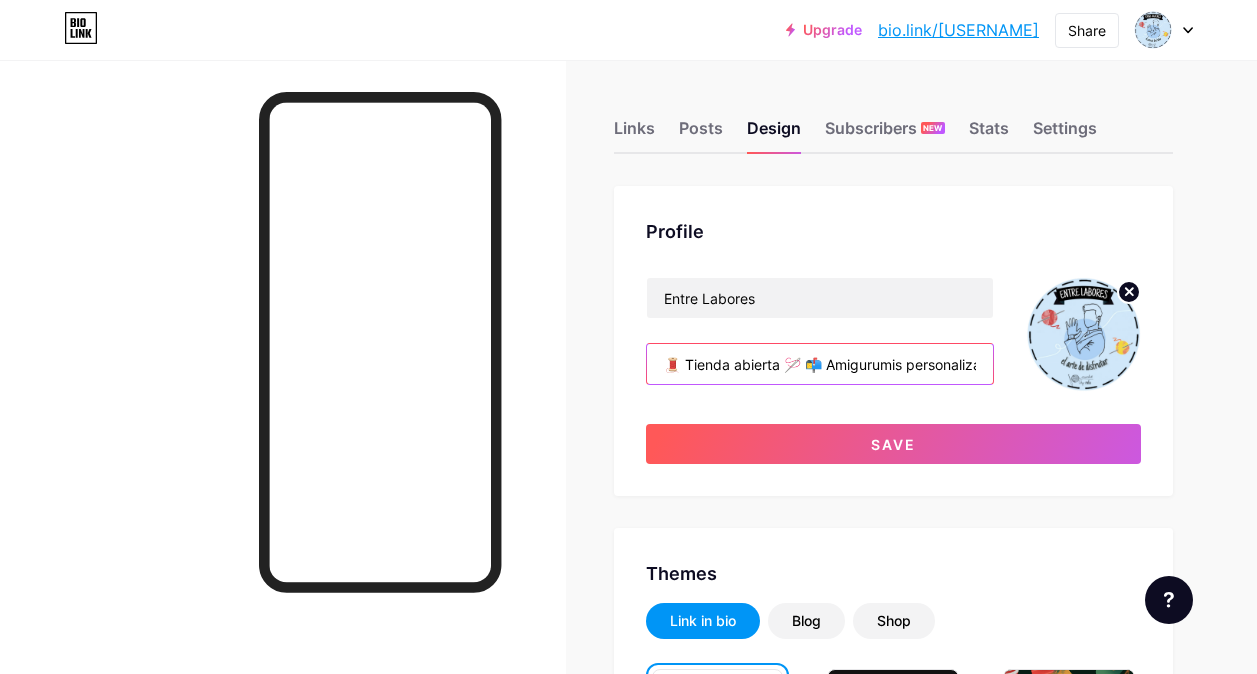drag, startPoint x: 639, startPoint y: 366, endPoint x: 608, endPoint y: 367, distance: 31.016125 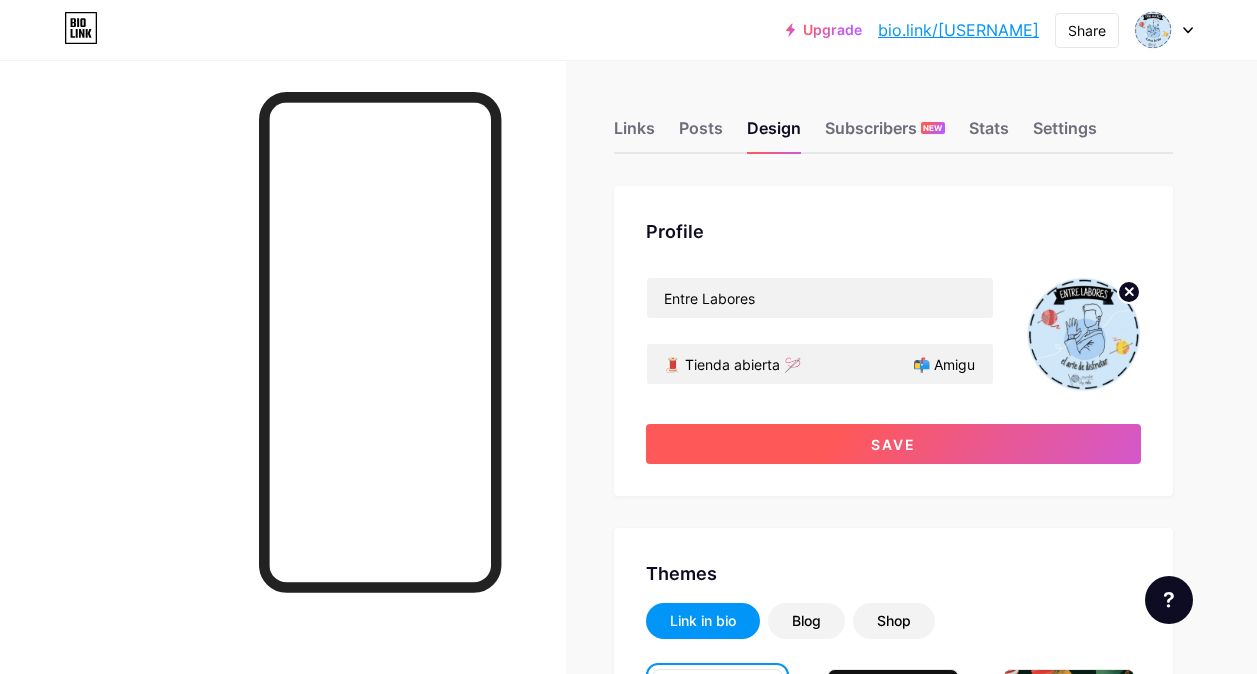 click on "Save" at bounding box center (893, 444) 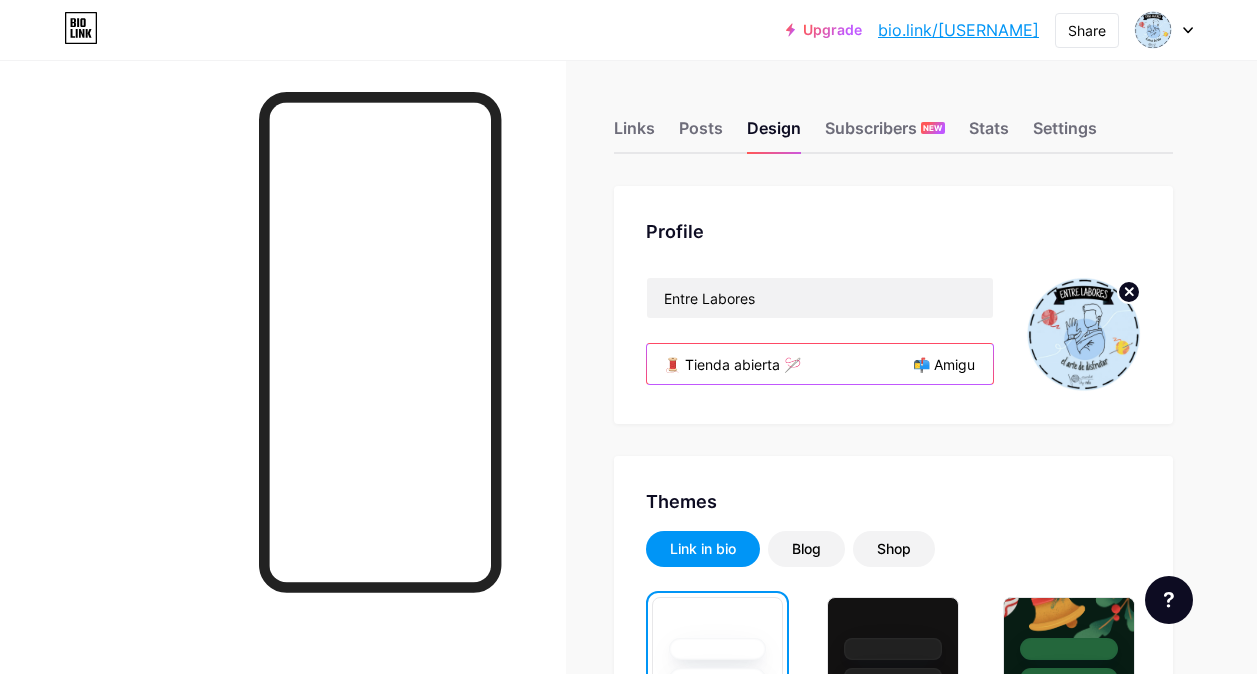click on "🧵 Tienda abierta 🪡                            📬 Amigurumis personalizados. Envíos en [COUNTRY]." at bounding box center [820, 364] 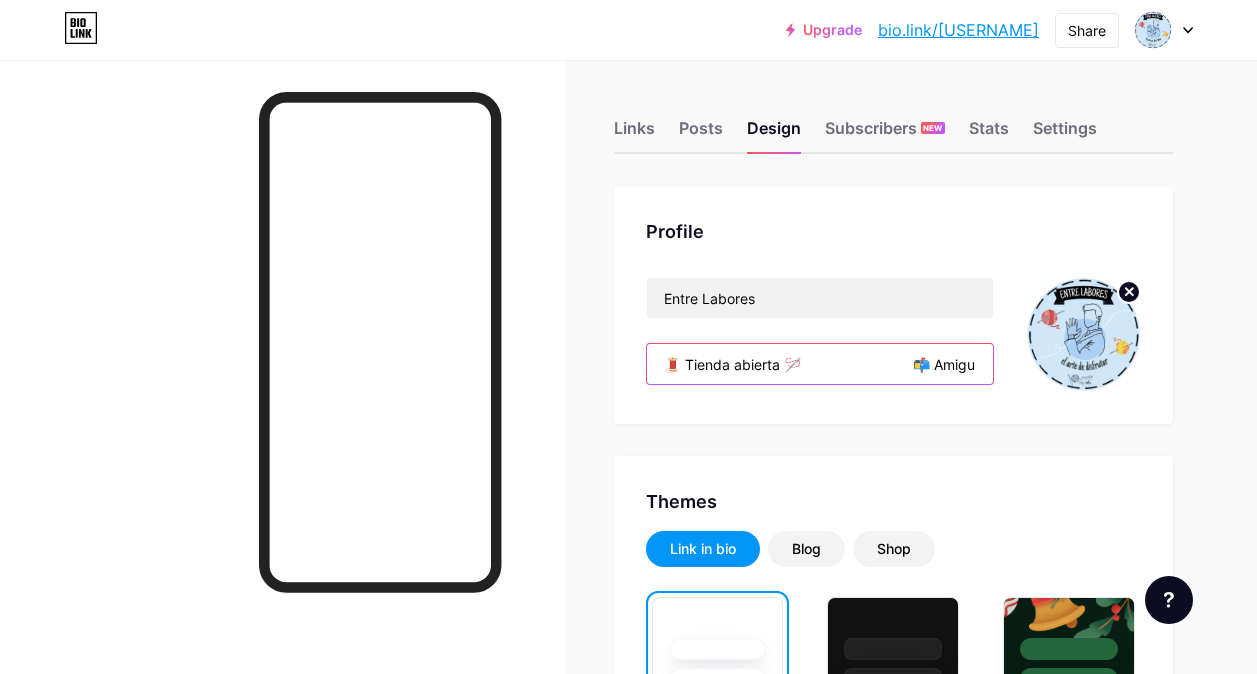 drag, startPoint x: 960, startPoint y: 369, endPoint x: 831, endPoint y: 377, distance: 129.24782 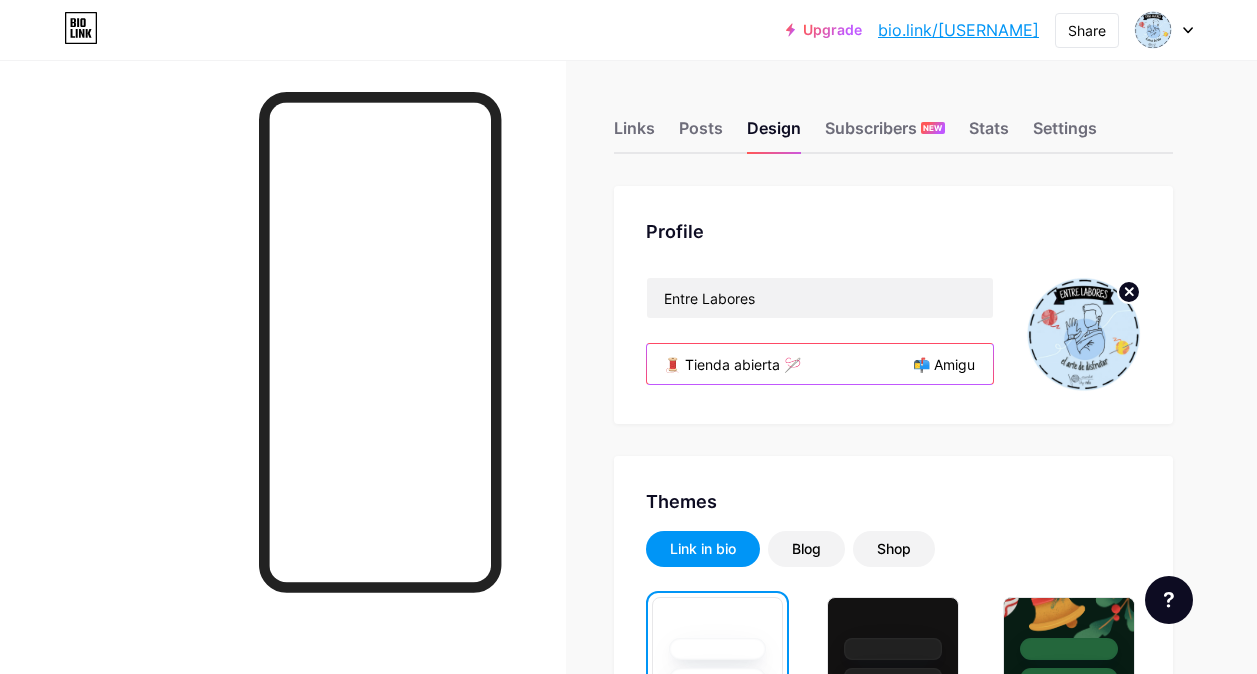 click on "🧵 Tienda abierta 🪡                            📬 Amigurumis personalizados. Envíos en [COUNTRY]." at bounding box center (820, 364) 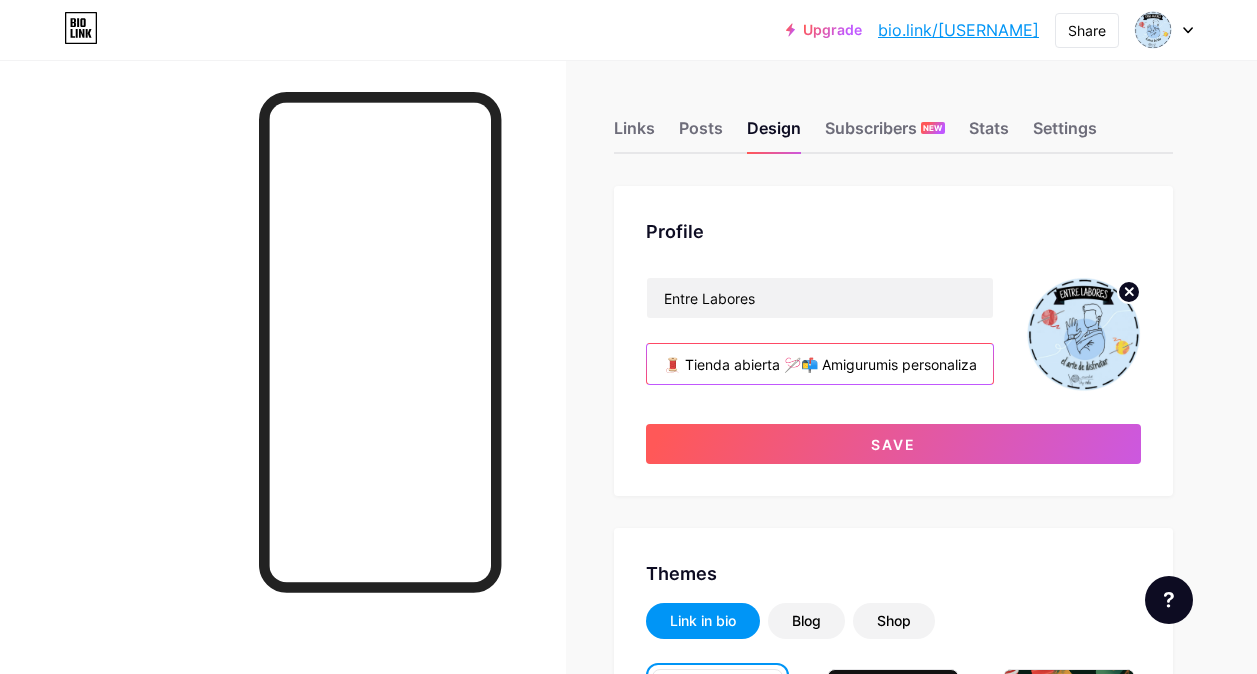 scroll, scrollTop: 0, scrollLeft: 242, axis: horizontal 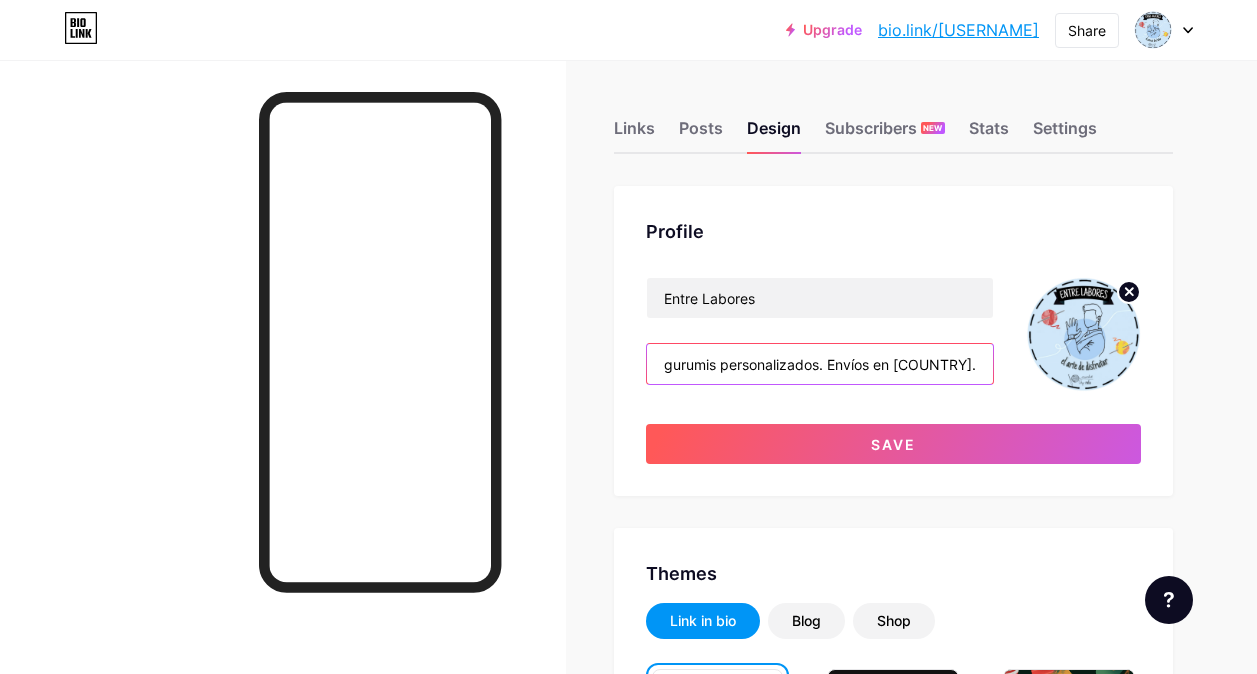 drag, startPoint x: 877, startPoint y: 365, endPoint x: 1099, endPoint y: 389, distance: 223.29353 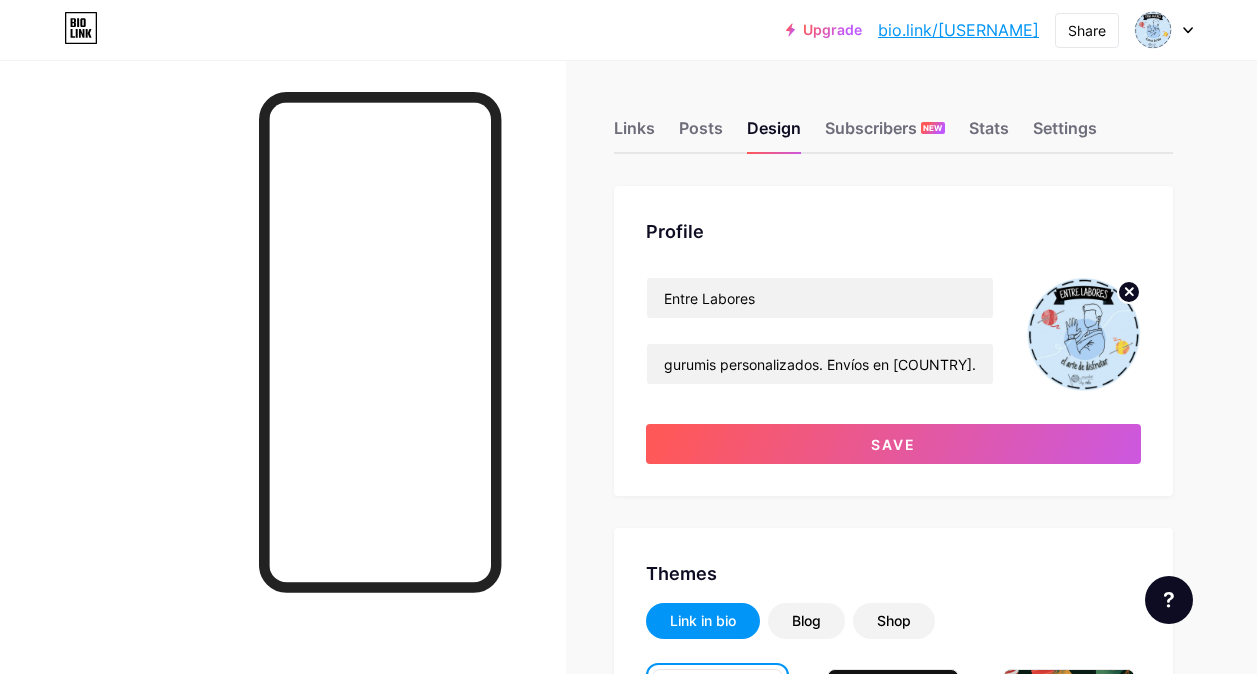 scroll, scrollTop: 0, scrollLeft: 0, axis: both 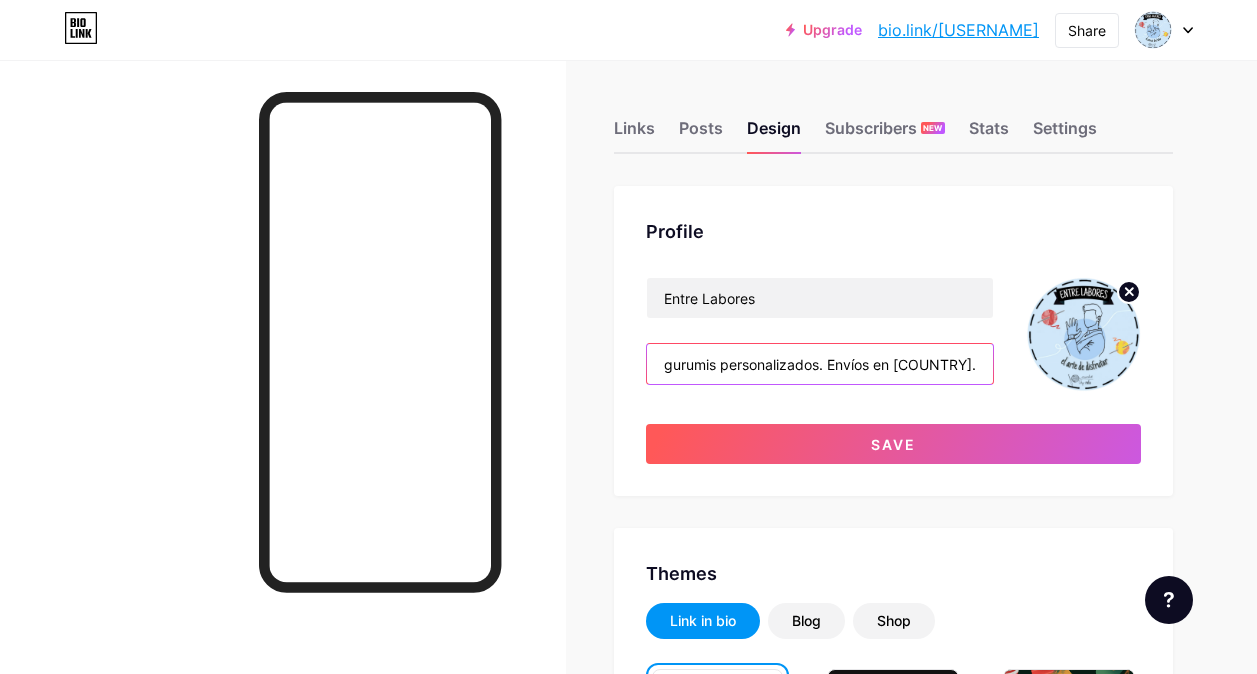 drag, startPoint x: 931, startPoint y: 372, endPoint x: 1001, endPoint y: 377, distance: 70.178345 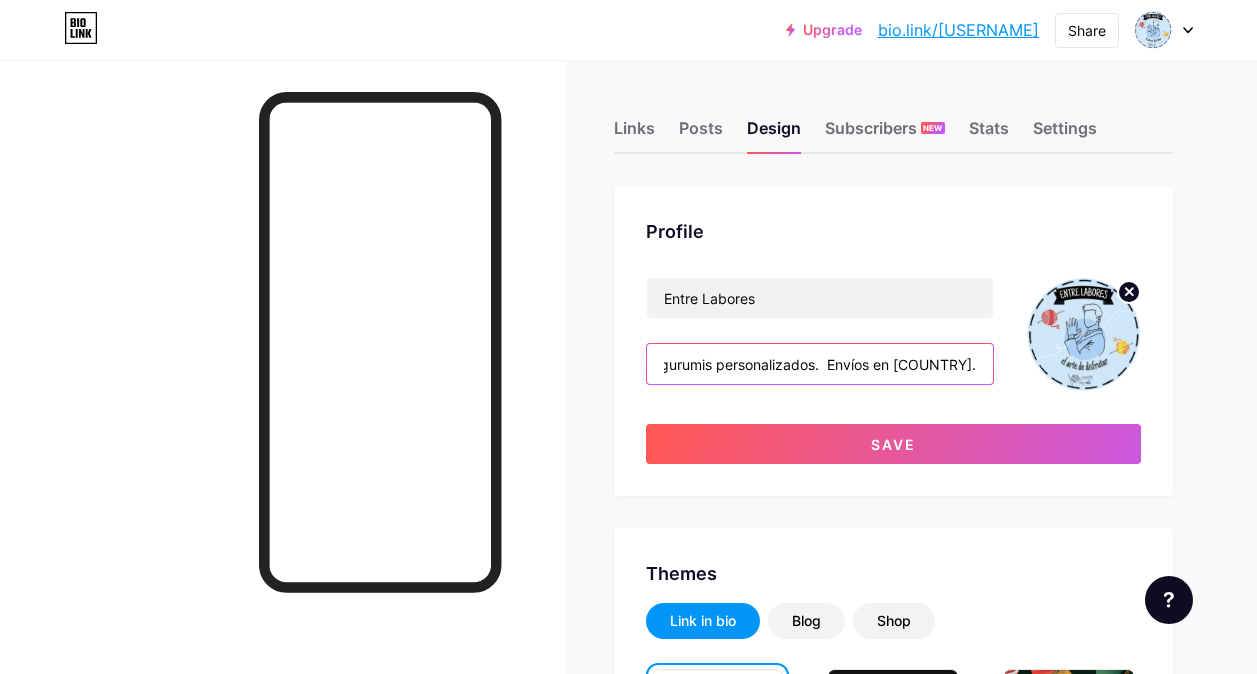 paste on "Google (Noto Color Emoji 16.0)" 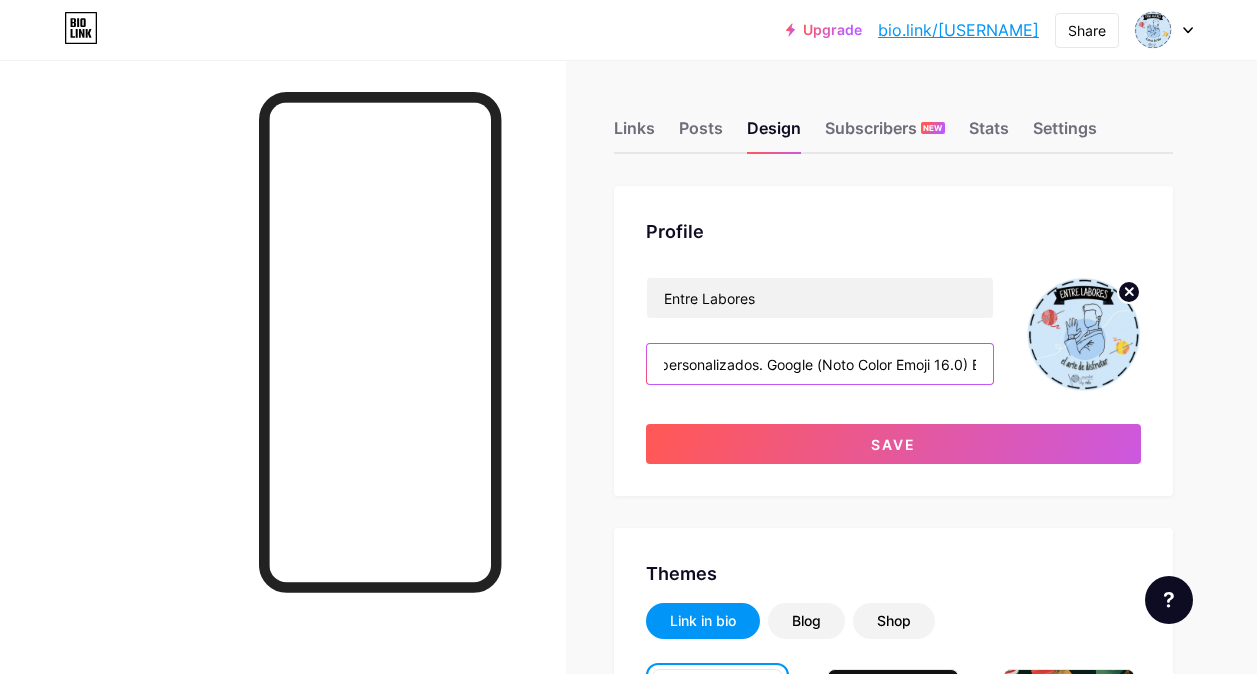 scroll, scrollTop: 0, scrollLeft: 339, axis: horizontal 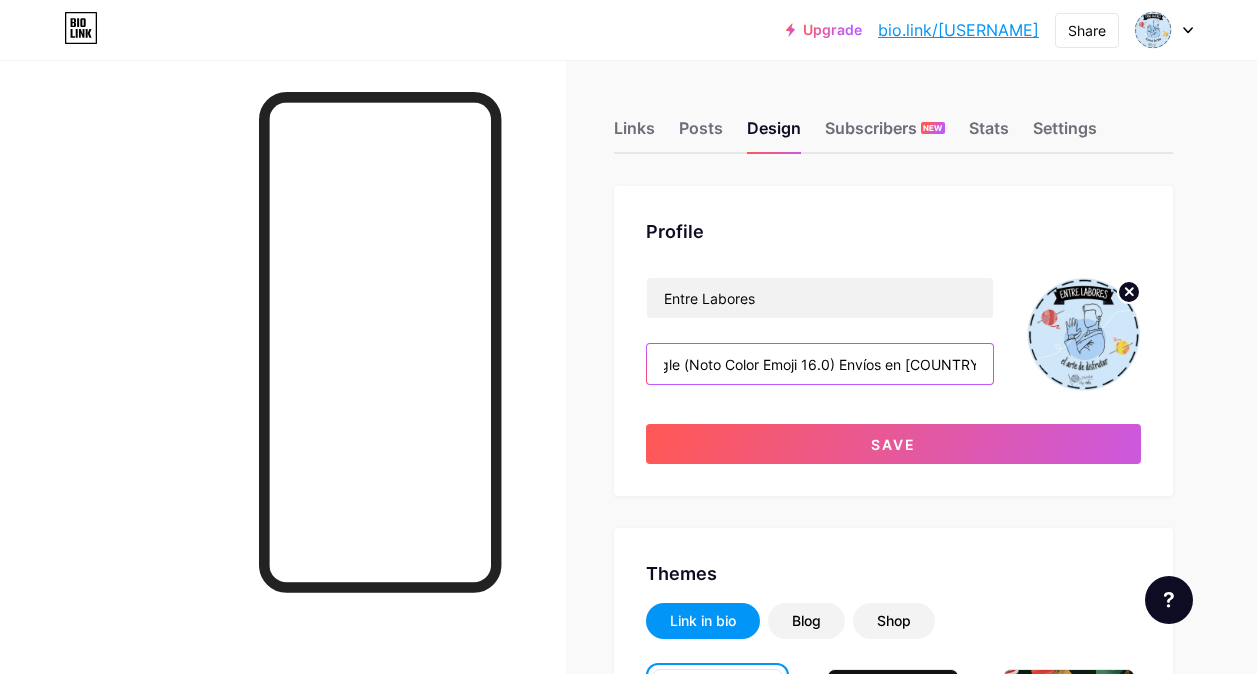 drag, startPoint x: 978, startPoint y: 367, endPoint x: 764, endPoint y: 373, distance: 214.08409 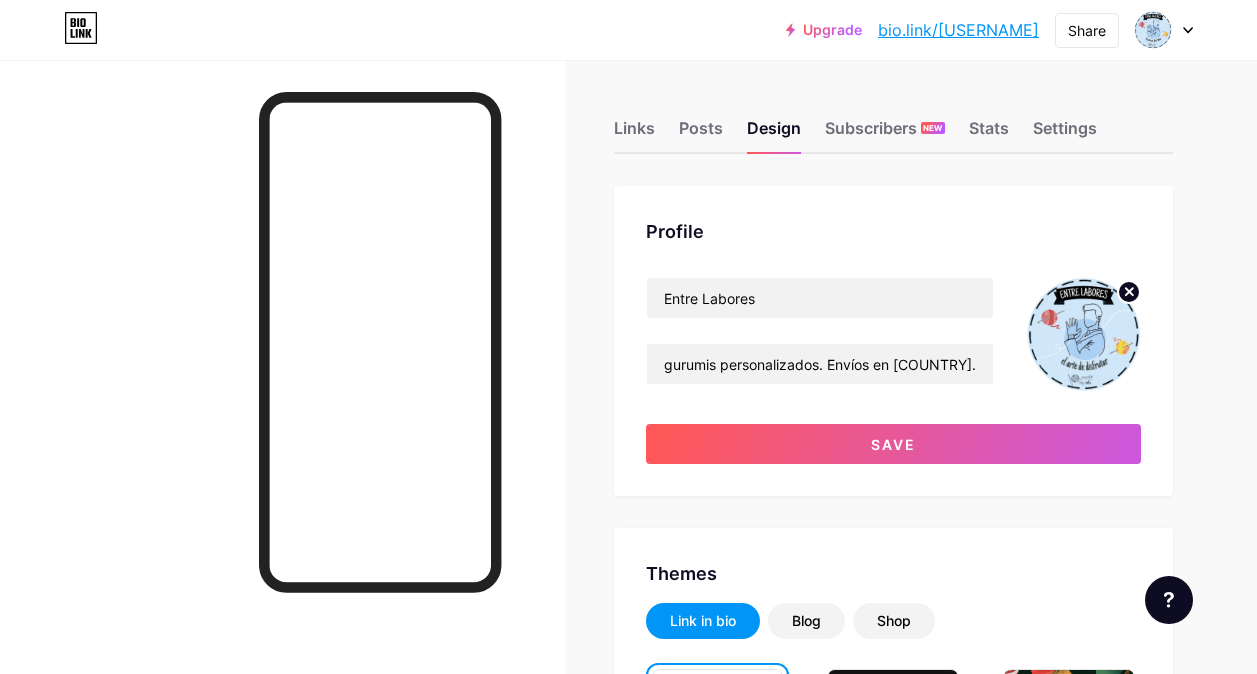 scroll, scrollTop: 0, scrollLeft: 0, axis: both 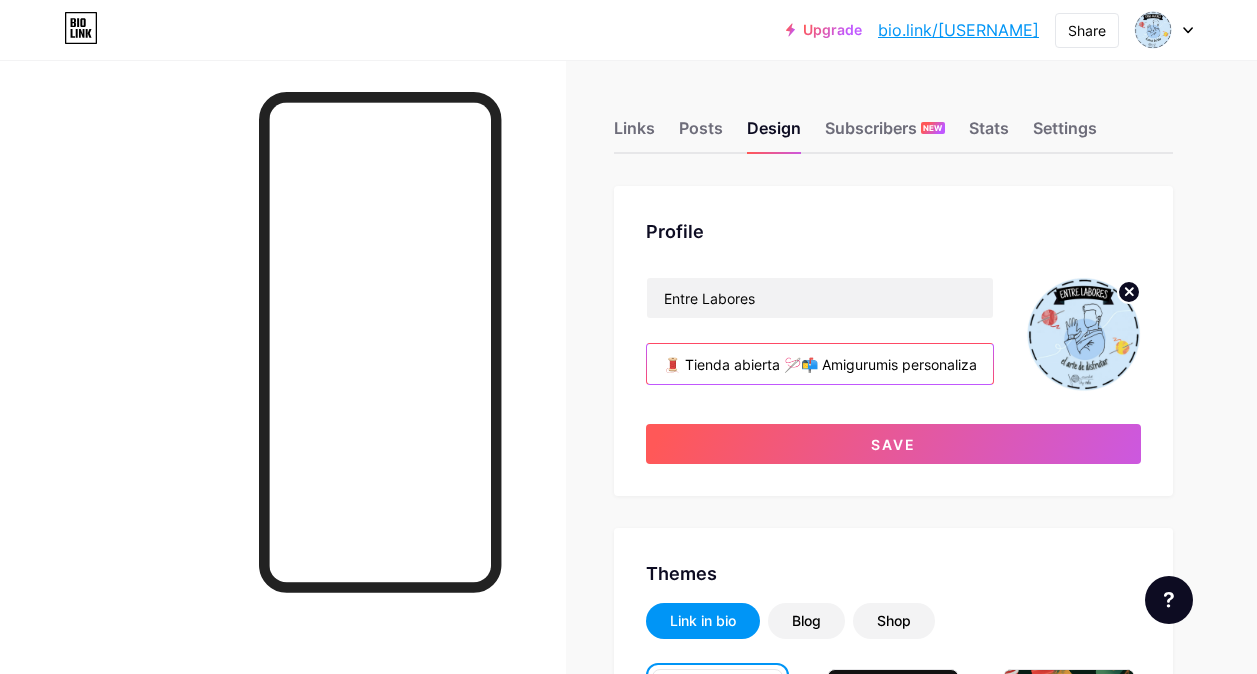 click on "🧵 Tienda abierta 🪡📬 Amigurumis personalizados. Envíos en [COUNTRY]." at bounding box center (820, 364) 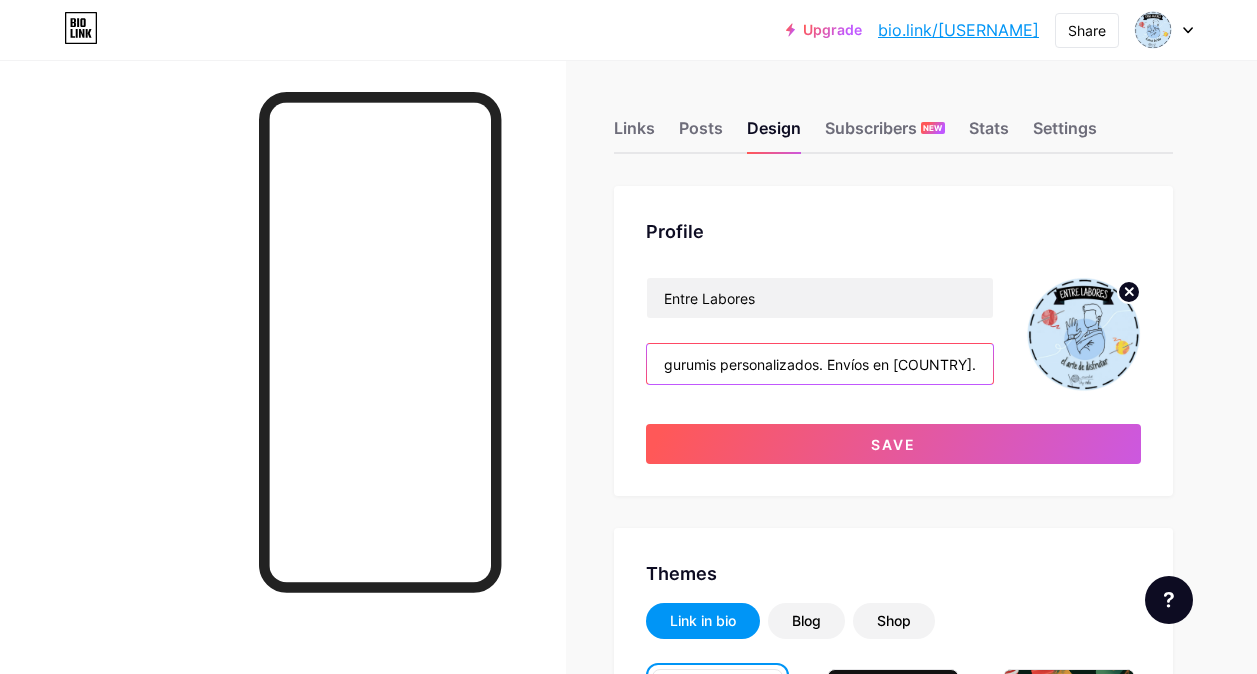 drag, startPoint x: 946, startPoint y: 361, endPoint x: 985, endPoint y: 359, distance: 39.051247 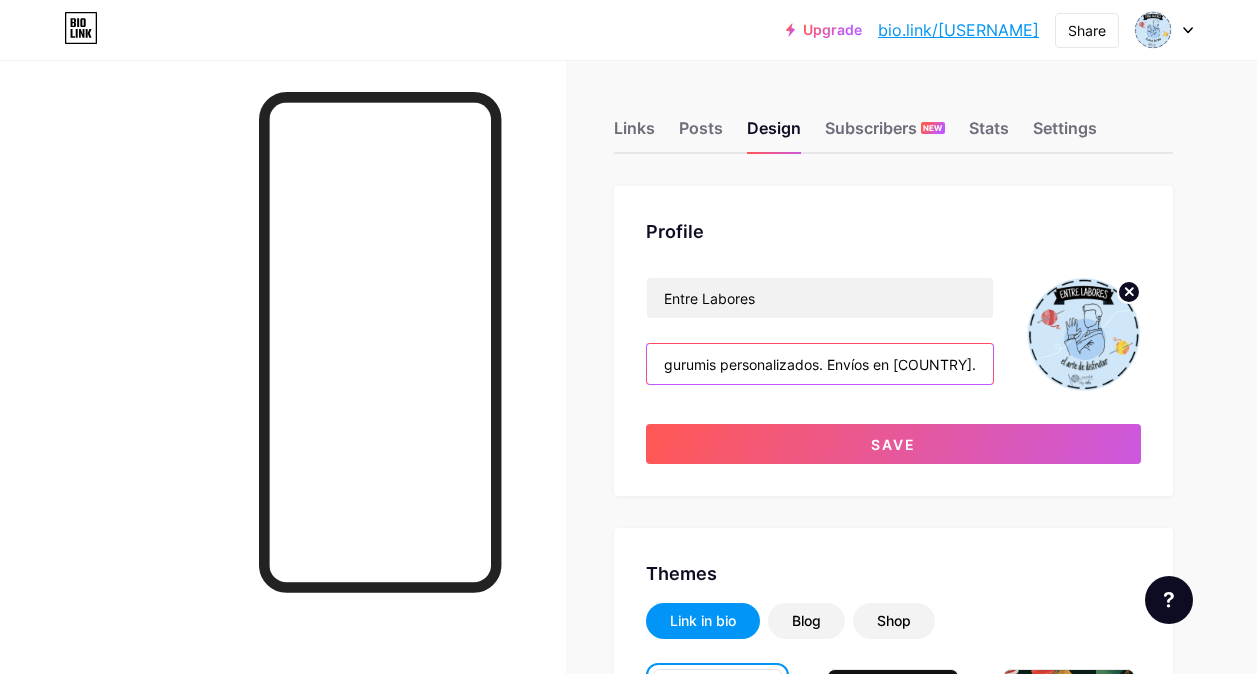 paste on "🇪🇸" 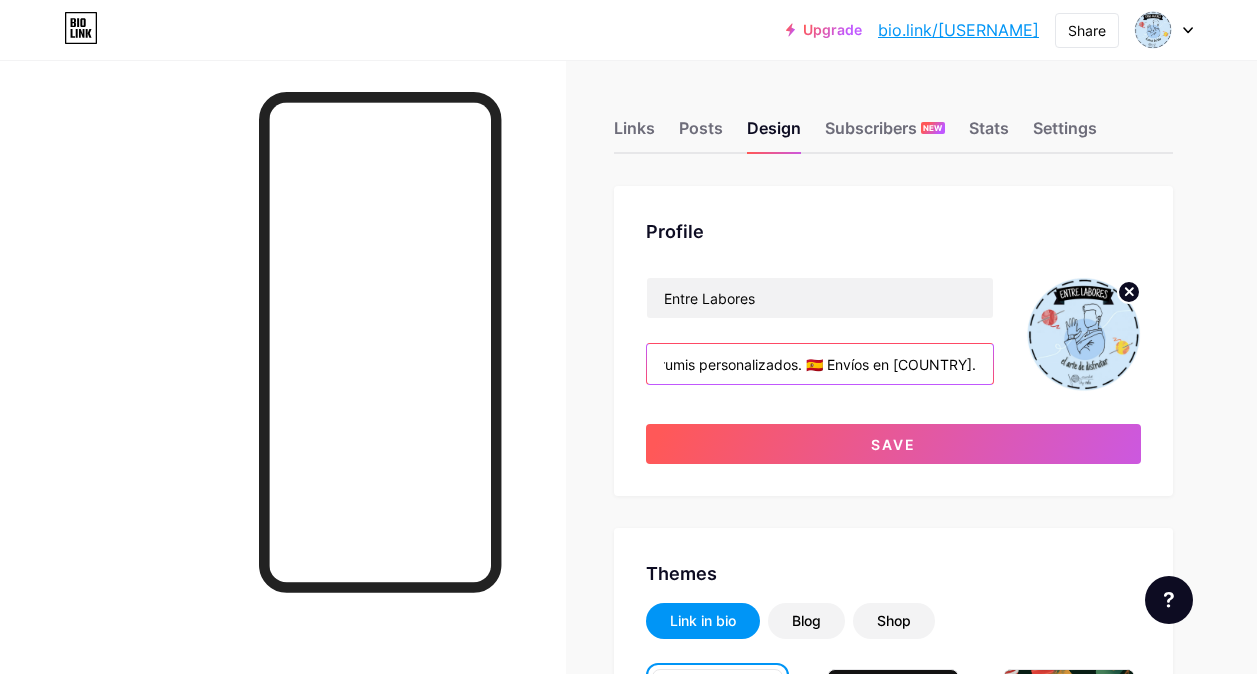 click on "🧵 Tienda abierta 🪡📬 Amigurumis personalizados. 🇪🇸 Envíos en [COUNTRY]." at bounding box center (820, 364) 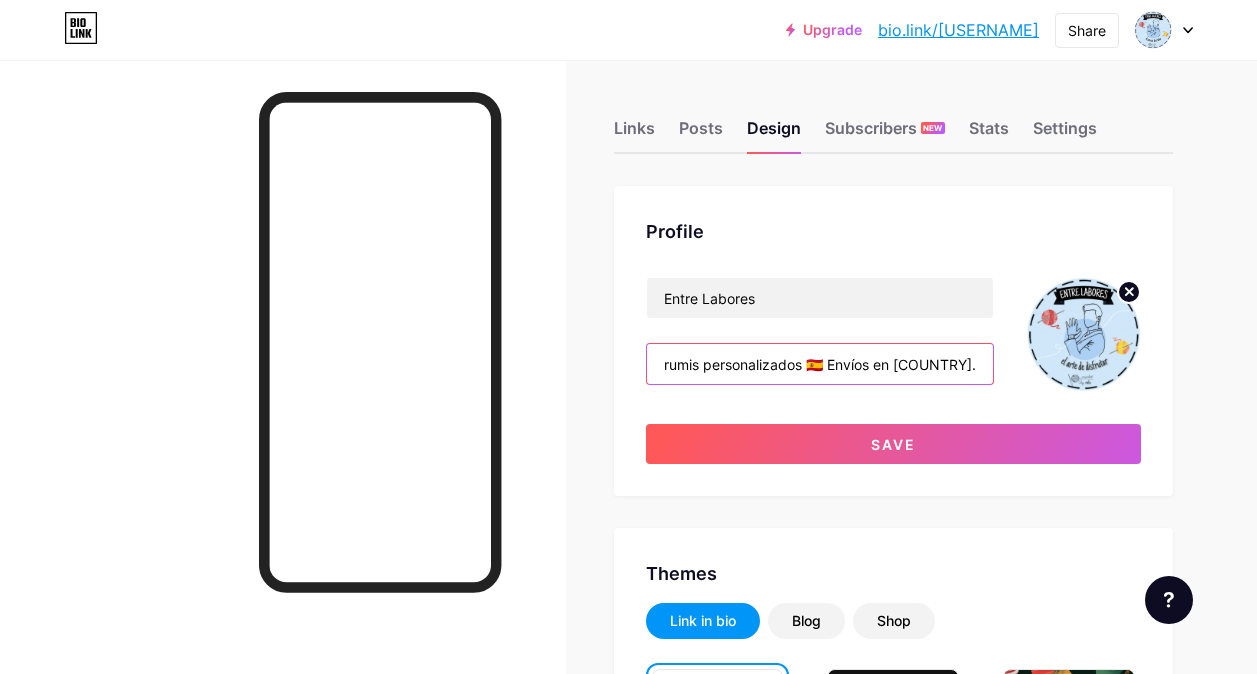 click on "🧵 Tienda abierta 🪡📬 Amigurumis personalizados 🇪🇸 Envíos en [COUNTRY]." at bounding box center [820, 364] 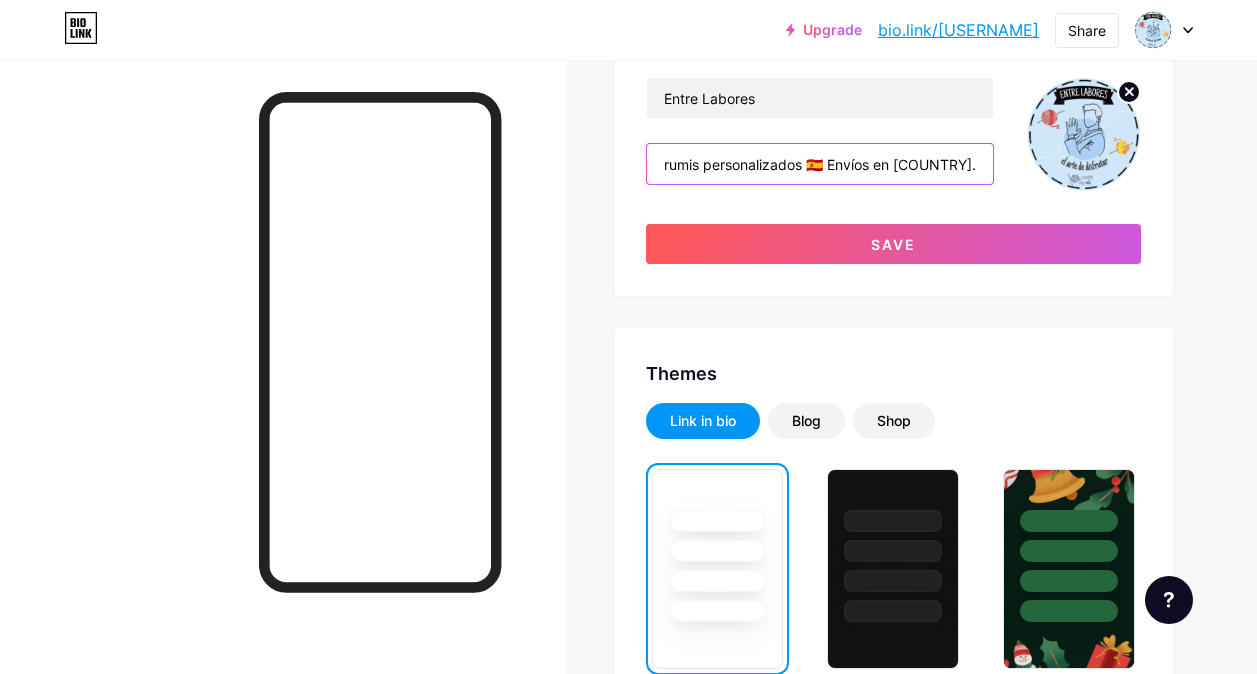 scroll, scrollTop: 700, scrollLeft: 0, axis: vertical 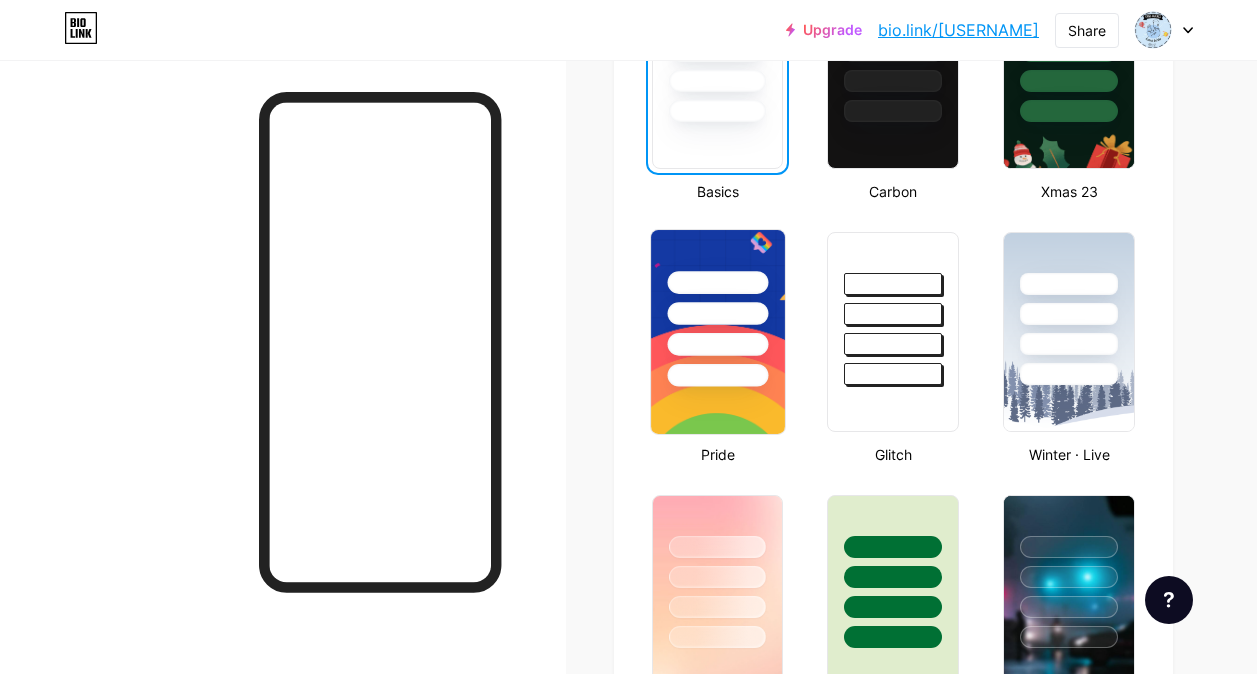 type on "🧵 Tienda abierta 🪡📬 Amigurumis personalizados 🇪🇸 Envíos en [COUNTRY]." 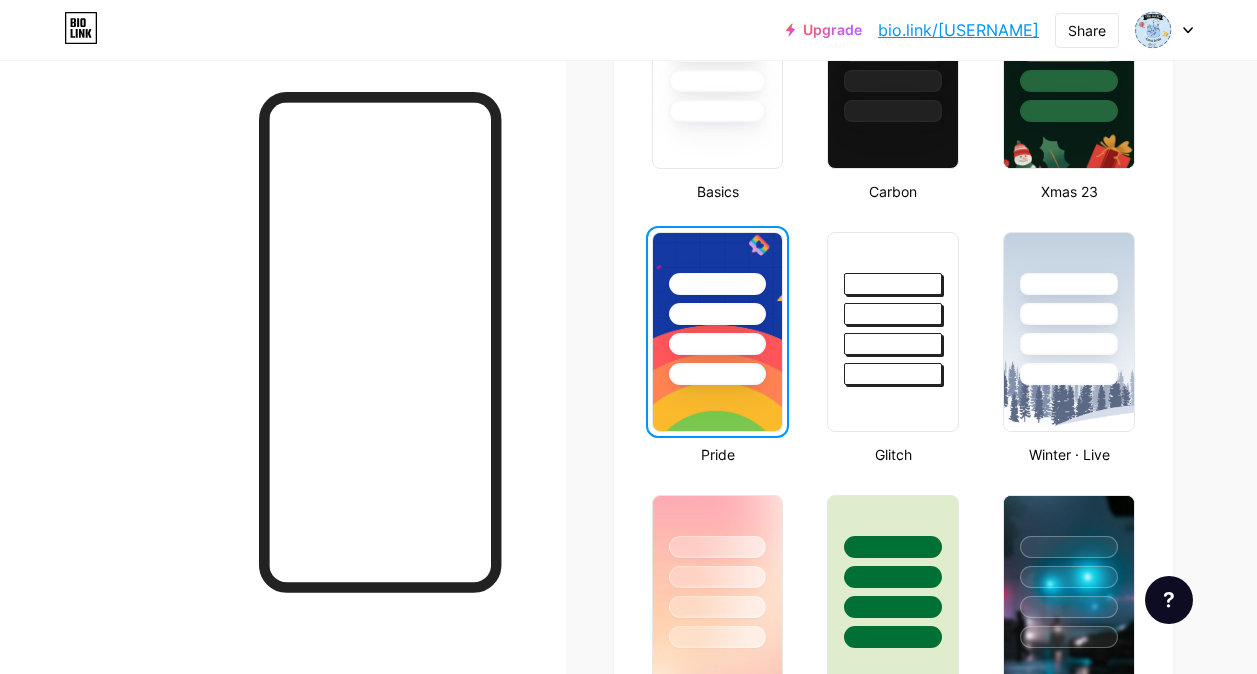 click at bounding box center [718, 374] 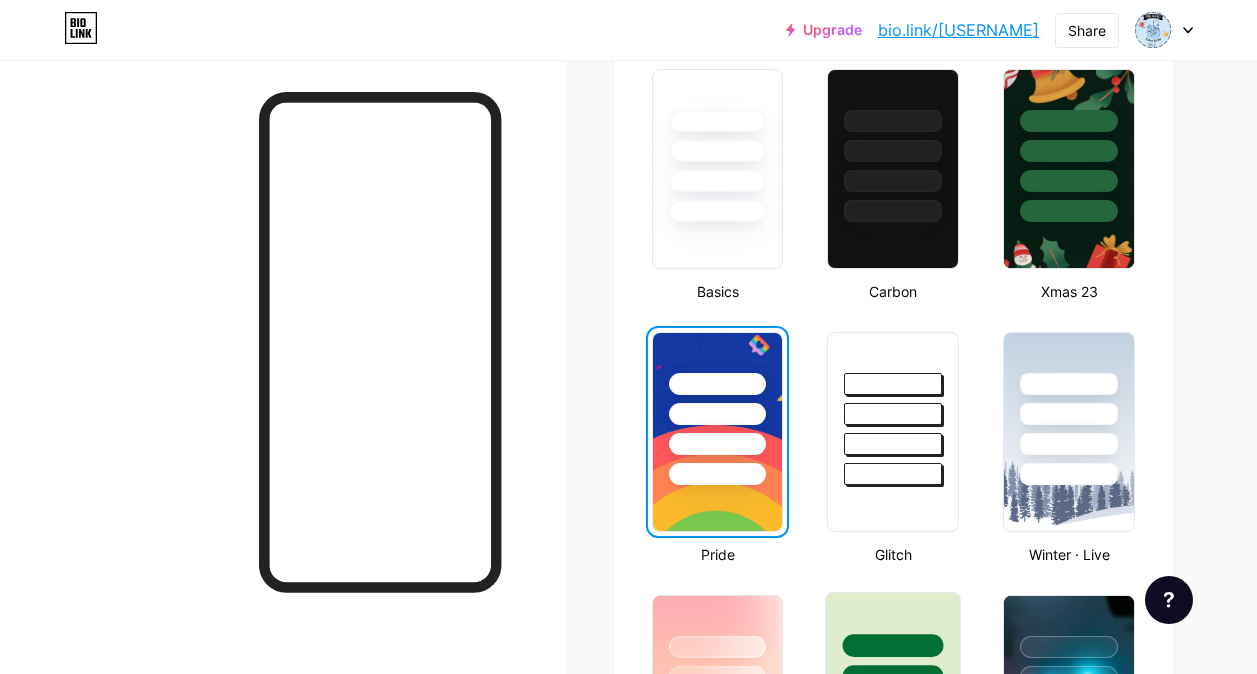 scroll, scrollTop: 500, scrollLeft: 0, axis: vertical 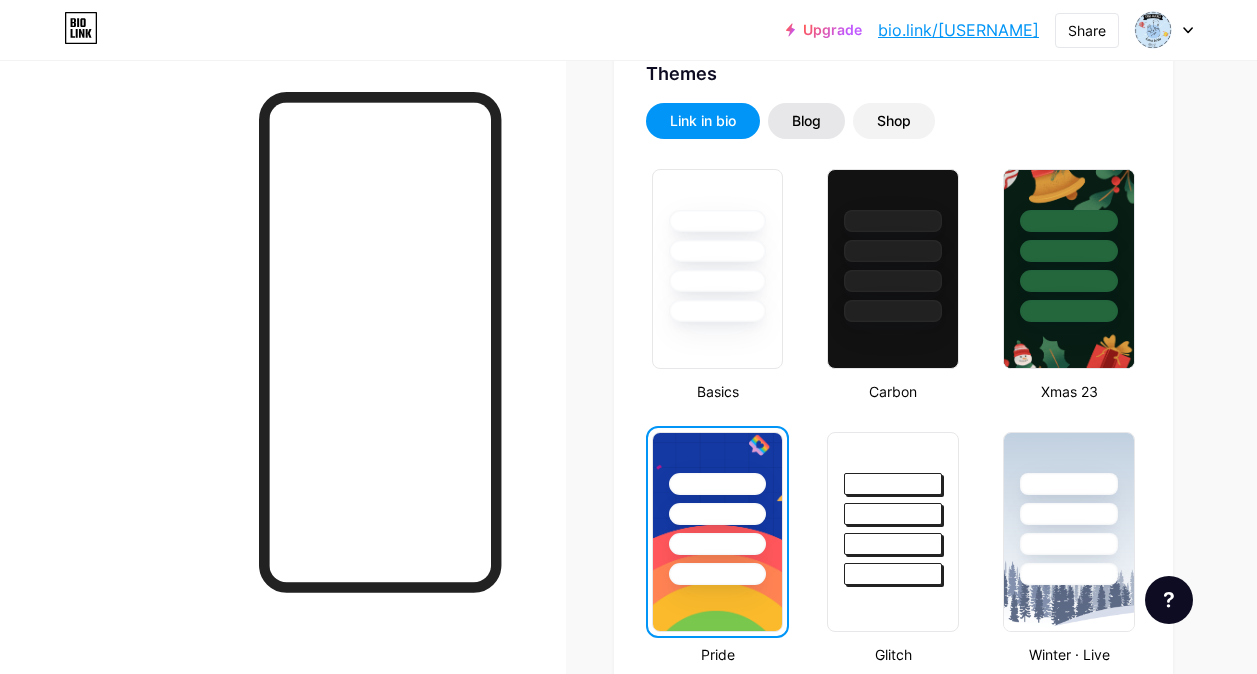 click on "Blog" at bounding box center (806, 121) 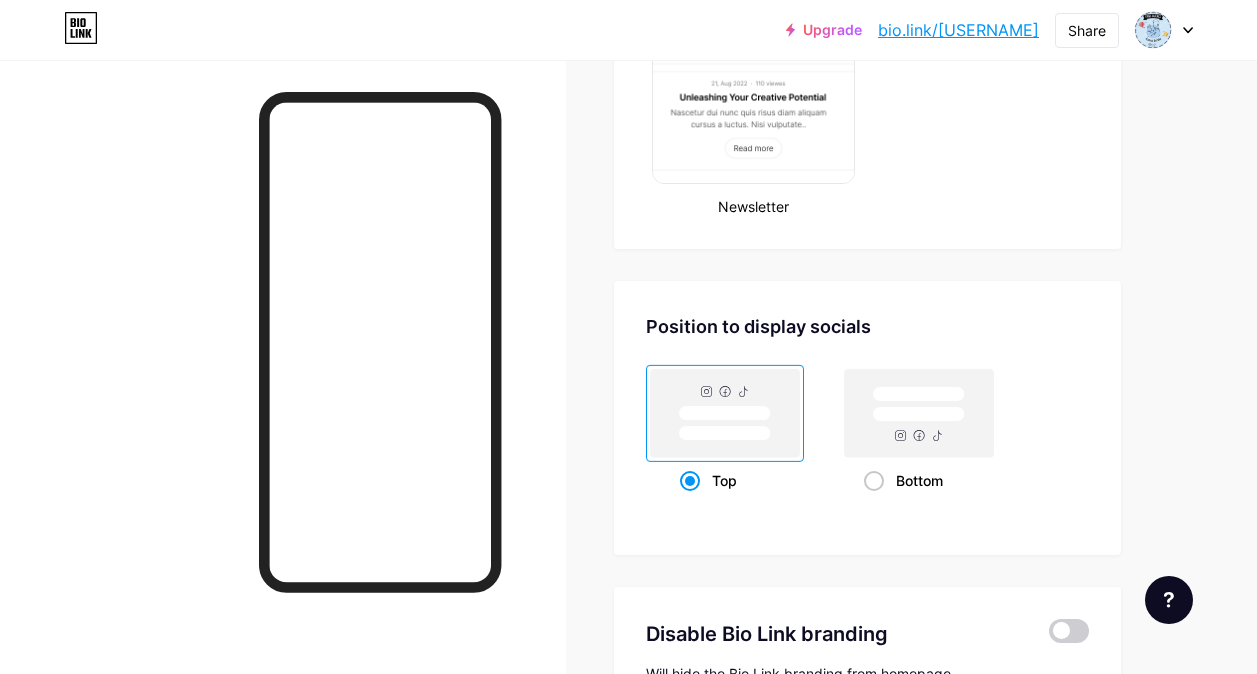 scroll, scrollTop: 1400, scrollLeft: 0, axis: vertical 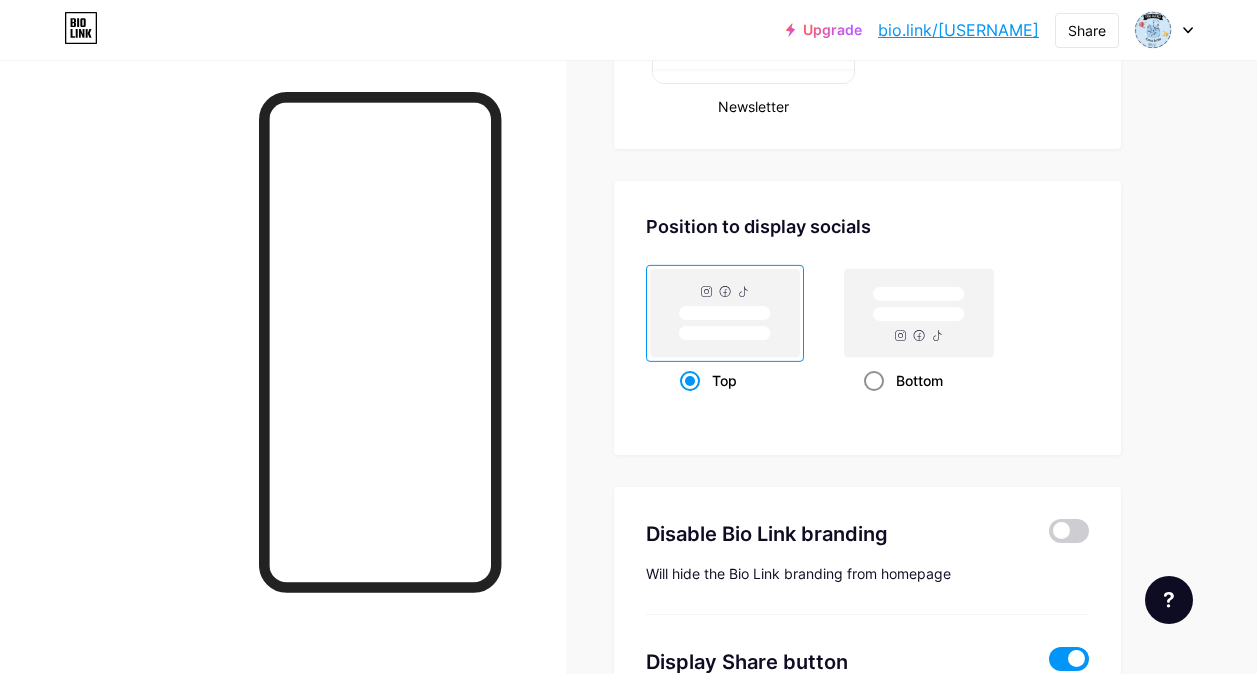 click 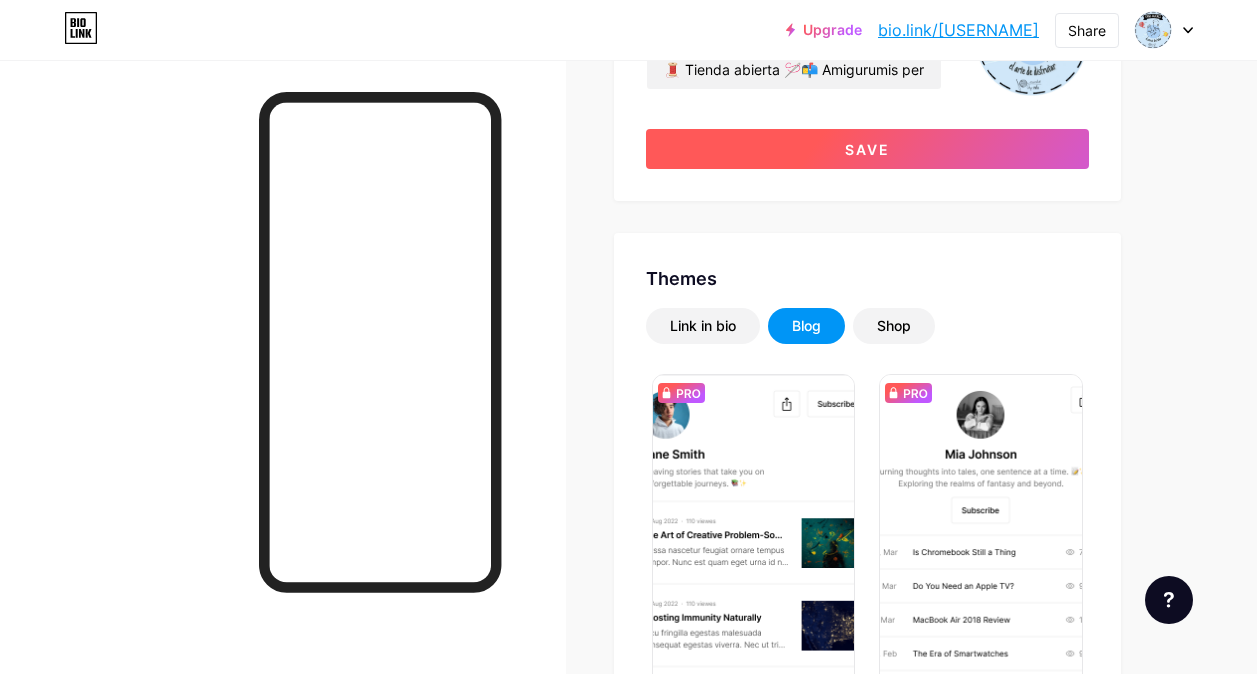 scroll, scrollTop: 95, scrollLeft: 0, axis: vertical 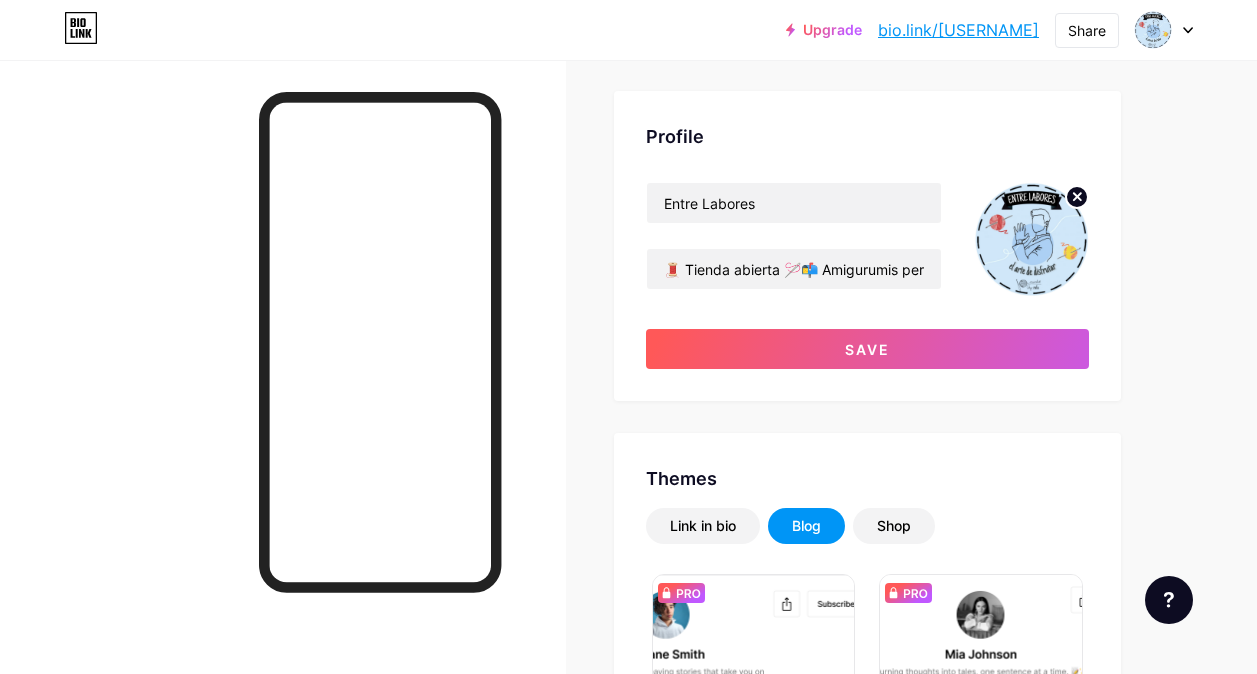 click on "Shop" at bounding box center [894, 526] 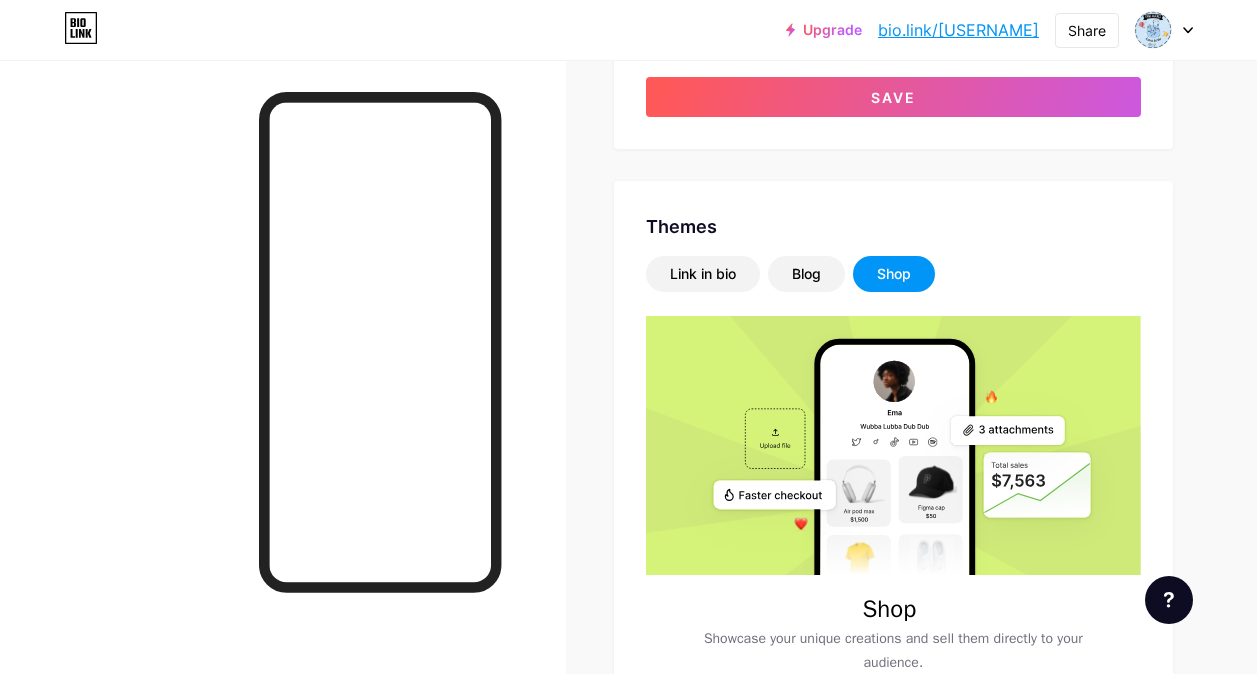 scroll, scrollTop: 47, scrollLeft: 0, axis: vertical 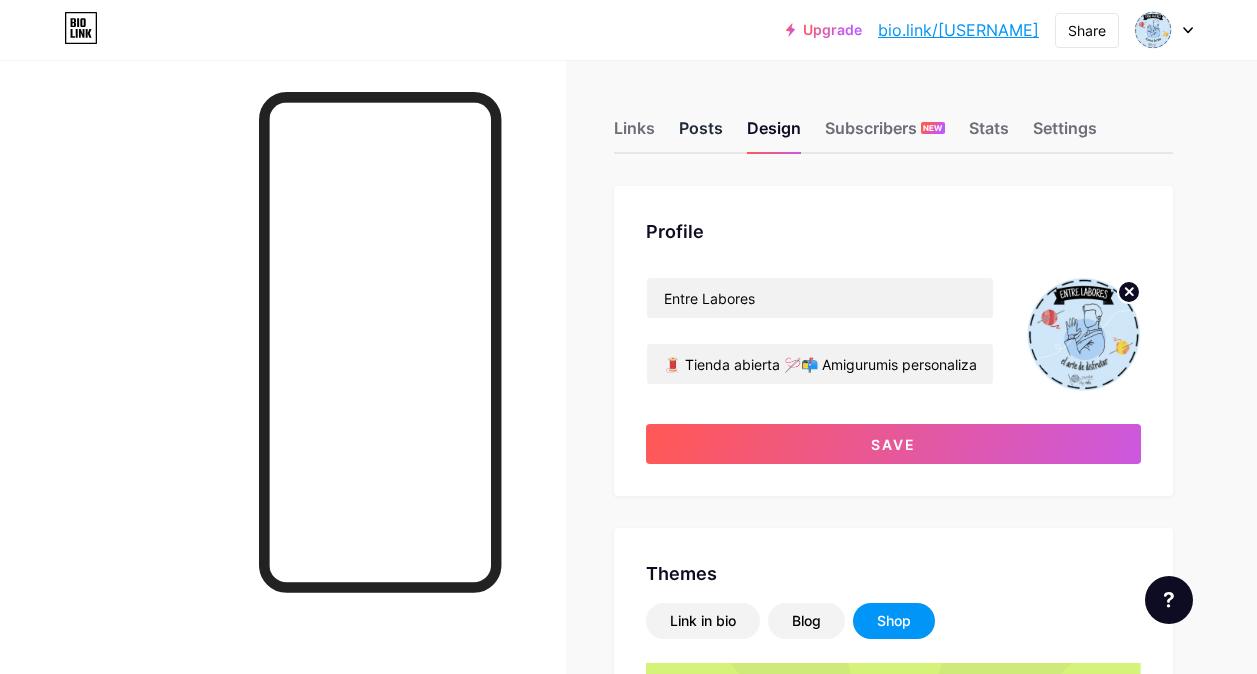 click on "Posts" at bounding box center (701, 134) 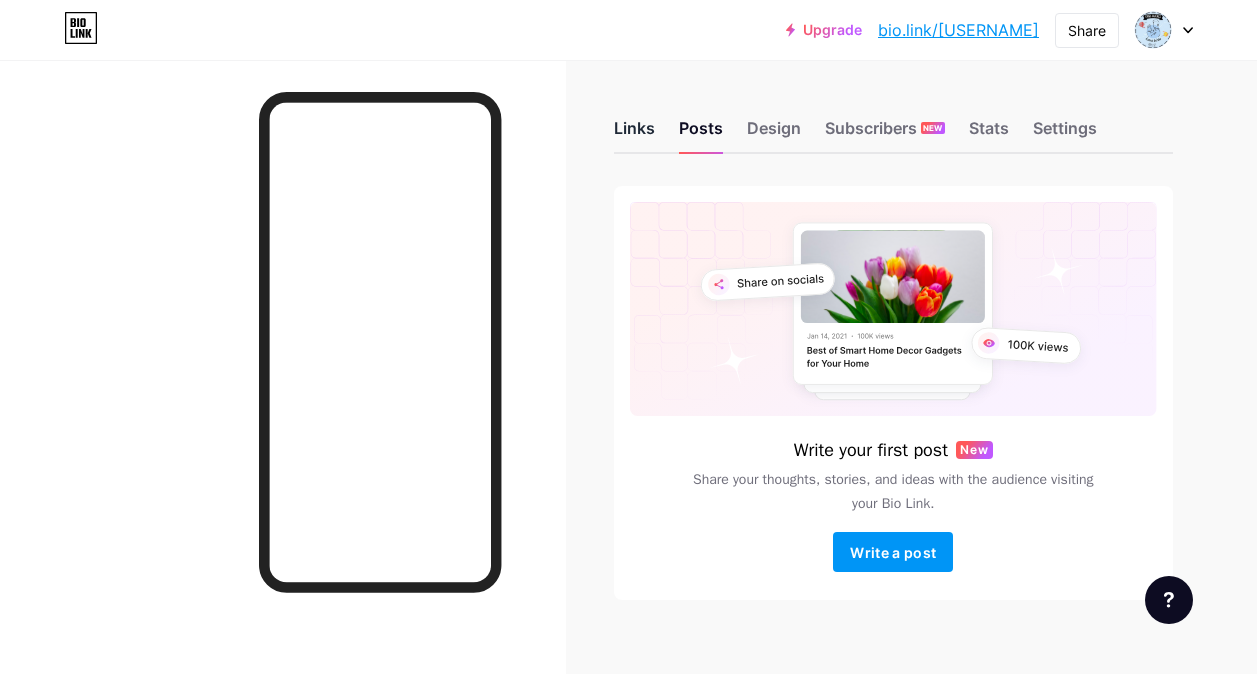click on "Links" at bounding box center [634, 134] 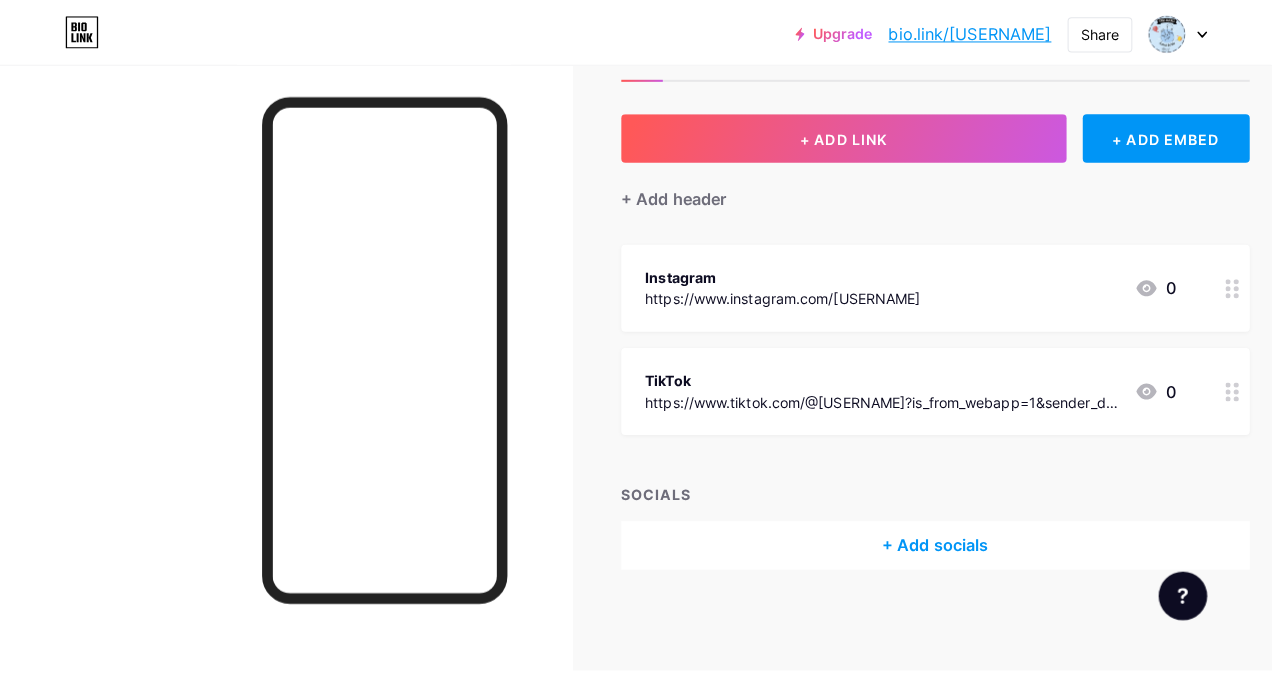 scroll, scrollTop: 0, scrollLeft: 0, axis: both 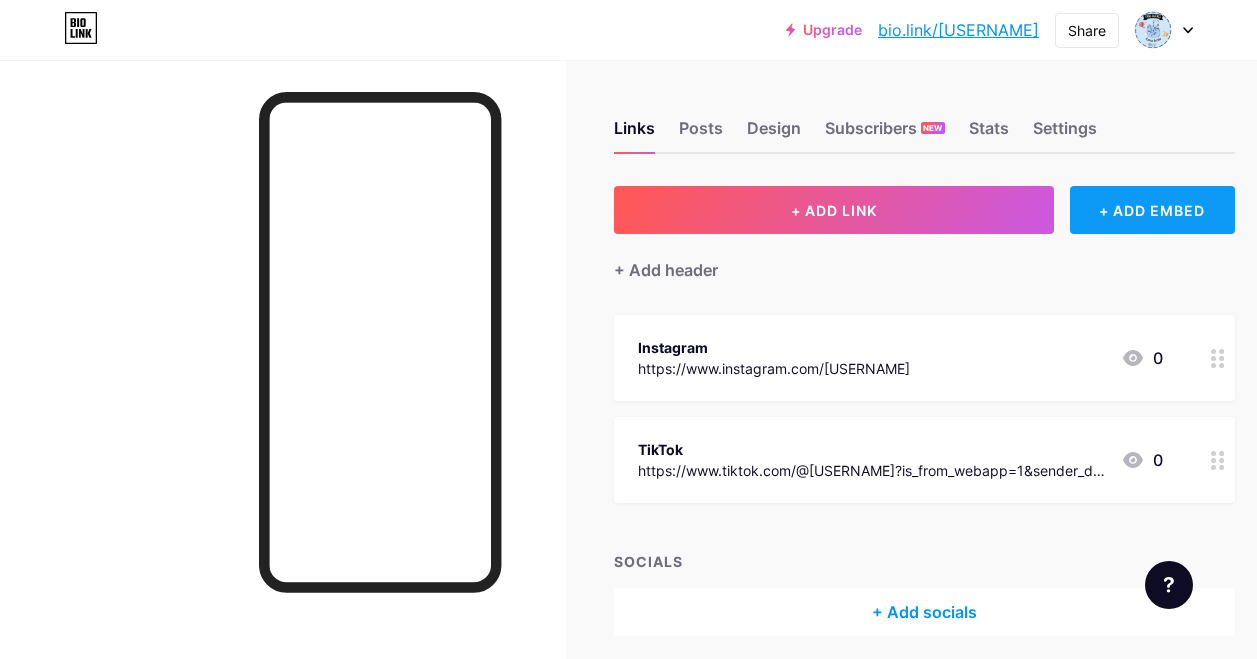 click on "+ ADD EMBED" at bounding box center [1152, 210] 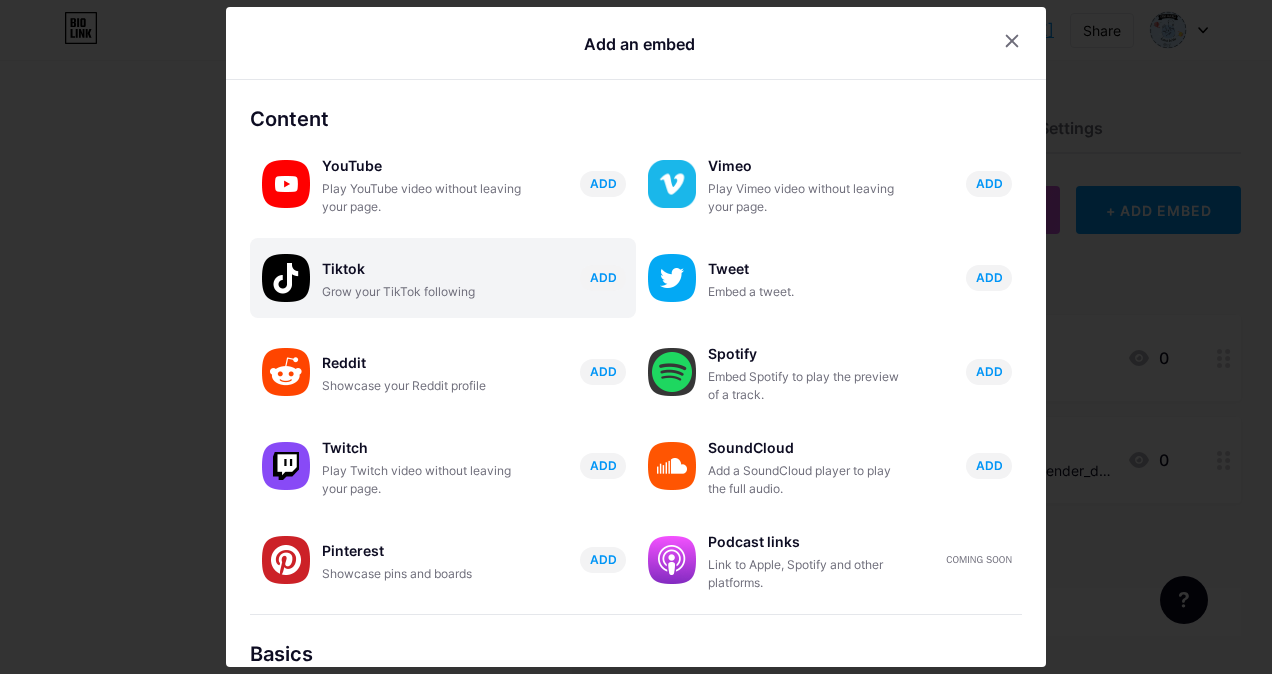 click on "Tiktok
Grow your TikTok following
ADD" at bounding box center (479, 278) 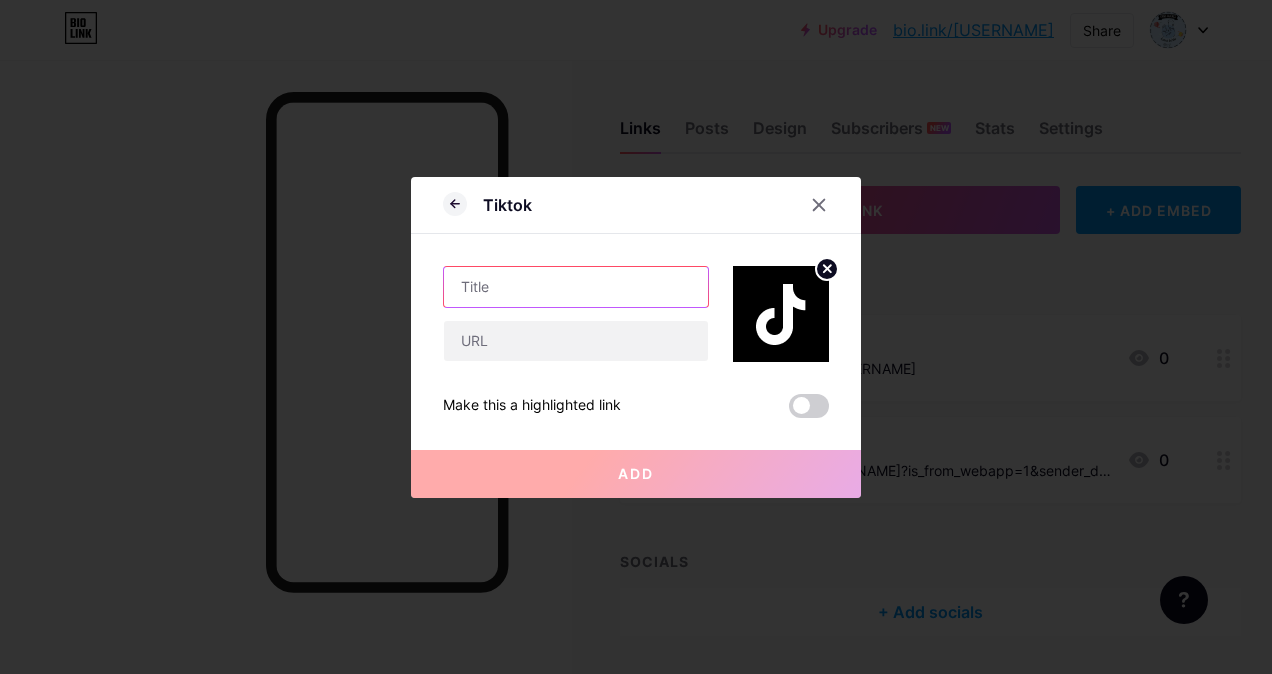 click at bounding box center [576, 287] 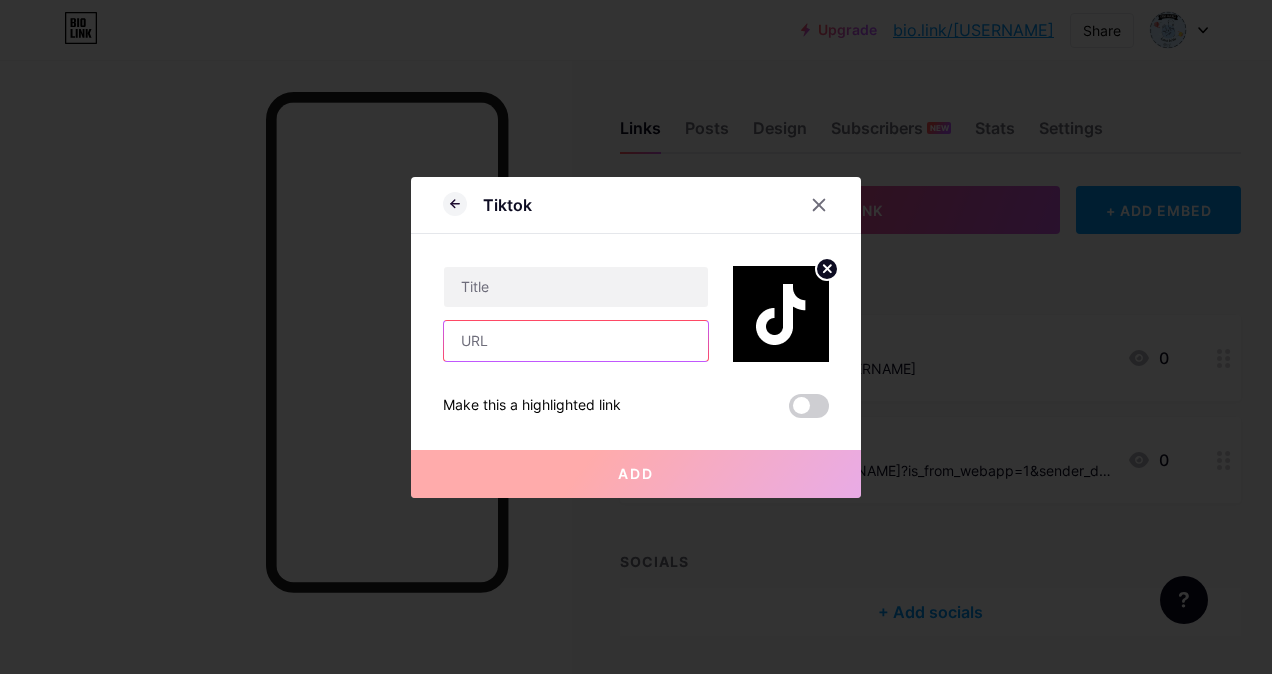 click at bounding box center (576, 341) 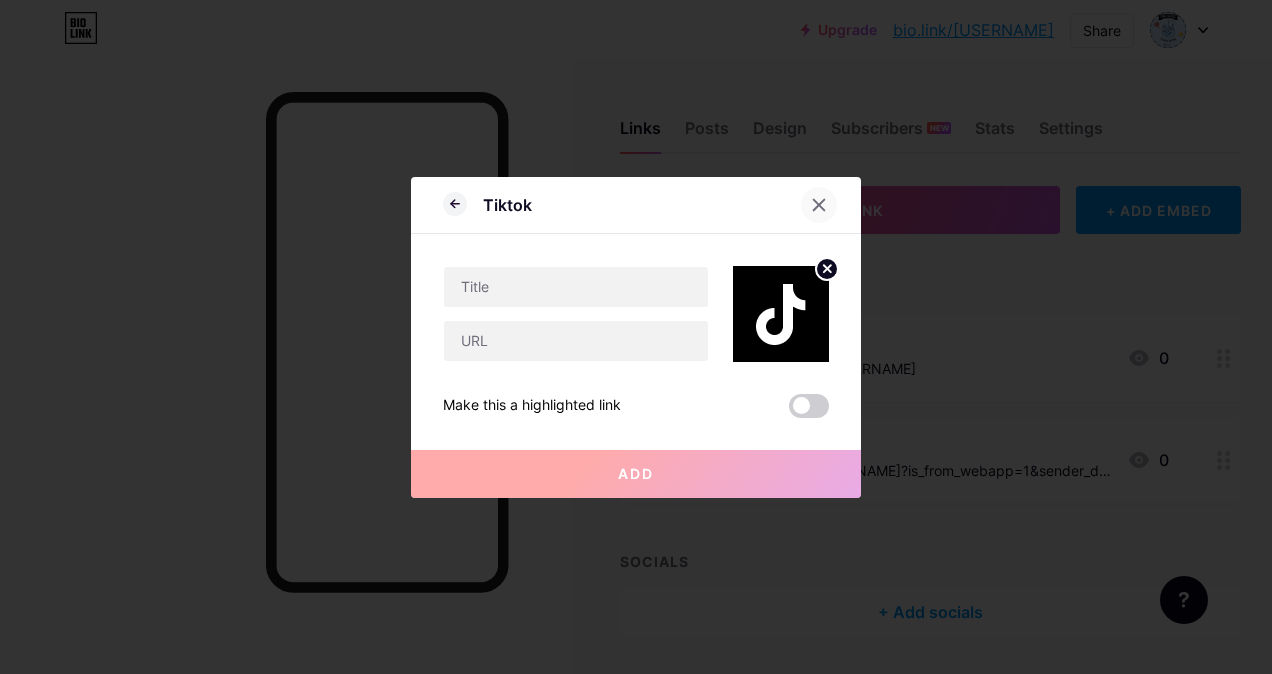 click 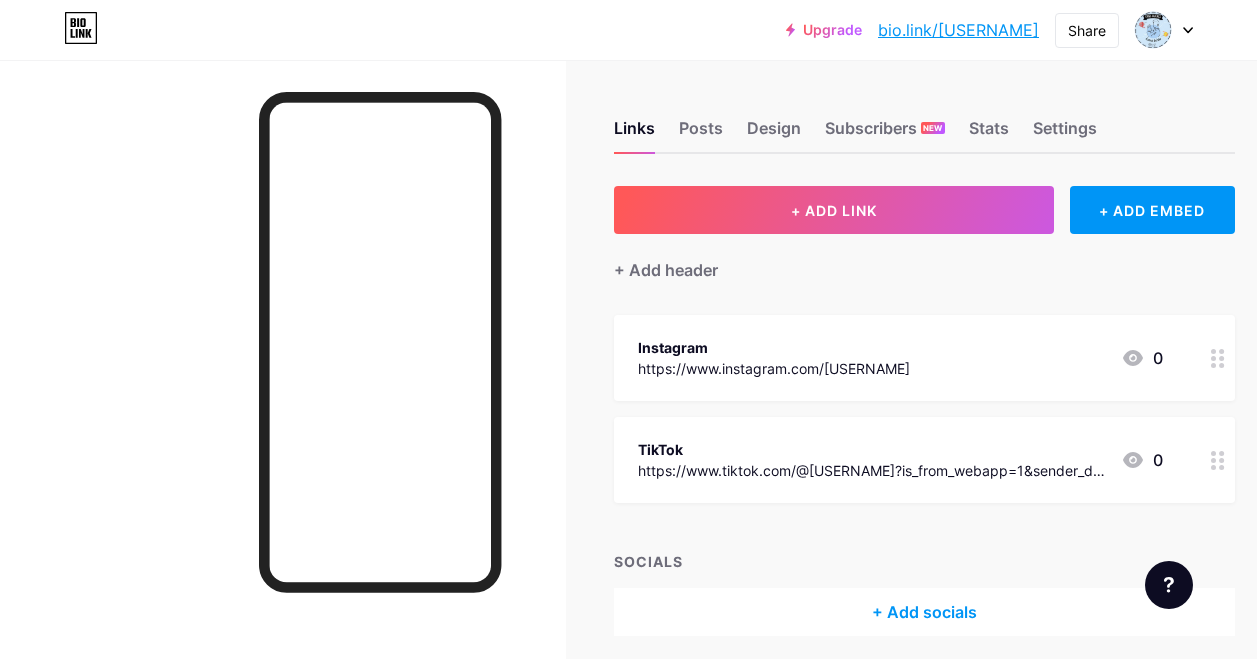 click on "https://www.tiktok.com/@[USERNAME]?is_from_webapp=1&sender_device=pc" at bounding box center [871, 470] 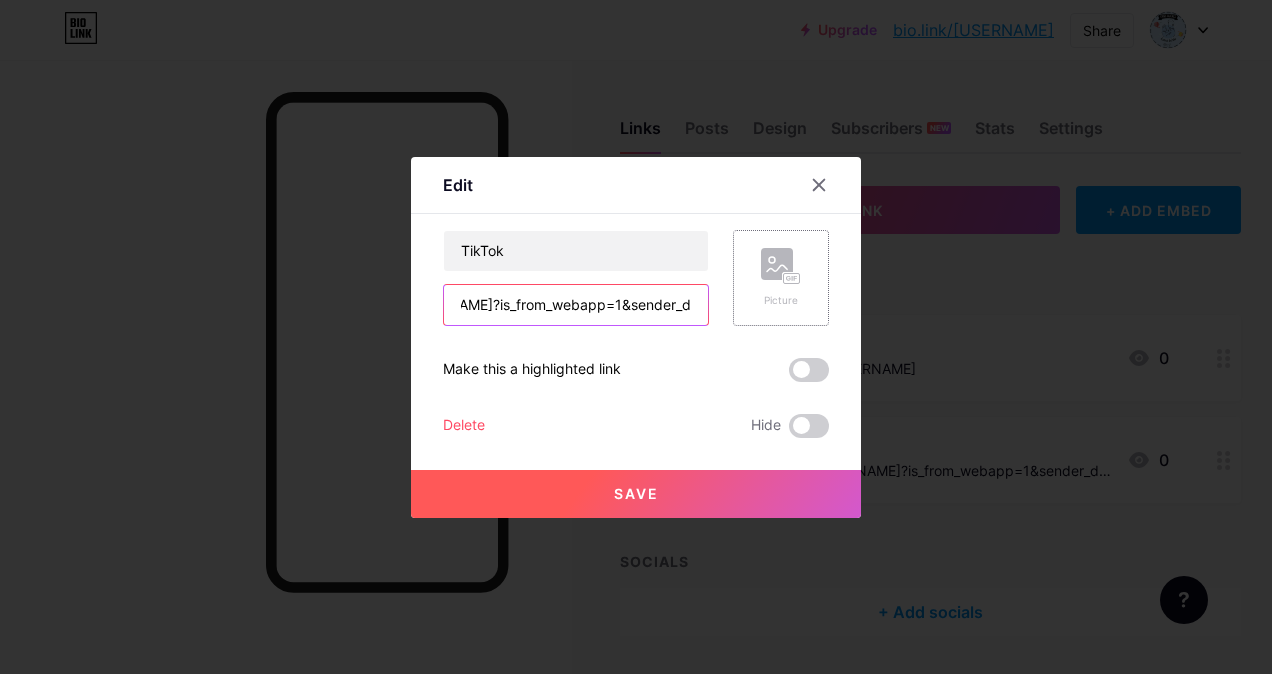 scroll, scrollTop: 0, scrollLeft: 367, axis: horizontal 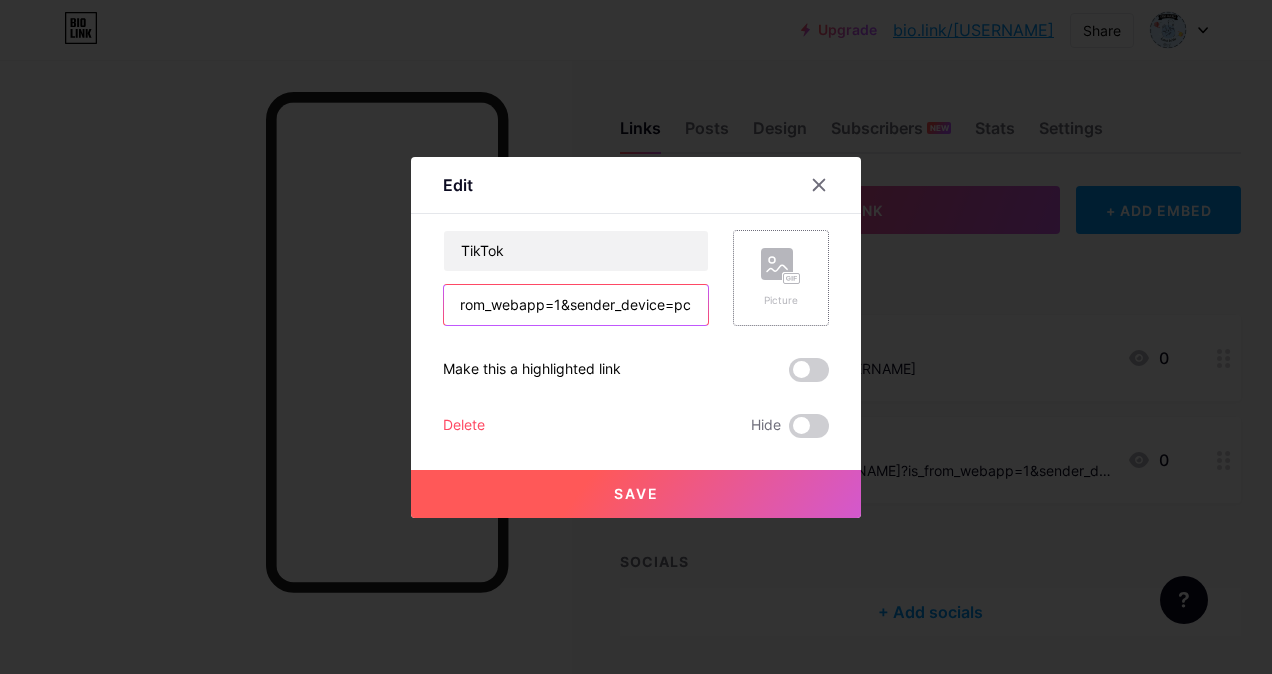 drag, startPoint x: 452, startPoint y: 306, endPoint x: 756, endPoint y: 313, distance: 304.08057 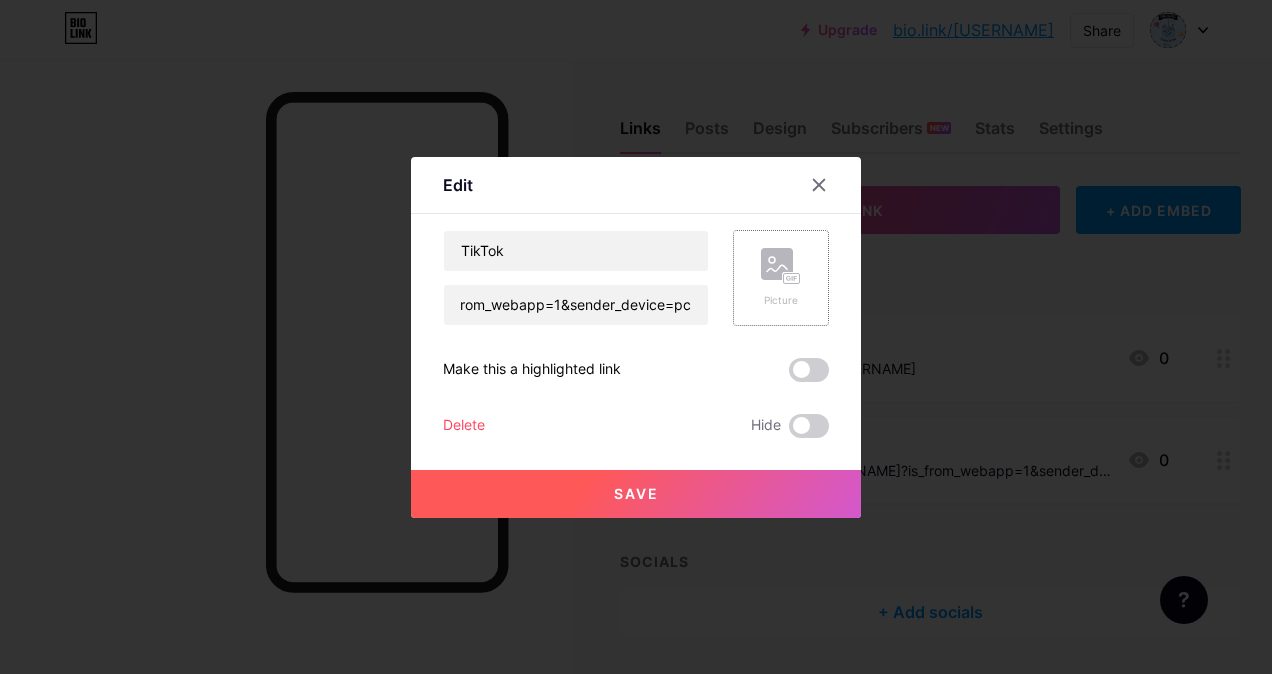 click on "Picture" at bounding box center (781, 278) 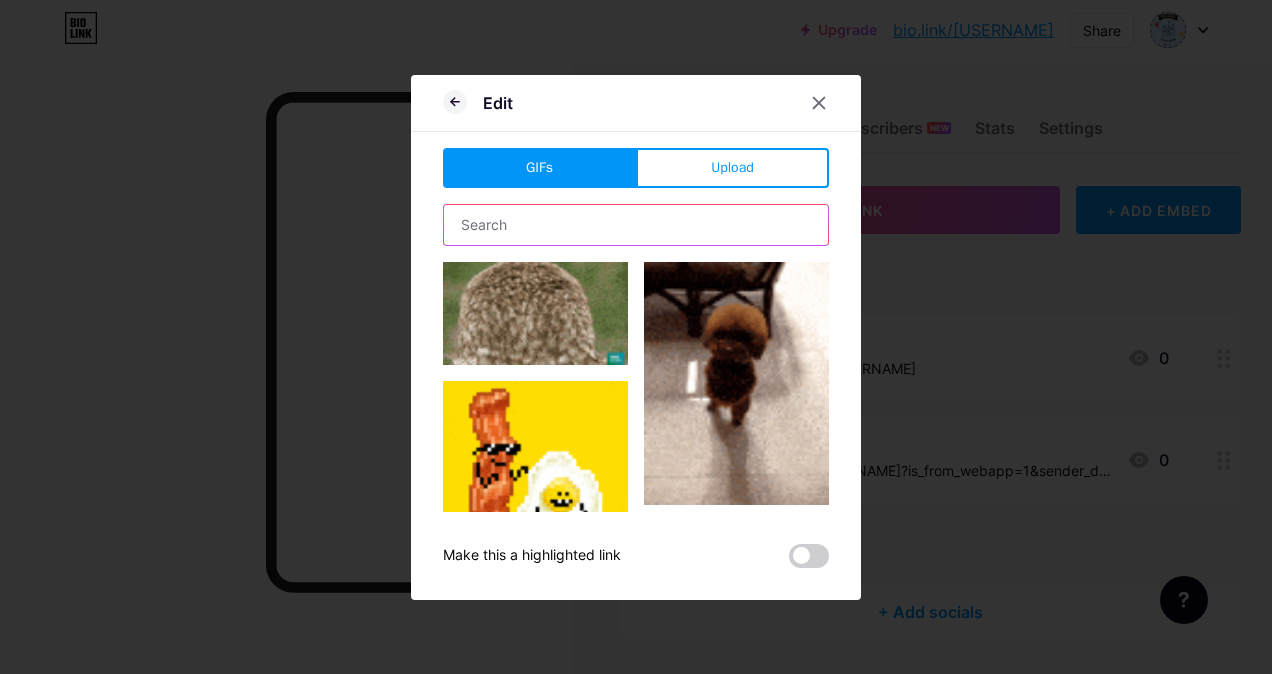 click at bounding box center (636, 225) 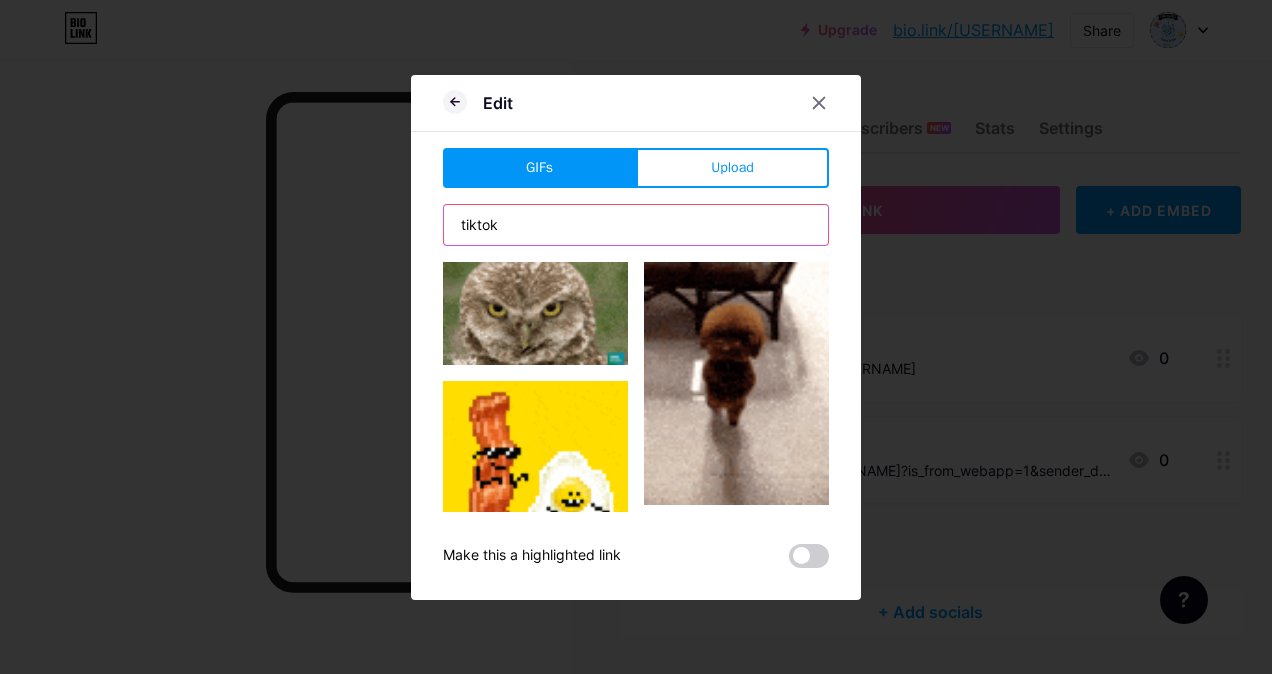 type on "tiktok" 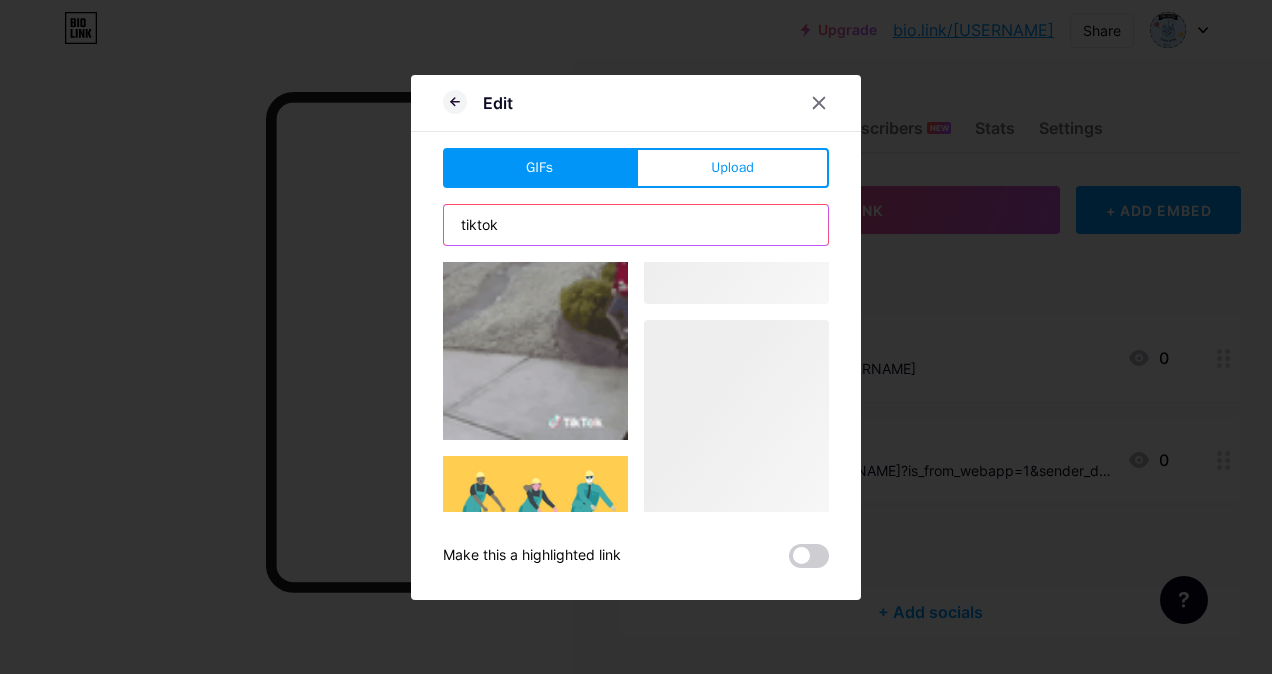 scroll, scrollTop: 2300, scrollLeft: 0, axis: vertical 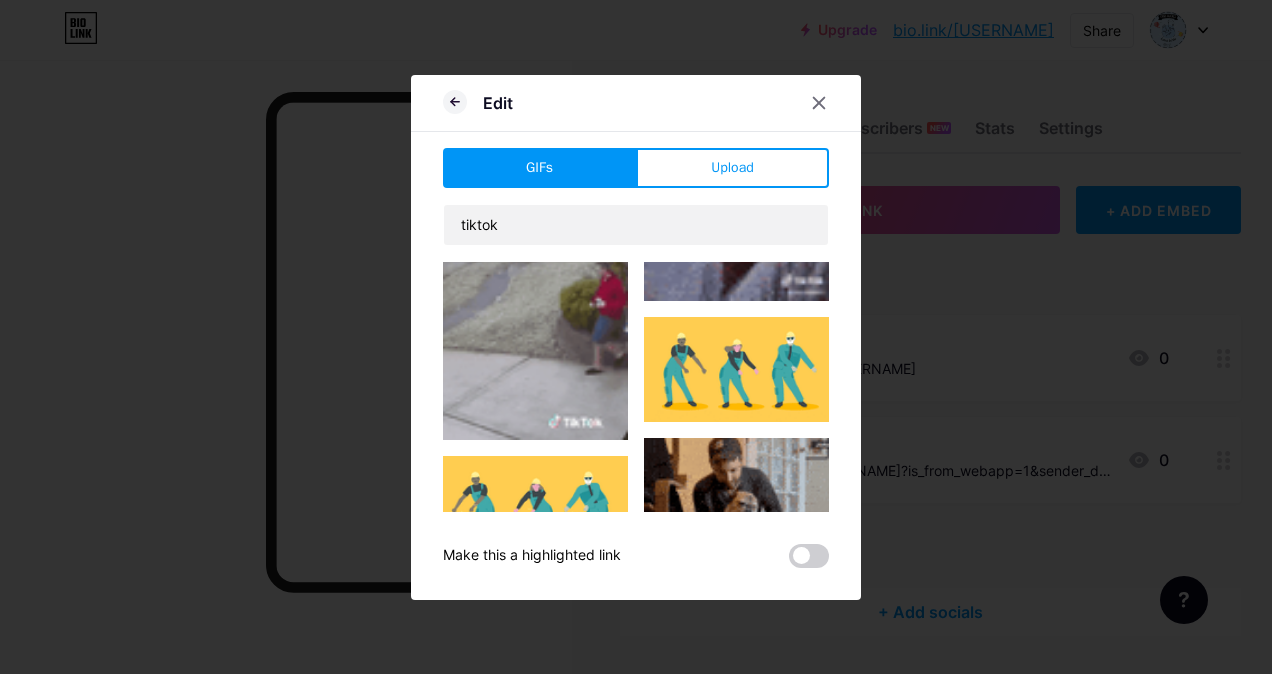 click at bounding box center [636, 337] 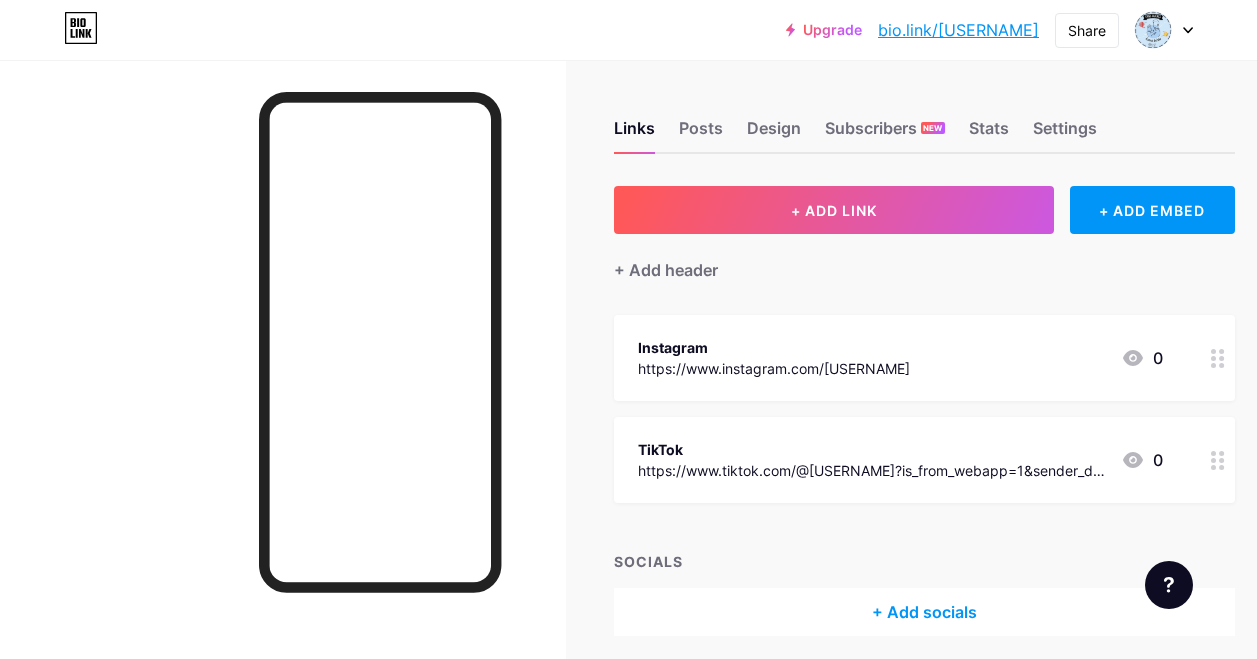 click on "https://www.tiktok.com/@[USERNAME]?is_from_webapp=1&sender_device=pc" at bounding box center (871, 470) 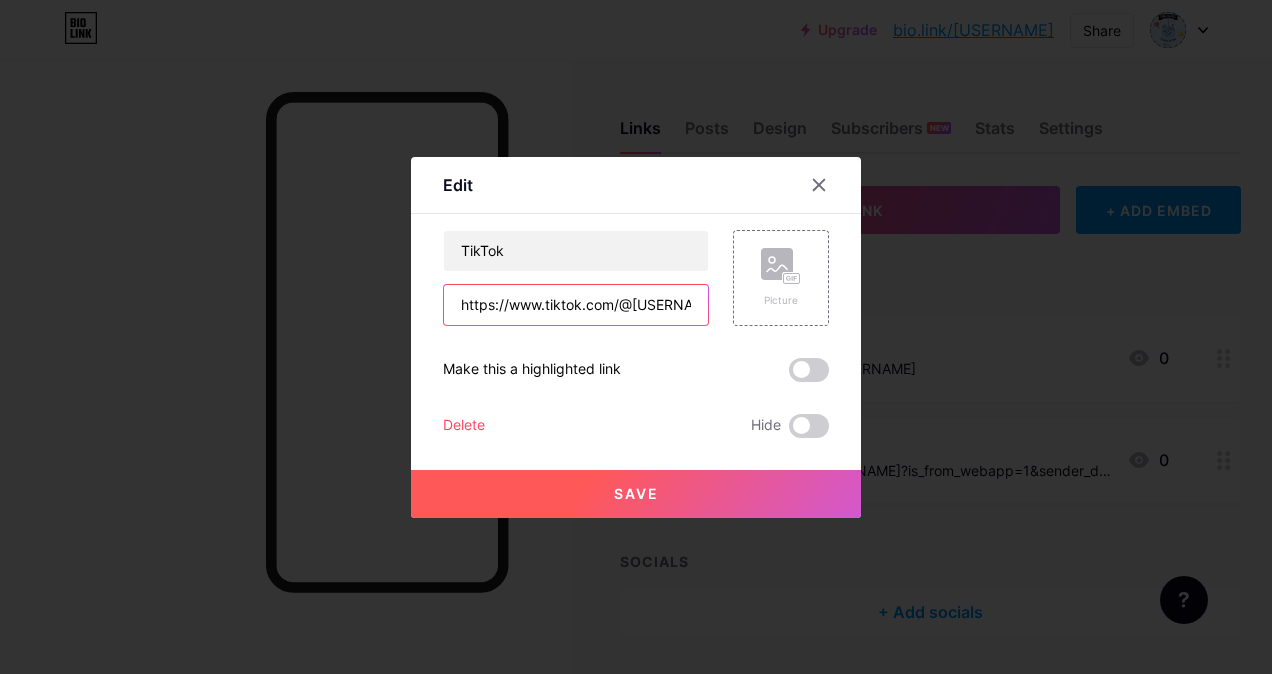 scroll, scrollTop: 0, scrollLeft: 367, axis: horizontal 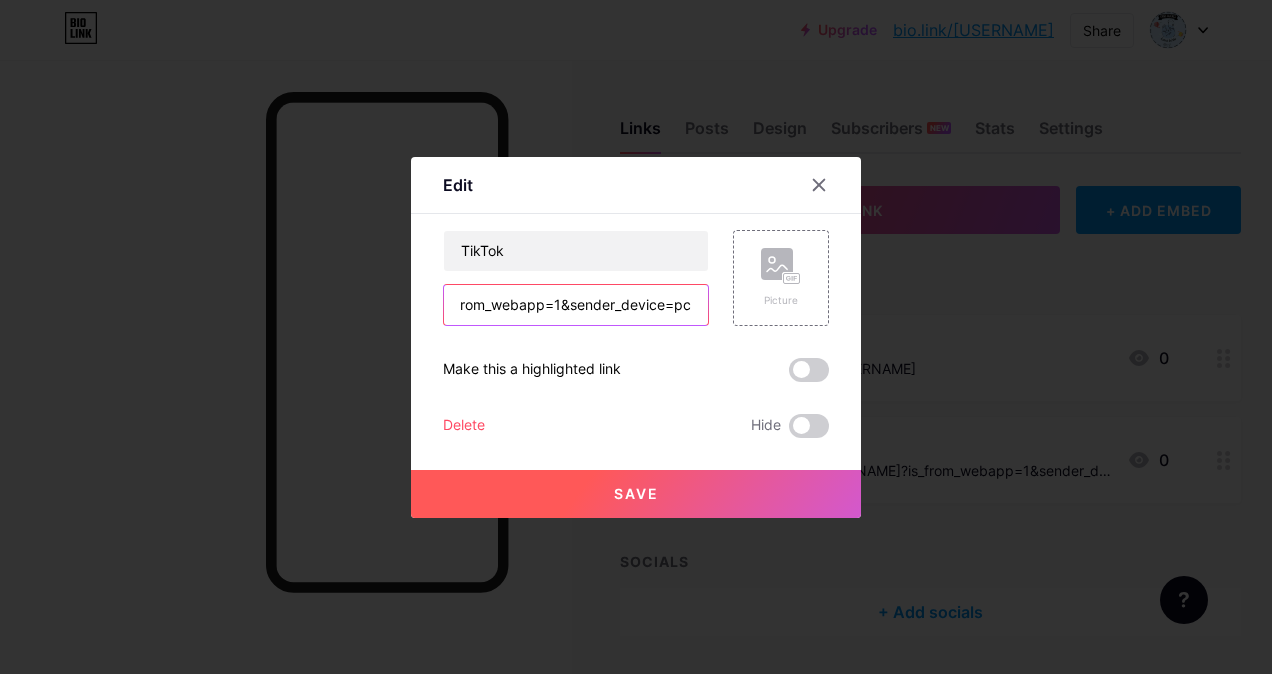 drag, startPoint x: 453, startPoint y: 311, endPoint x: 1022, endPoint y: 337, distance: 569.5937 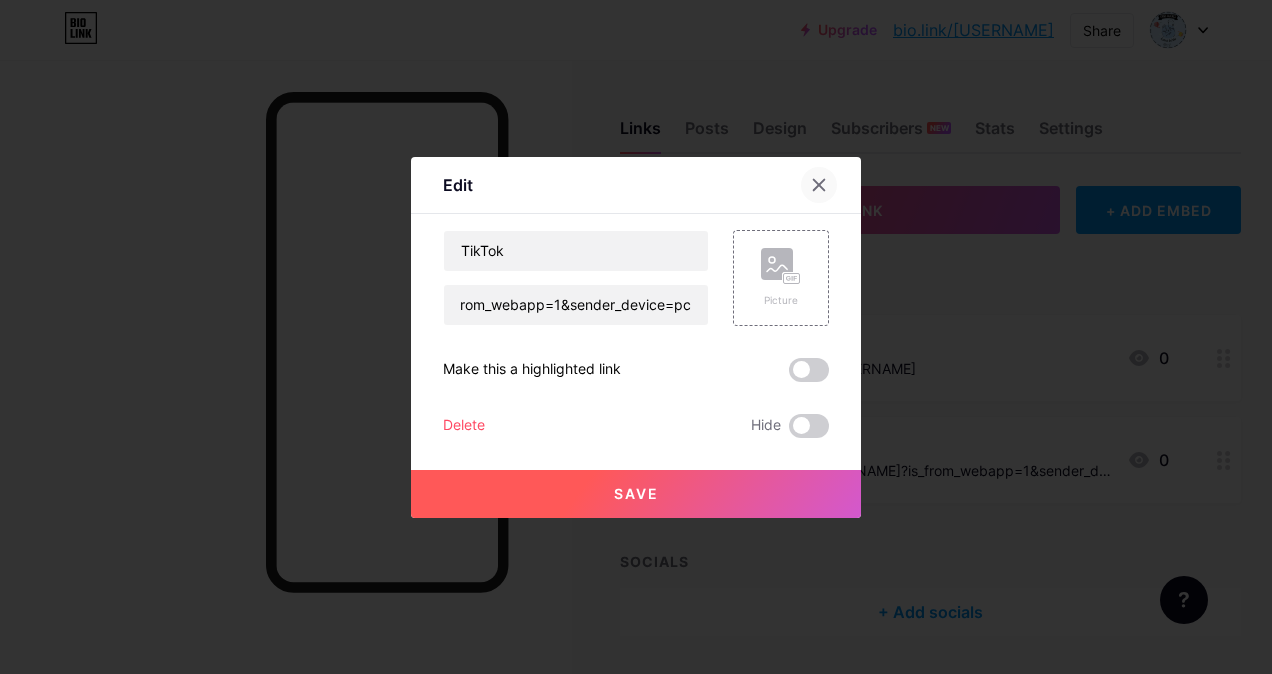 click 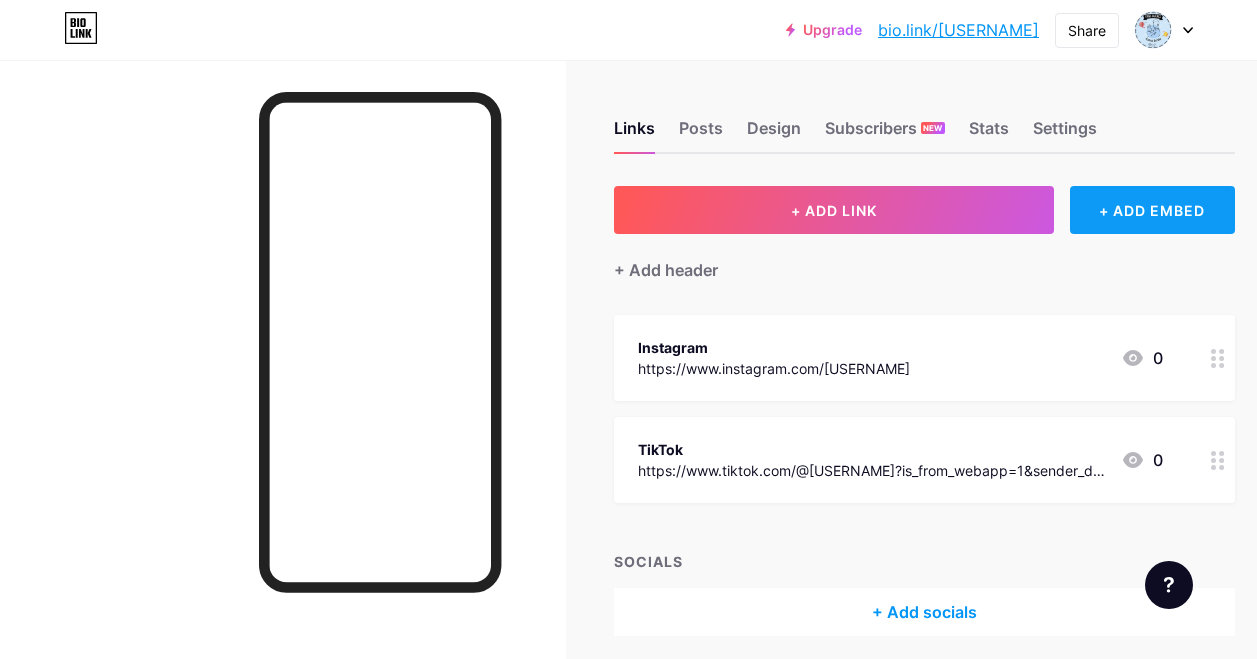 click on "+ ADD EMBED" at bounding box center [1152, 210] 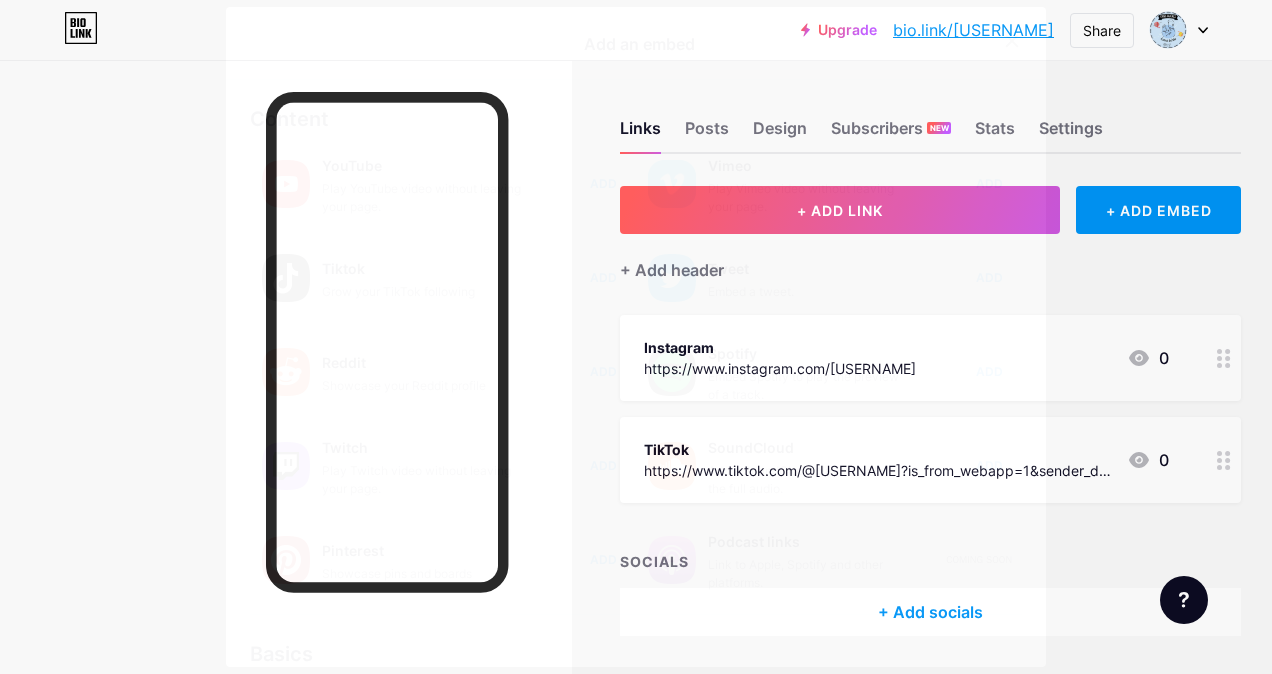 click on "Grow your TikTok following" at bounding box center (422, 292) 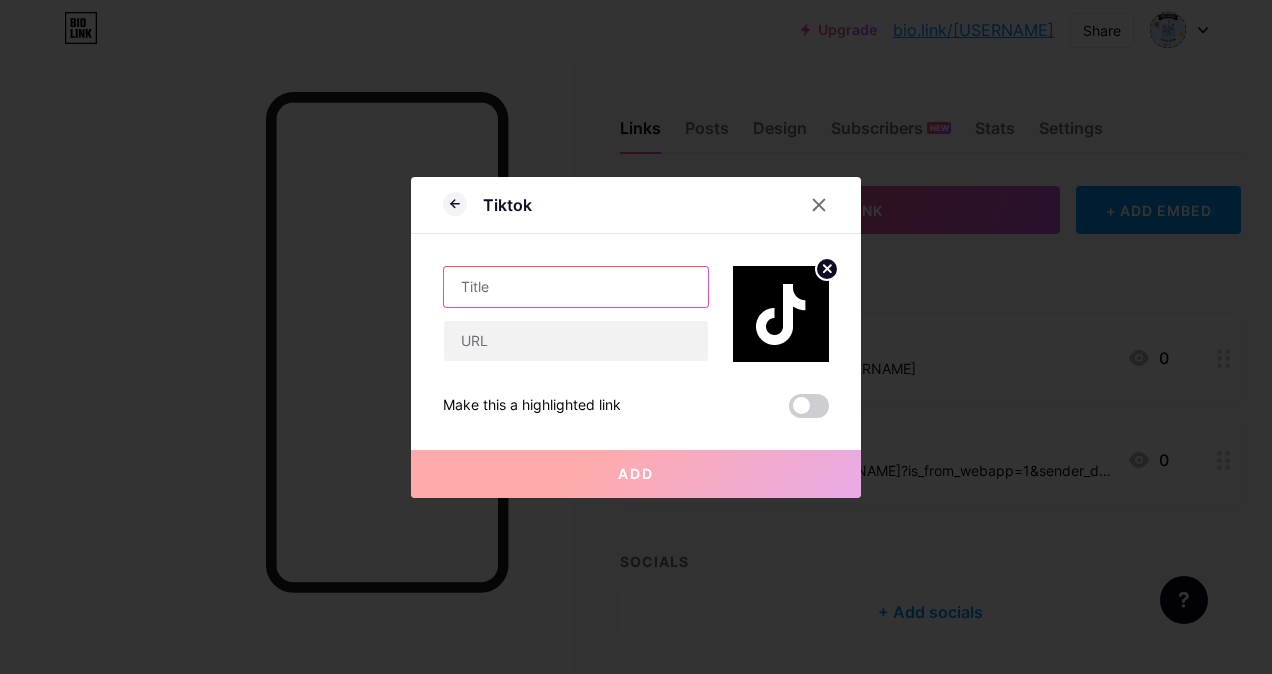 click at bounding box center [576, 287] 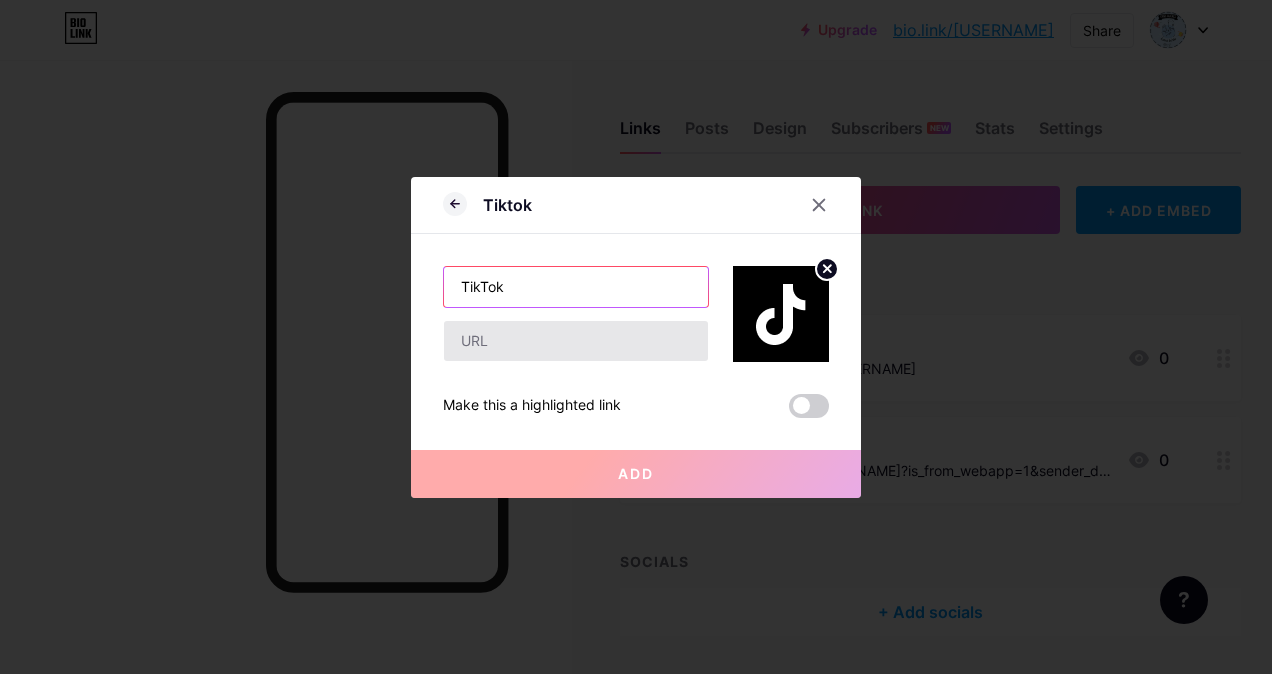 type on "TikTok" 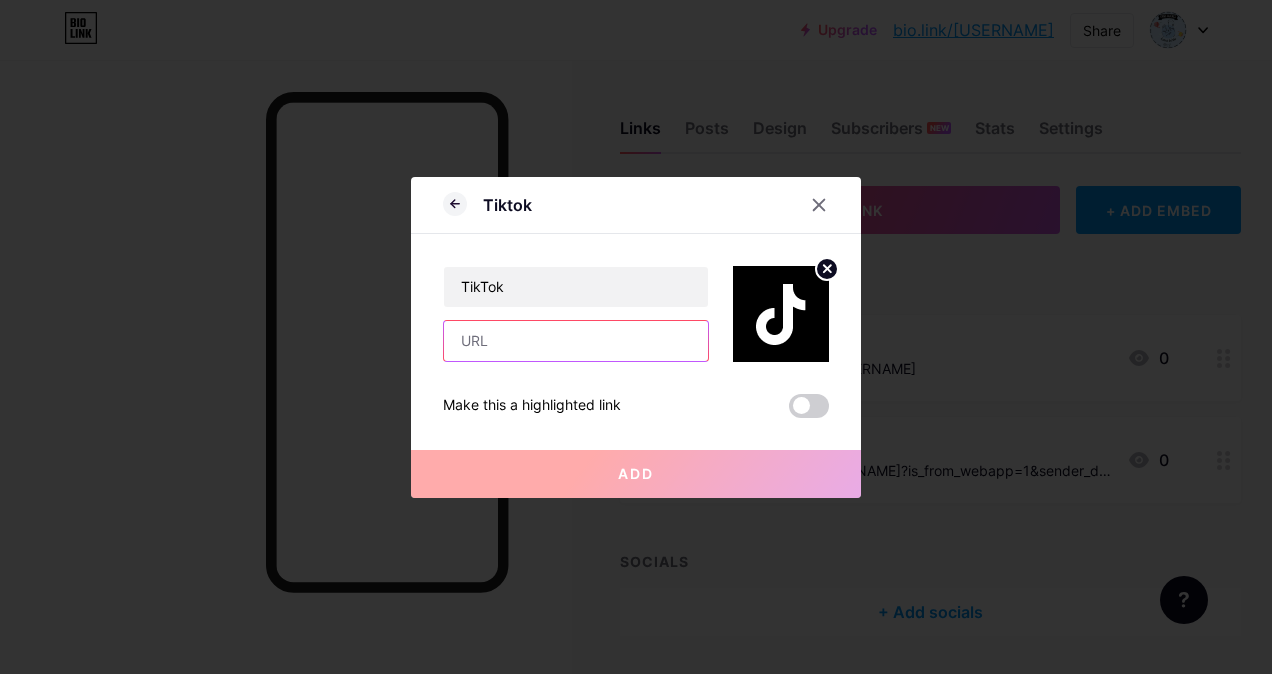 click at bounding box center (576, 341) 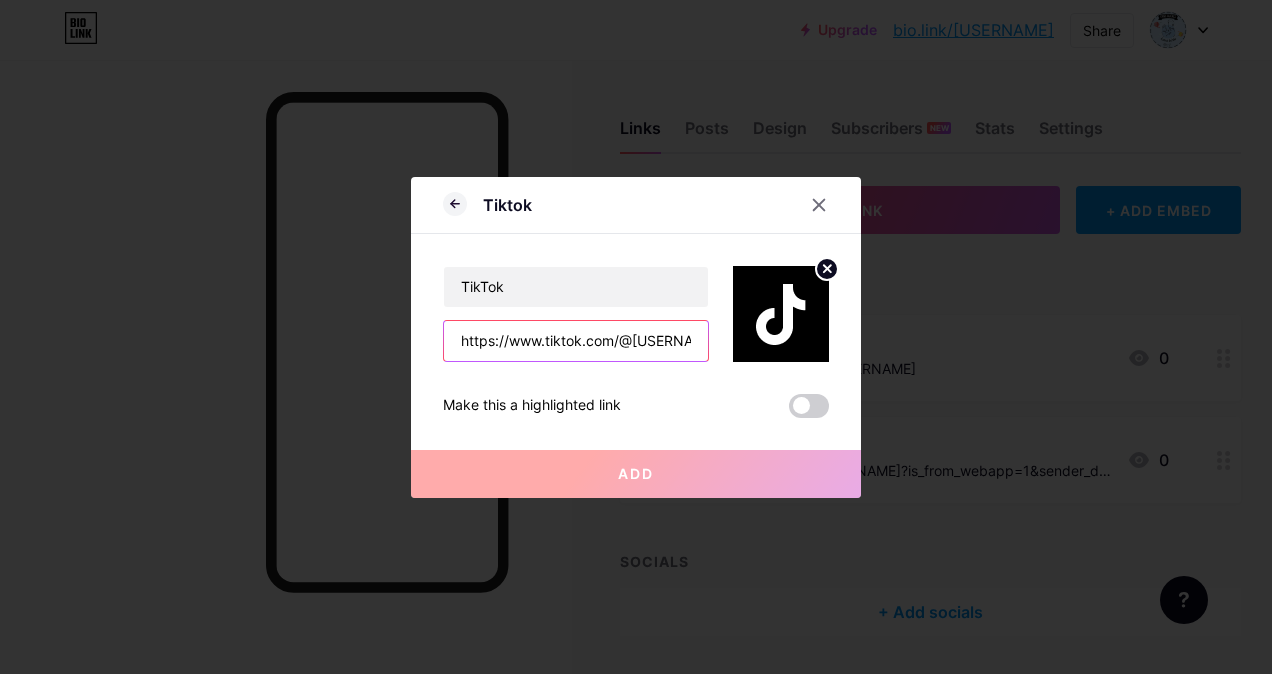 scroll, scrollTop: 0, scrollLeft: 367, axis: horizontal 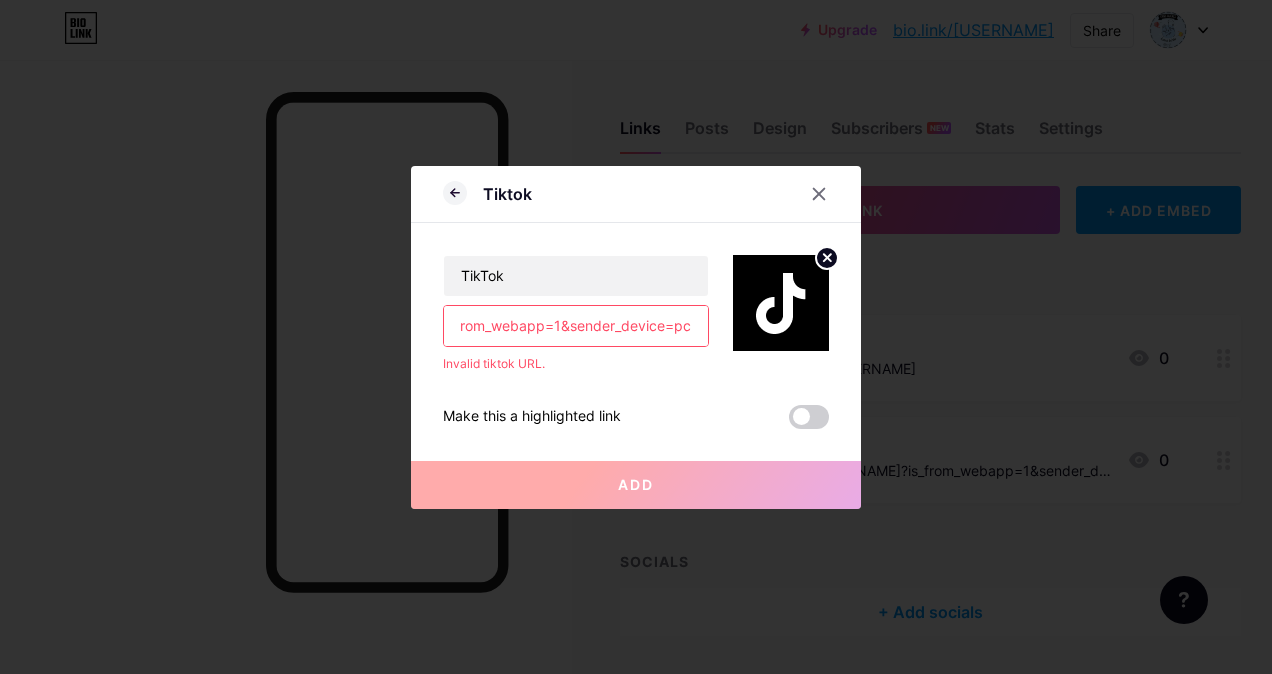 click on "https://www.tiktok.com/@[USERNAME]?is_from_webapp=1&sender_device=pc" at bounding box center (576, 326) 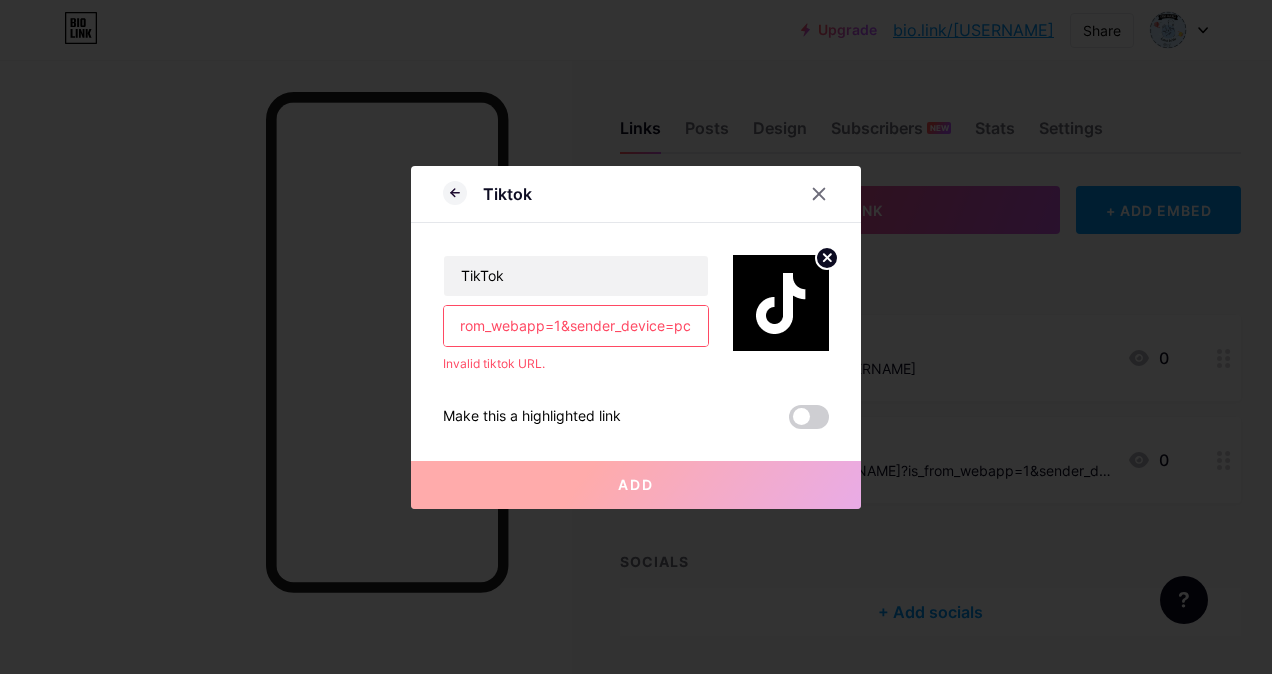 scroll, scrollTop: 0, scrollLeft: 0, axis: both 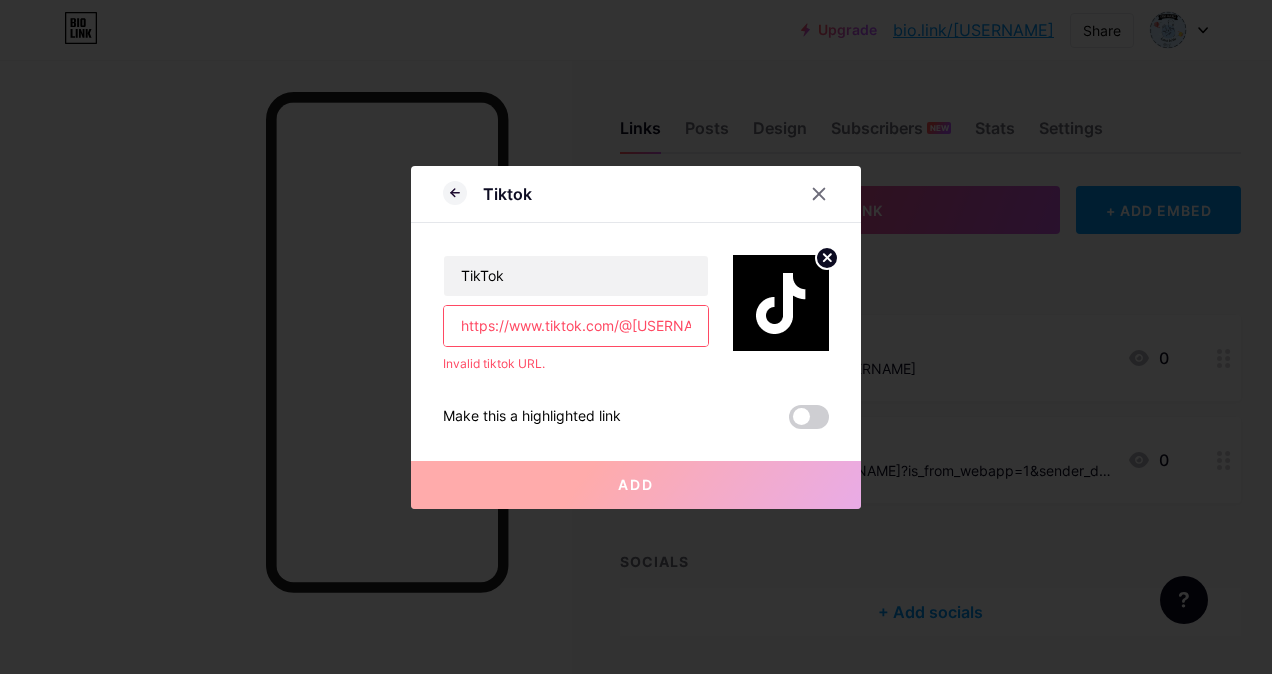 drag, startPoint x: 656, startPoint y: 331, endPoint x: 156, endPoint y: 327, distance: 500.016 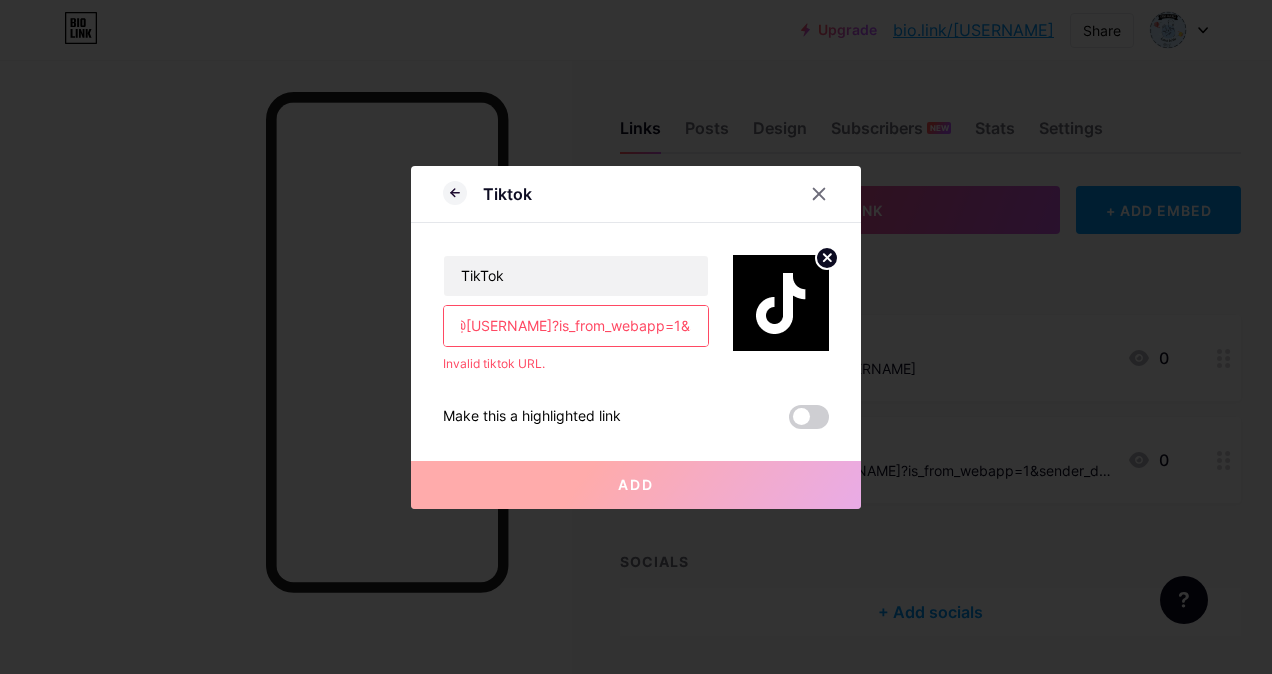 scroll, scrollTop: 0, scrollLeft: 367, axis: horizontal 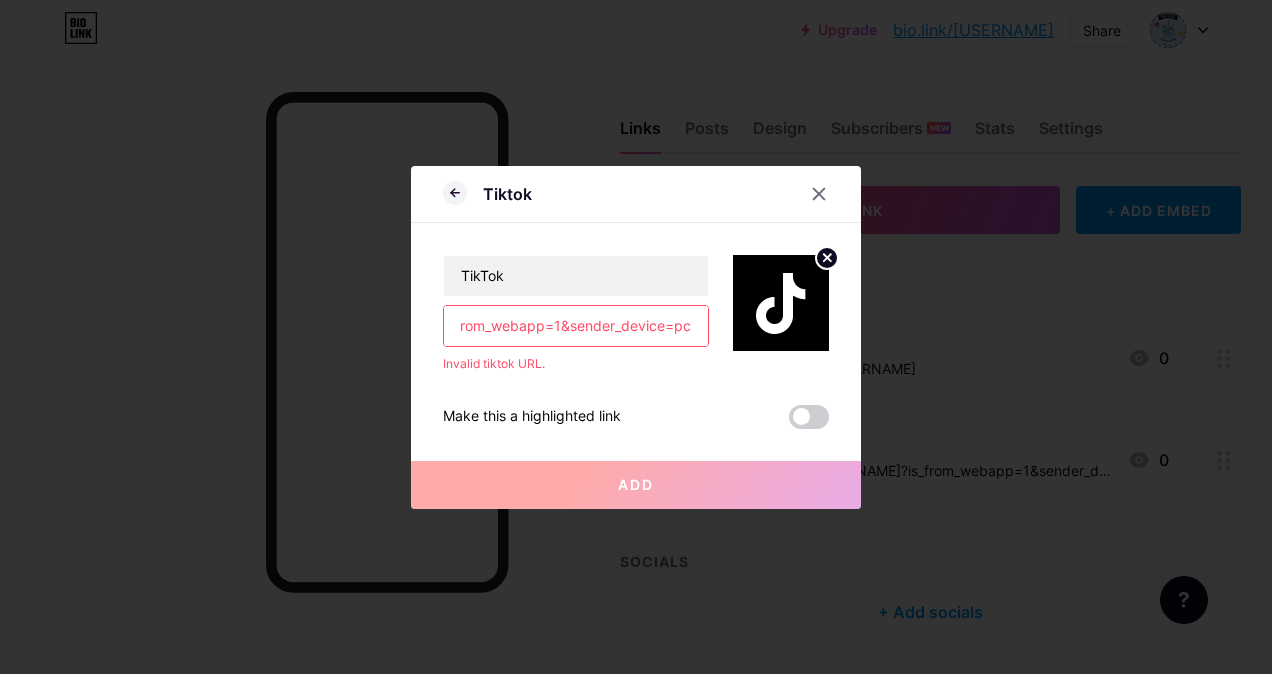 drag, startPoint x: 647, startPoint y: 326, endPoint x: 684, endPoint y: 326, distance: 37 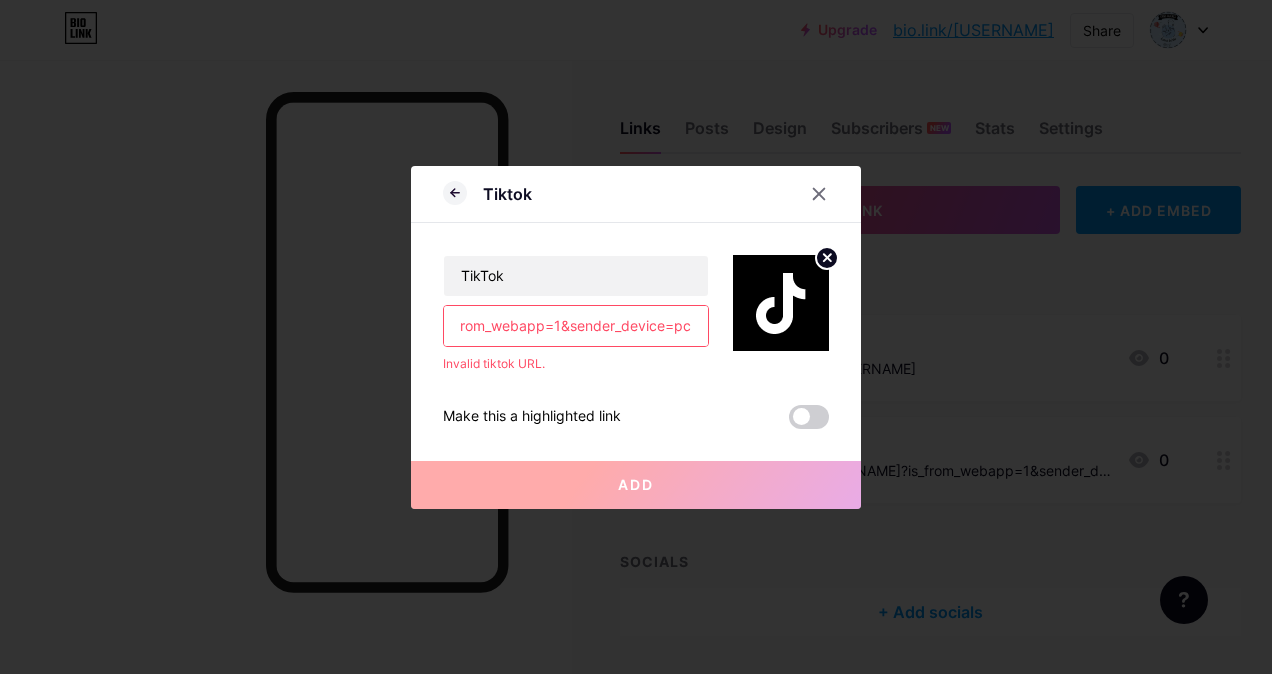drag, startPoint x: 460, startPoint y: 328, endPoint x: 734, endPoint y: 336, distance: 274.11676 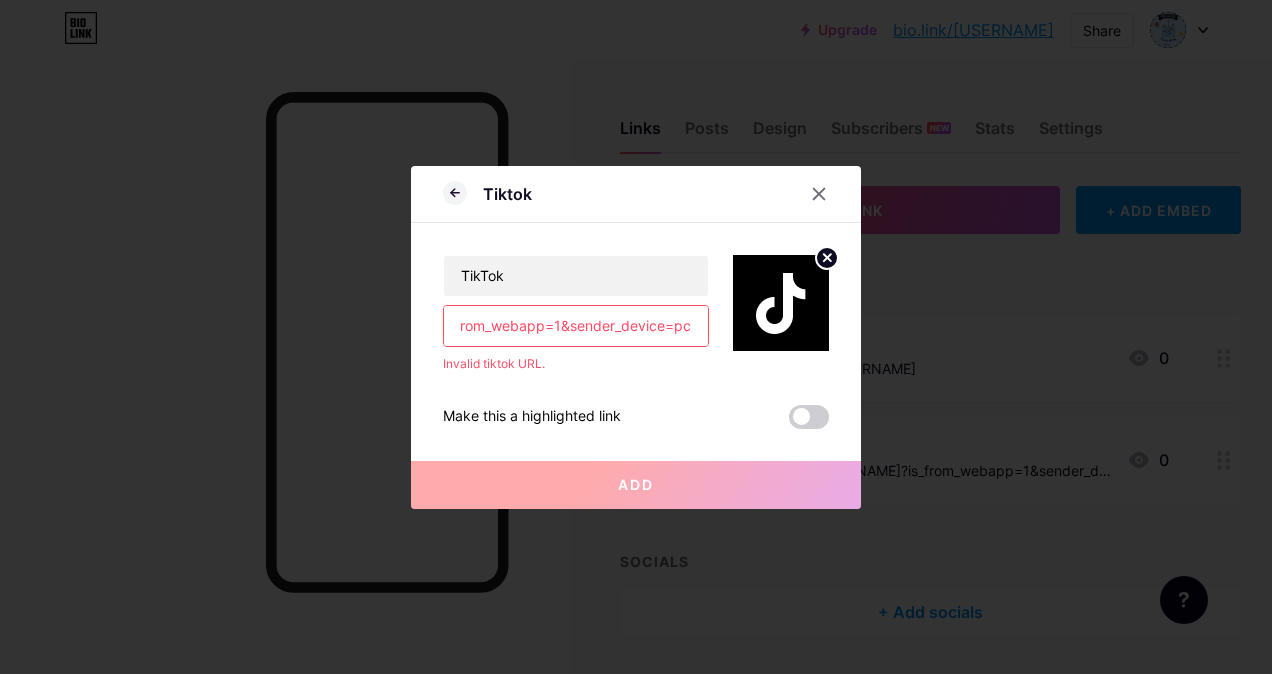 click on "TikTok     https://www.tiktok.com/@[USERNAME]?is_from_webapp=1&sender_device=pc   Invalid tiktok URL." at bounding box center (636, 298) 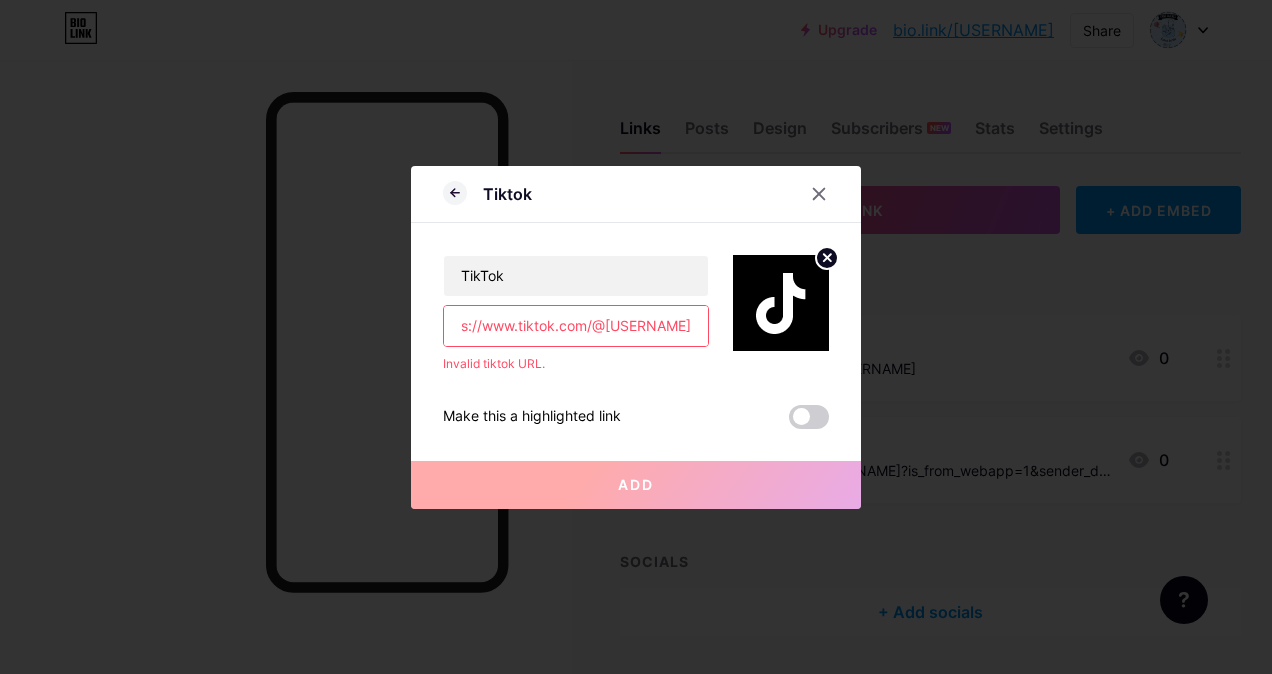 scroll, scrollTop: 0, scrollLeft: 68, axis: horizontal 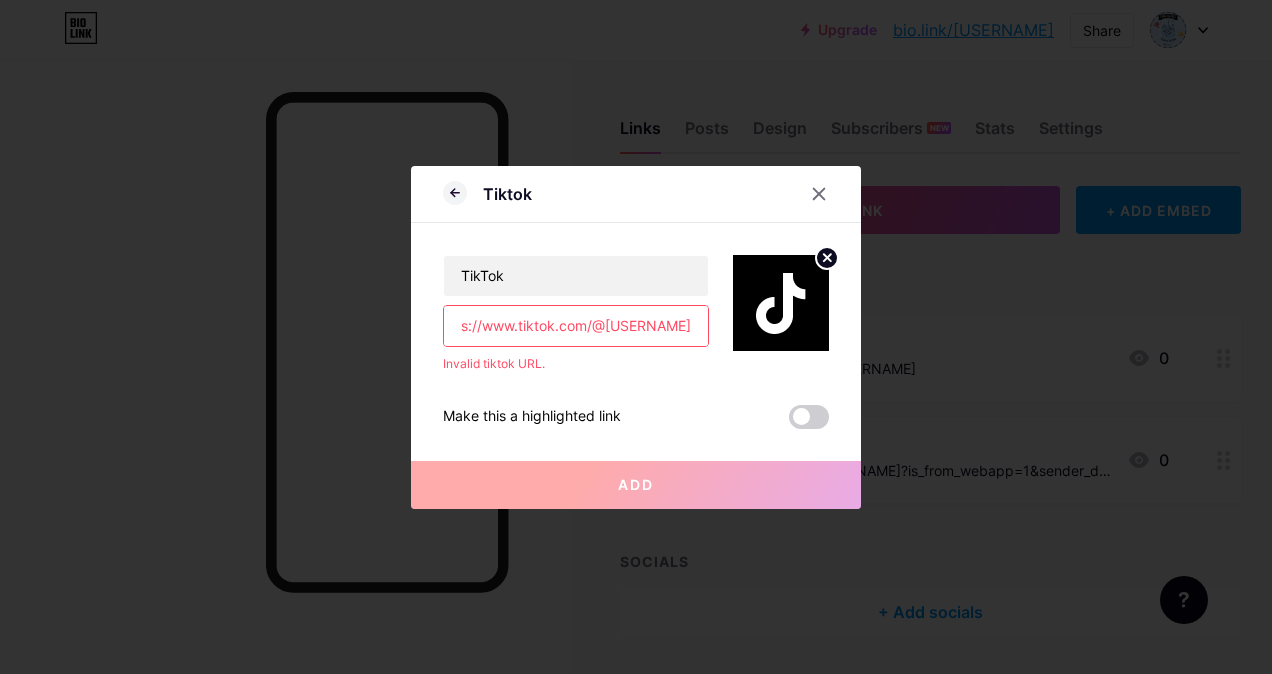 type on "https://www.tiktok.com/@[USERNAME]" 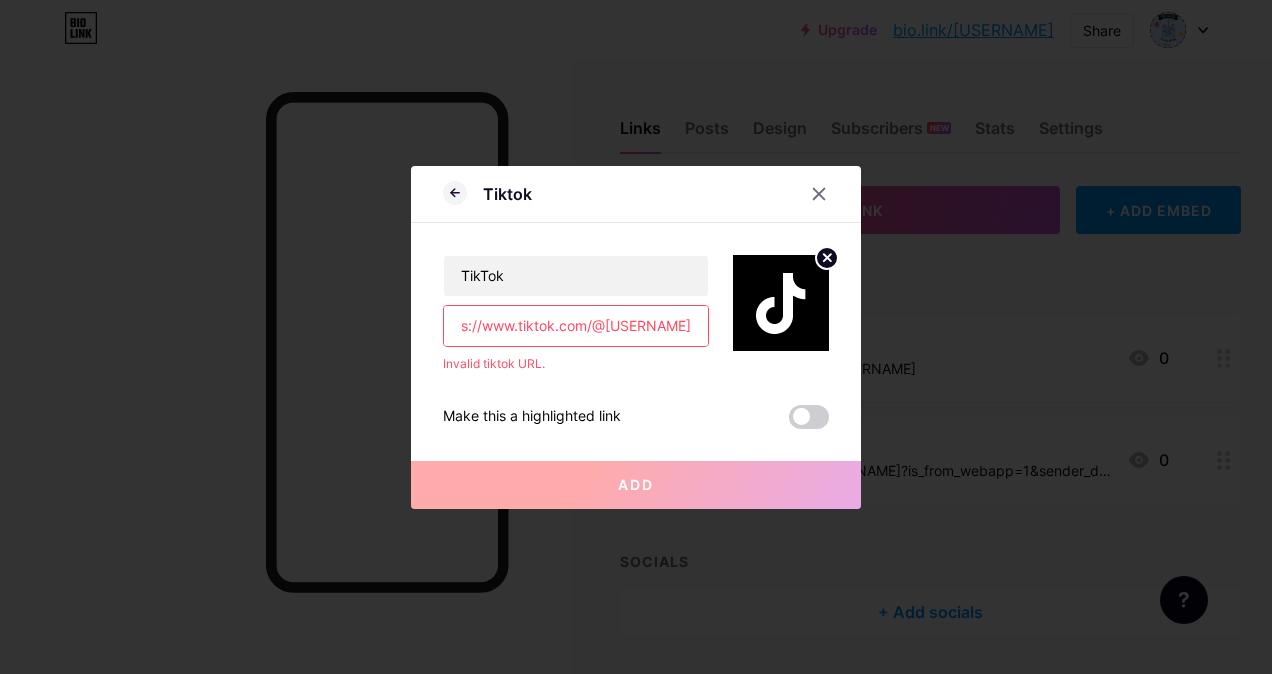 scroll, scrollTop: 0, scrollLeft: 0, axis: both 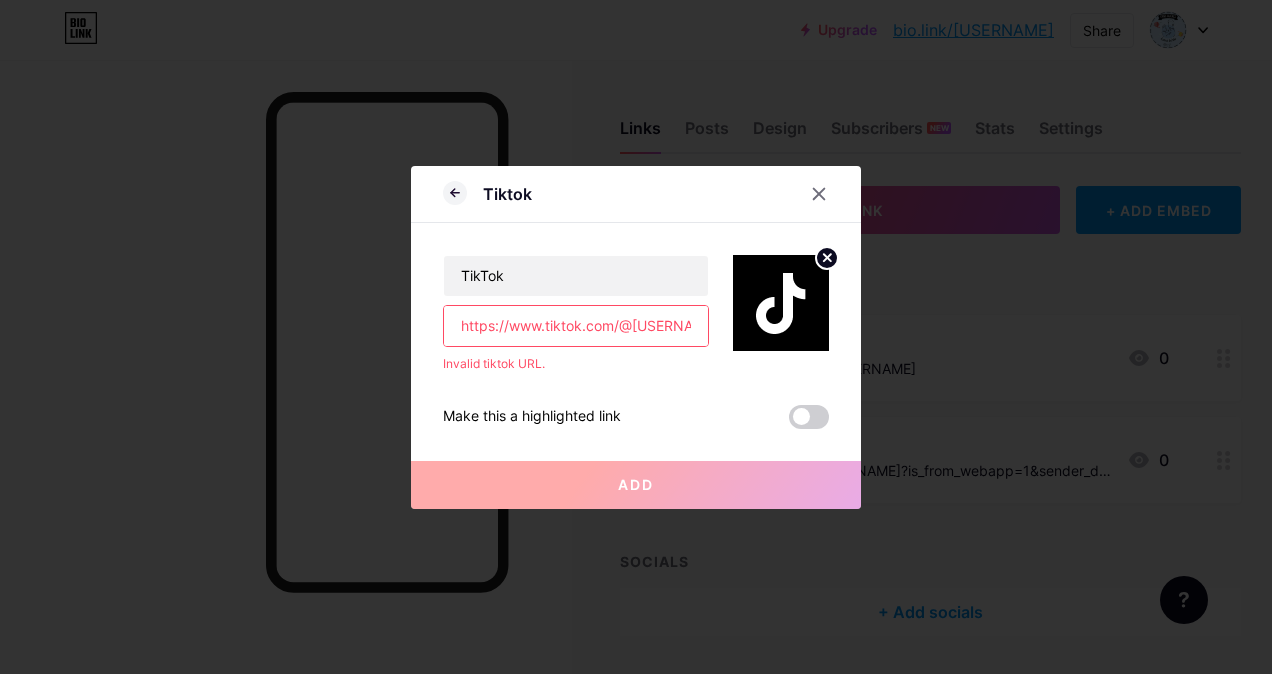 click on "TikTok     https://www.tiktok.com/@[USERNAME]   Invalid tiktok URL.
Make this a highlighted link
Add" at bounding box center [636, 326] 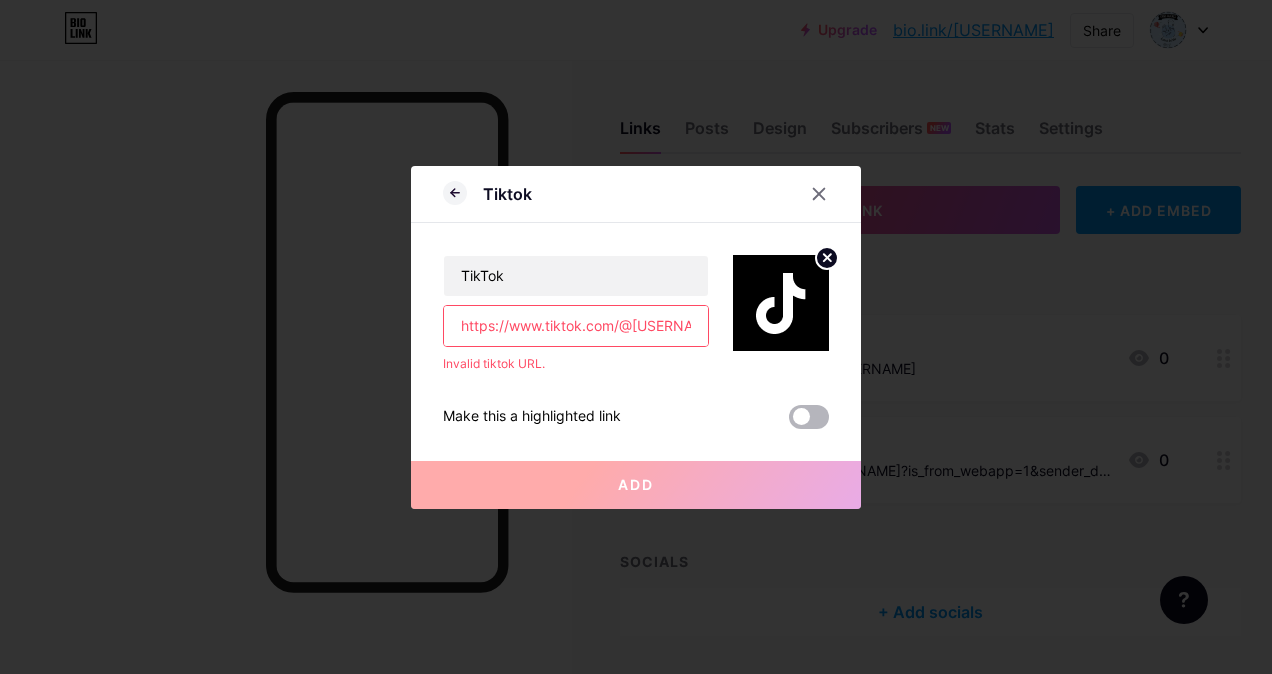 click at bounding box center (809, 417) 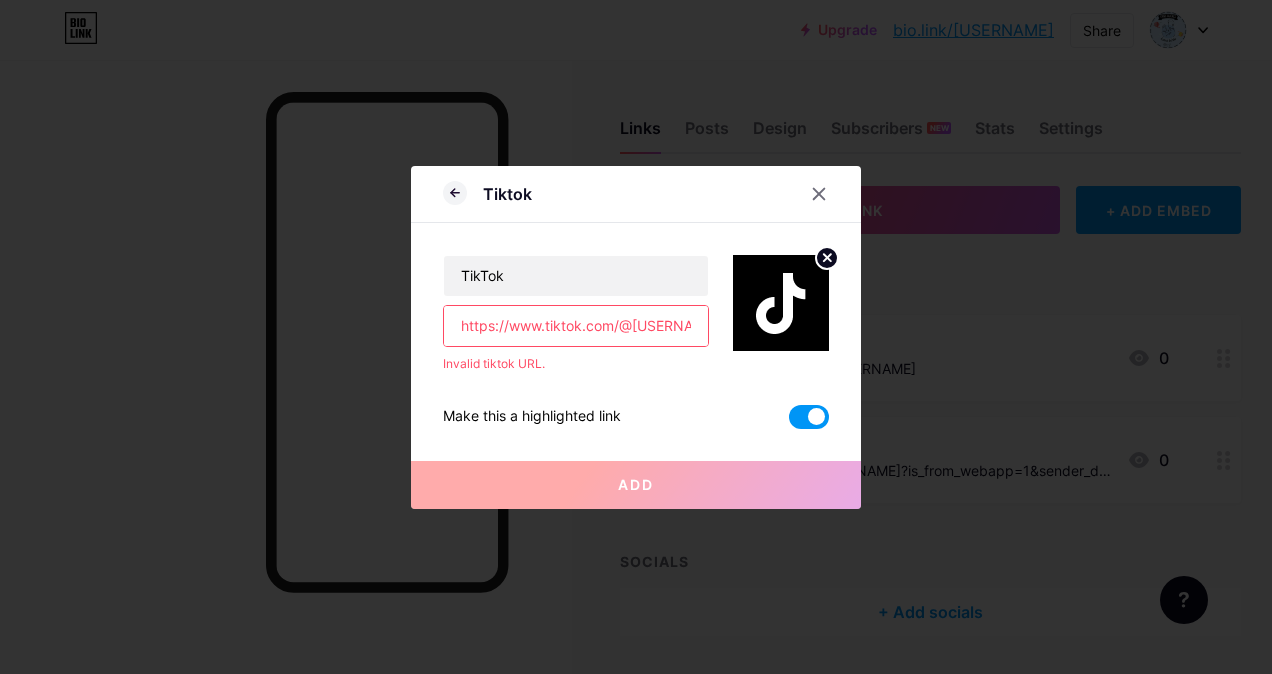 click at bounding box center [809, 417] 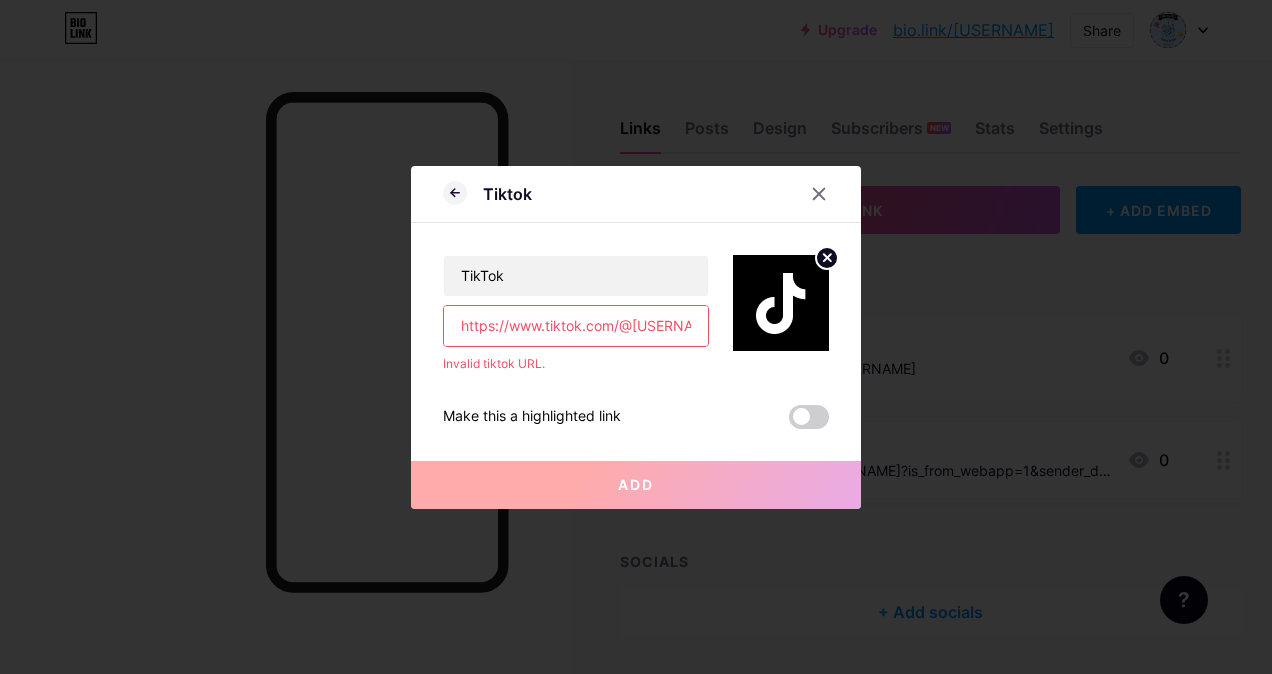click at bounding box center [781, 303] 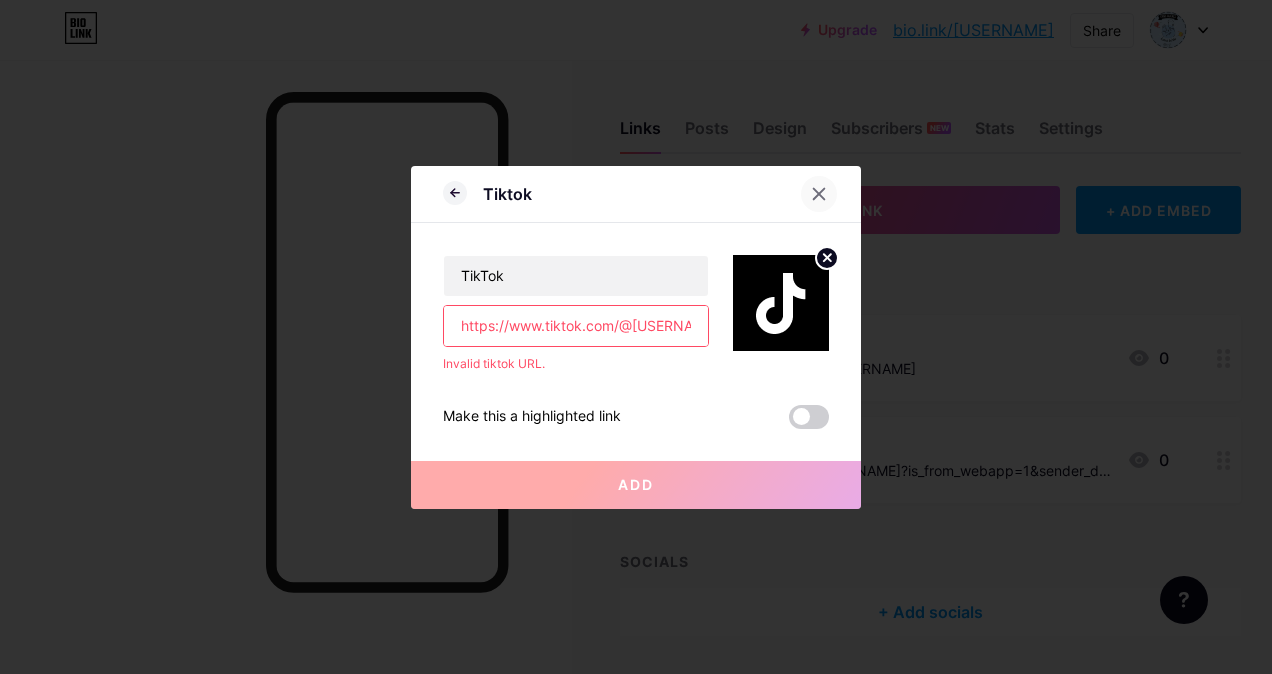 click 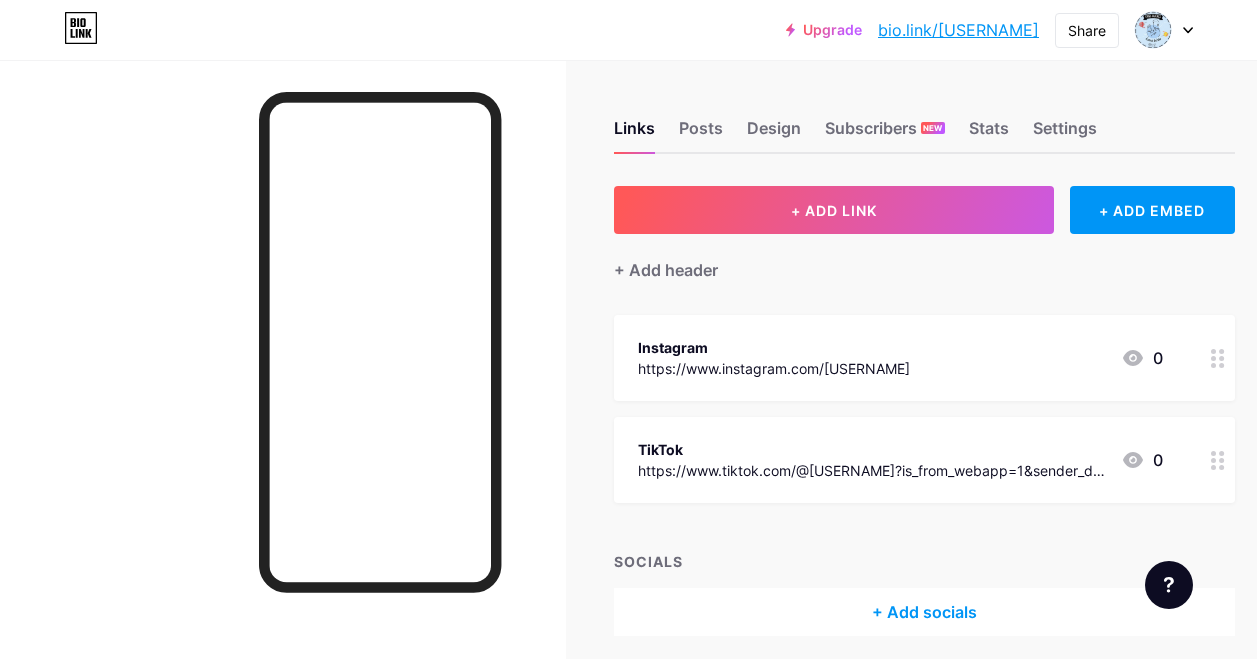 click on "https://www.instagram.com/[USERNAME]" at bounding box center (774, 368) 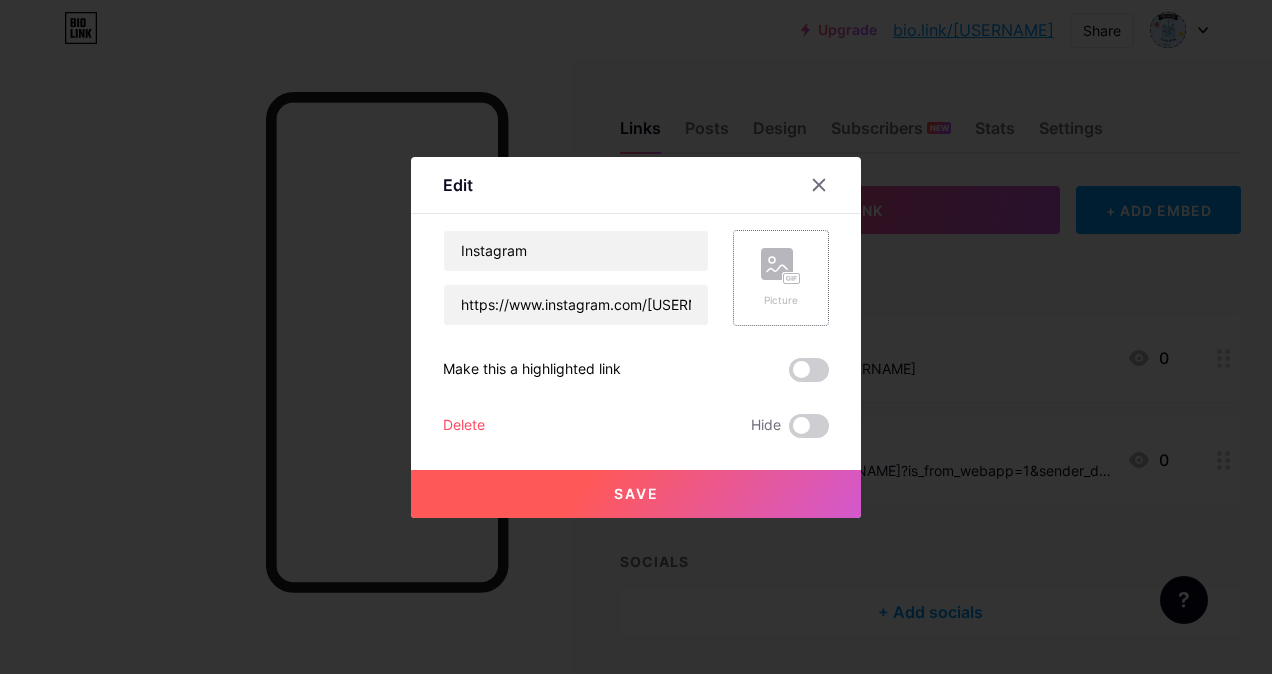 click on "Picture" at bounding box center [781, 300] 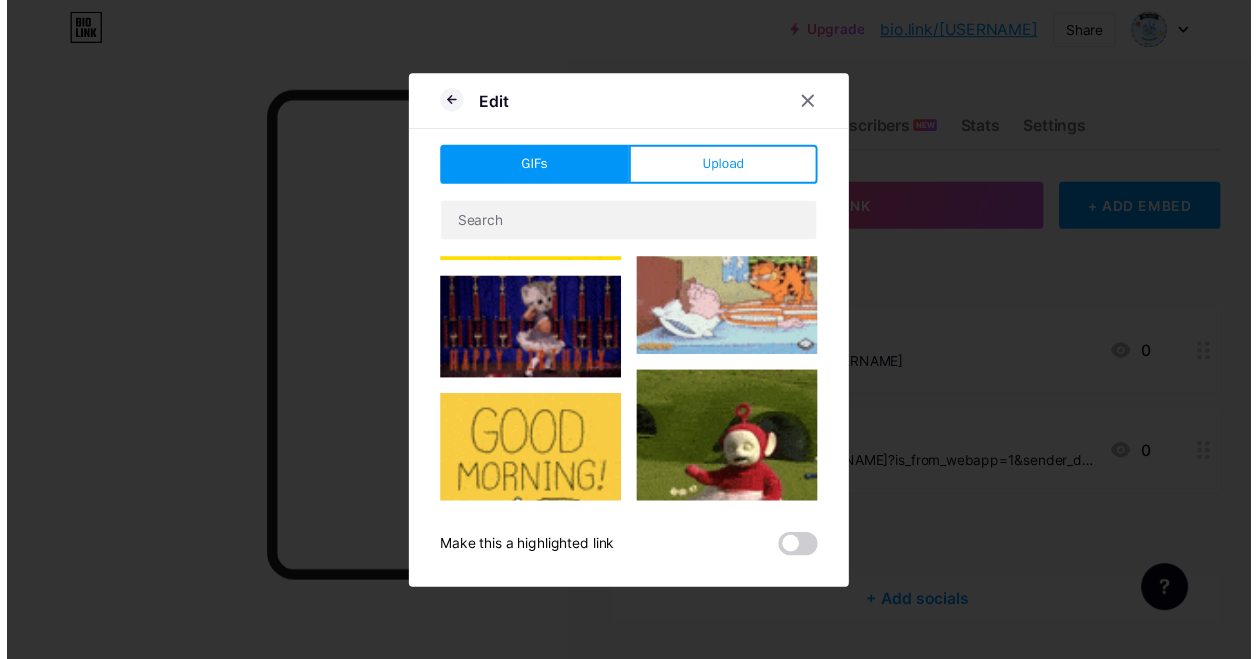 scroll, scrollTop: 500, scrollLeft: 0, axis: vertical 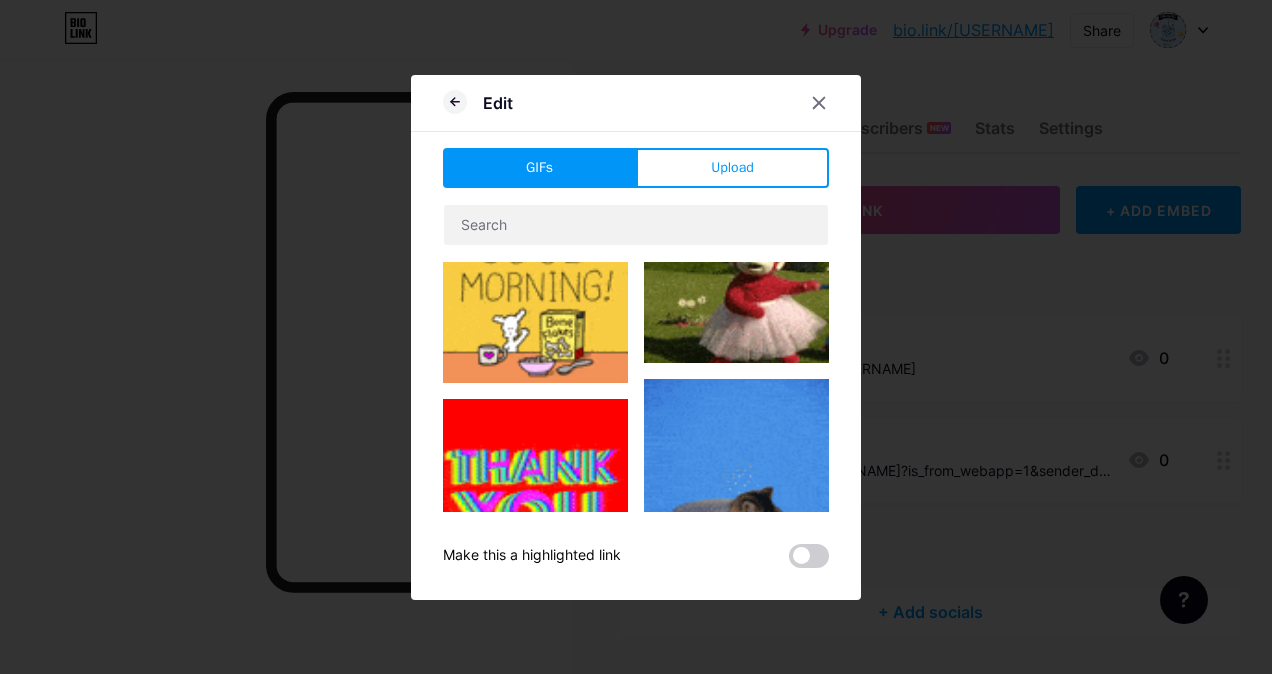 click at bounding box center (535, 292) 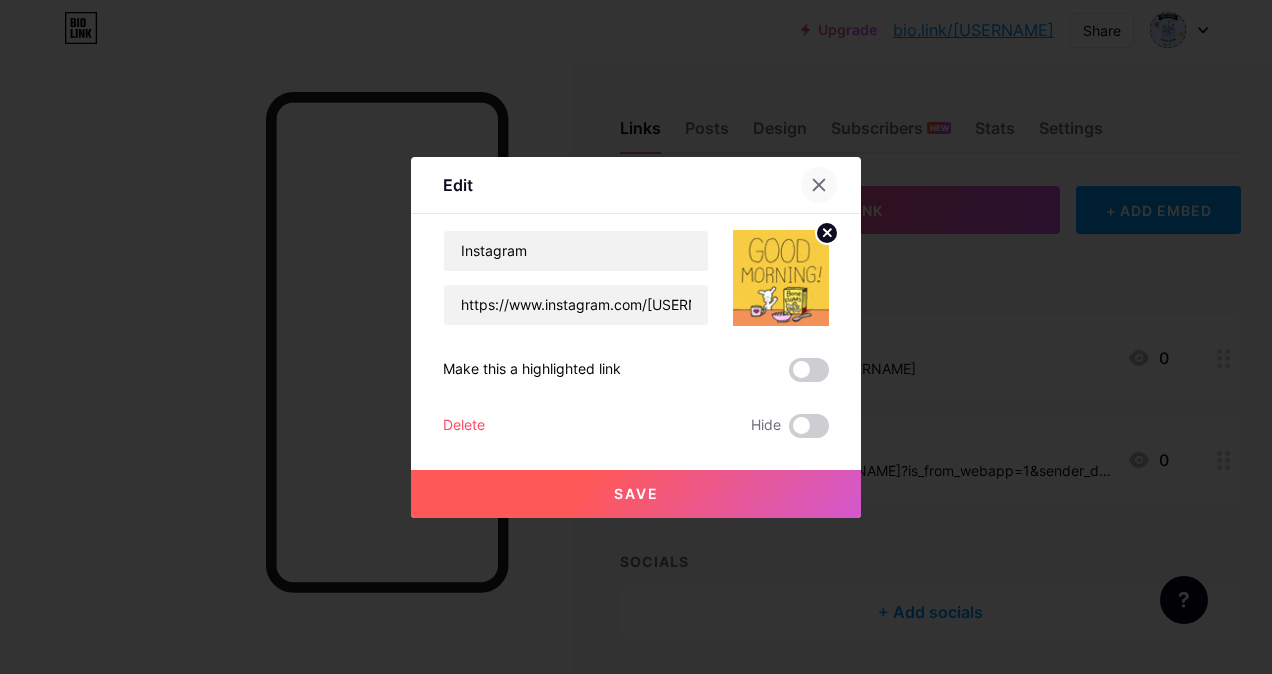 click 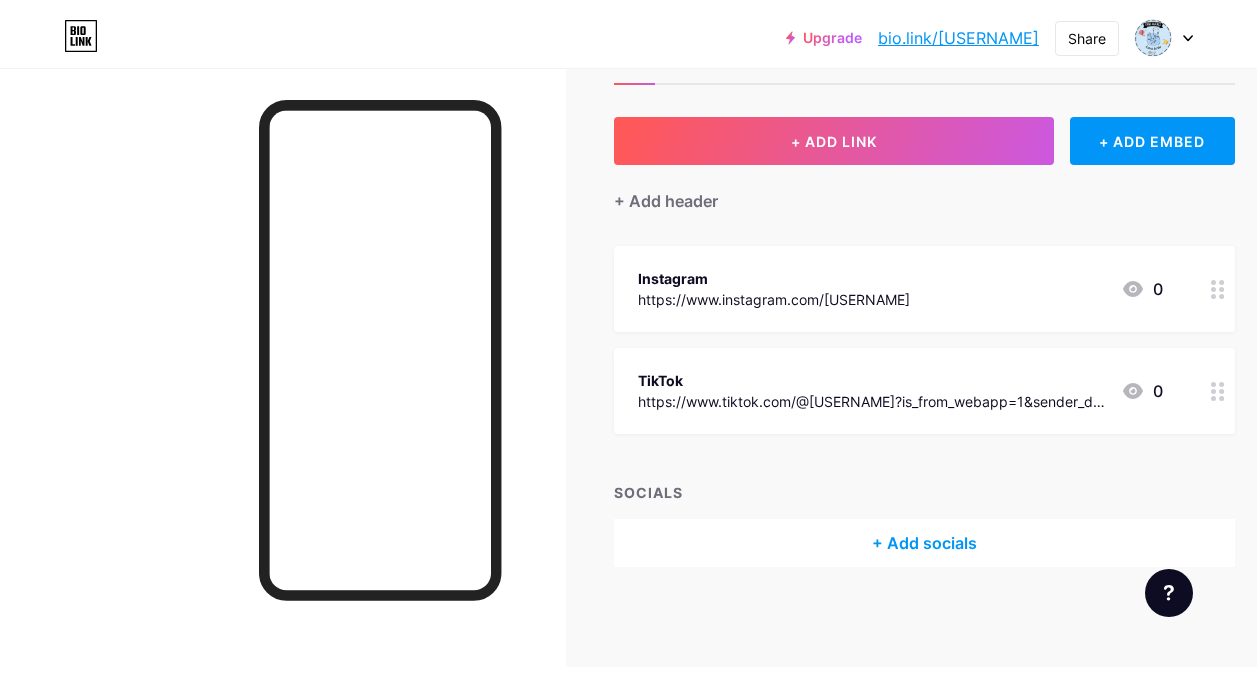 scroll, scrollTop: 0, scrollLeft: 0, axis: both 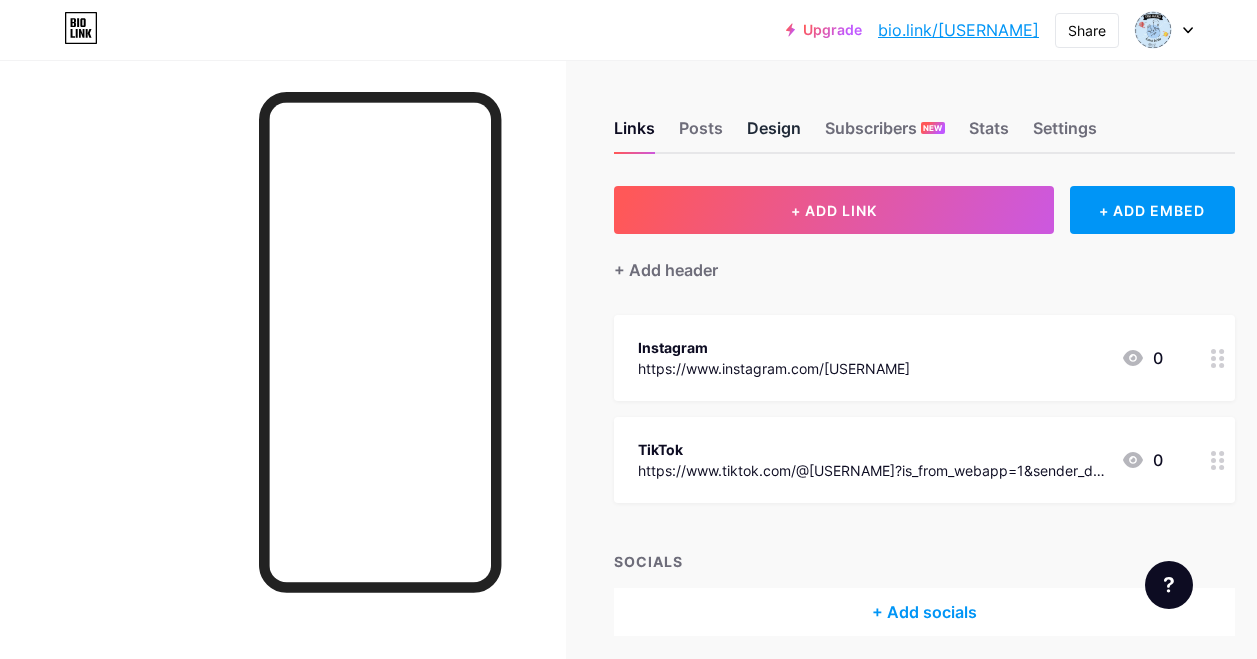 click on "Design" at bounding box center [774, 134] 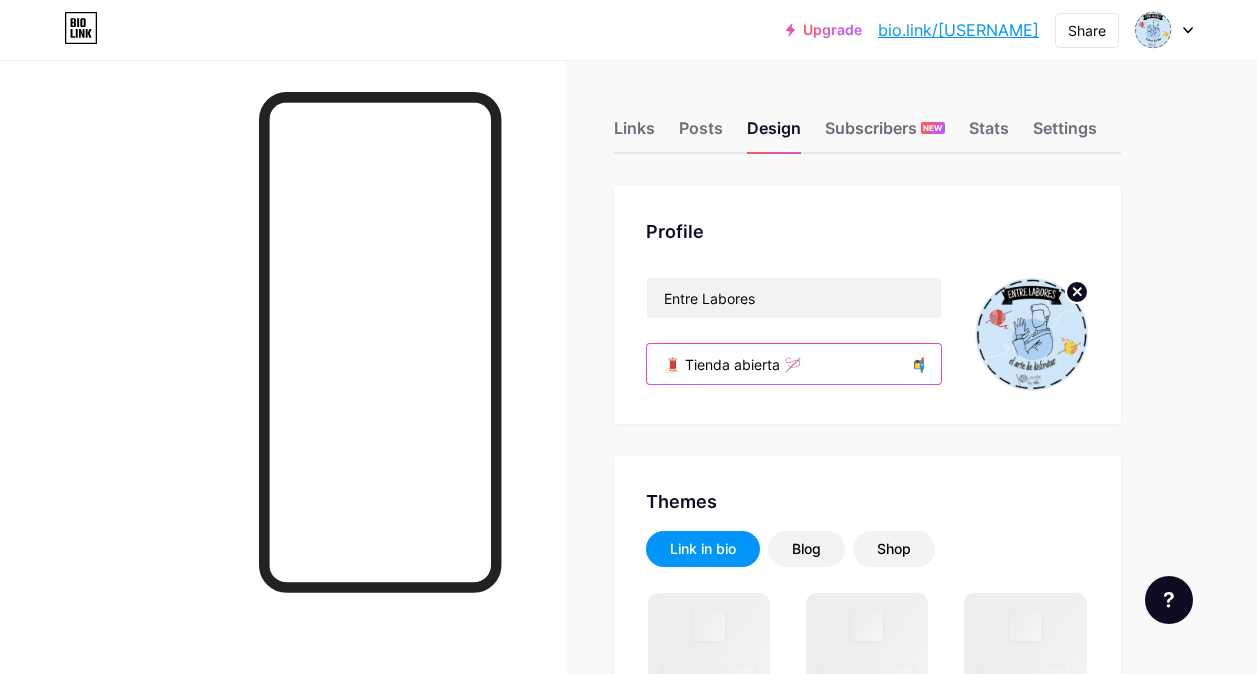 click on "🧵 Tienda abierta 🪡                            📬 Amigurumis personalizados. Envíos en [COUNTRY]." at bounding box center [794, 364] 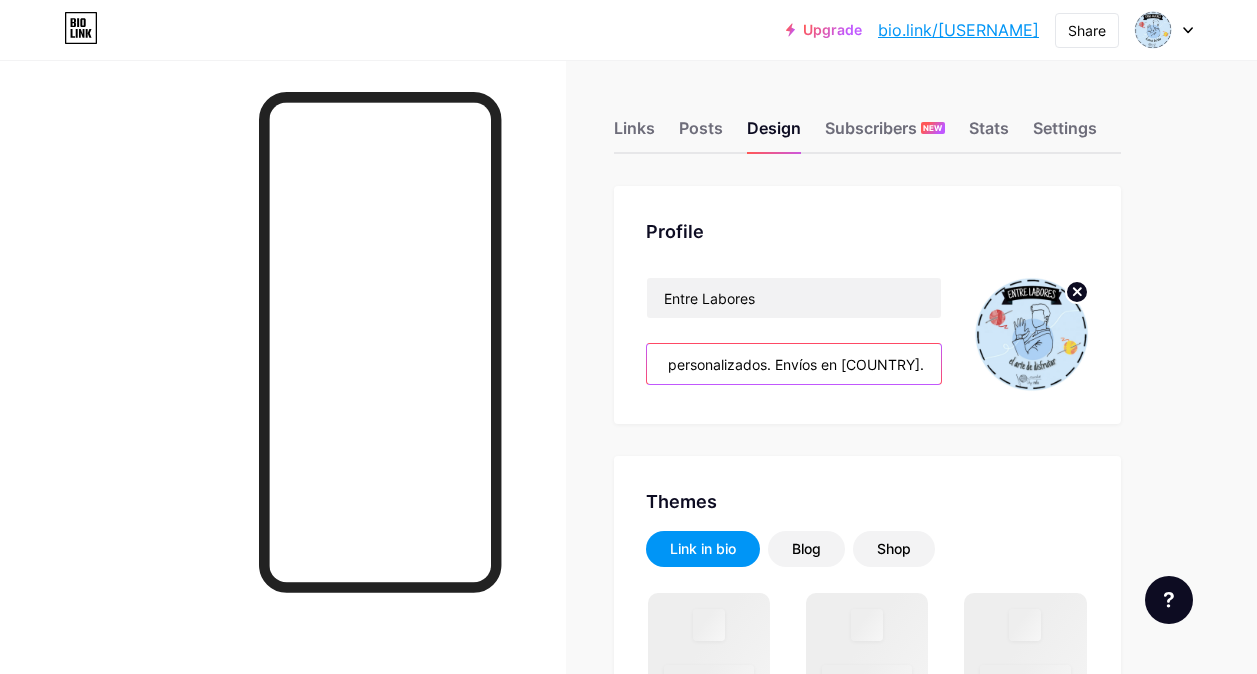 drag, startPoint x: 935, startPoint y: 367, endPoint x: 1034, endPoint y: 373, distance: 99.18165 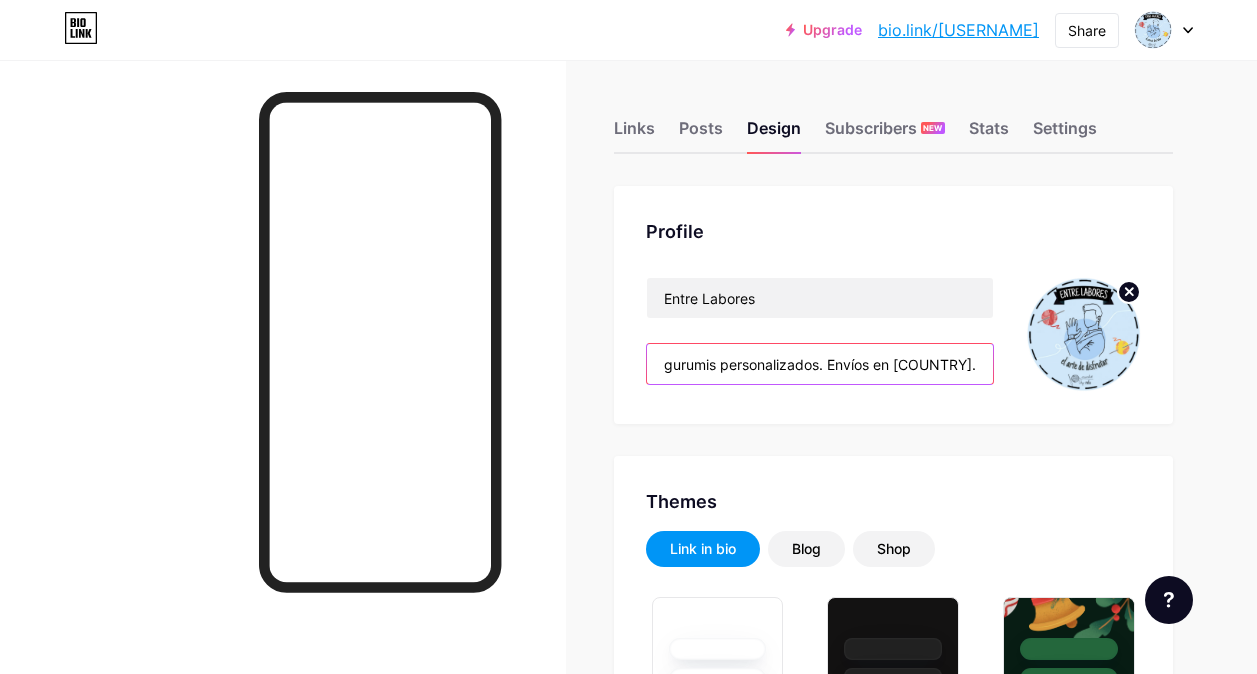 click on "🧵 Tienda abierta 🪡                            📬 Amigurumis personalizados. Envíos en [COUNTRY]." at bounding box center [820, 364] 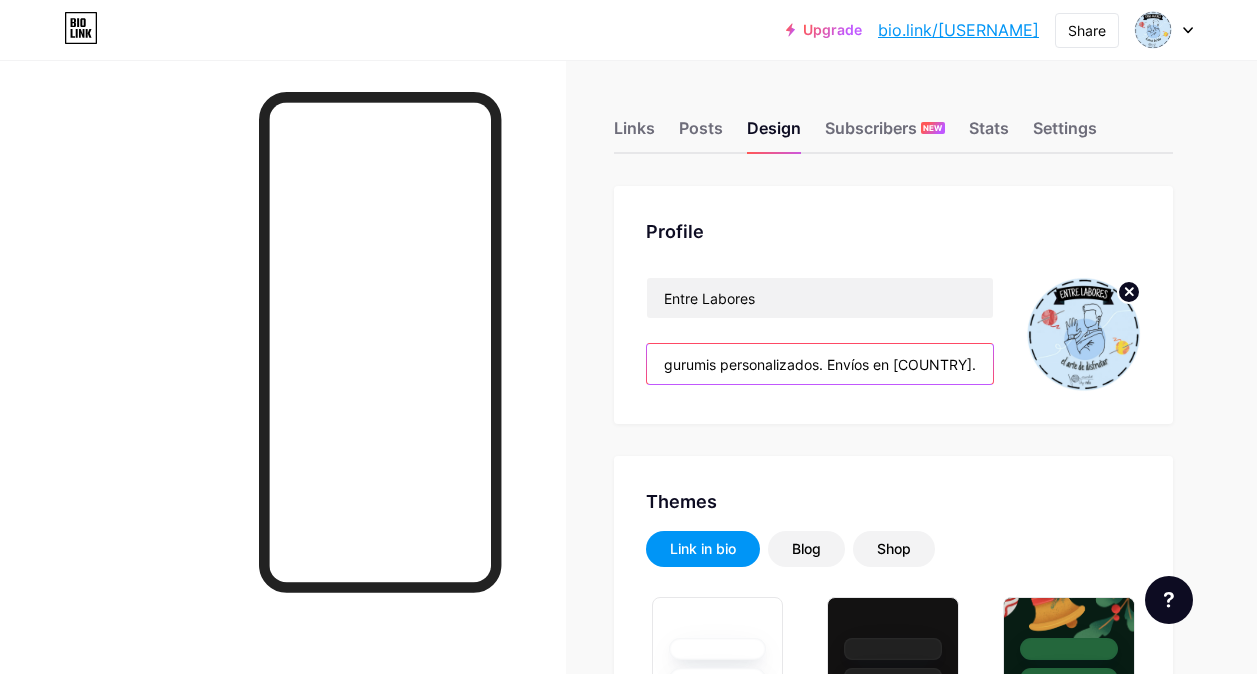 paste on "🚚" 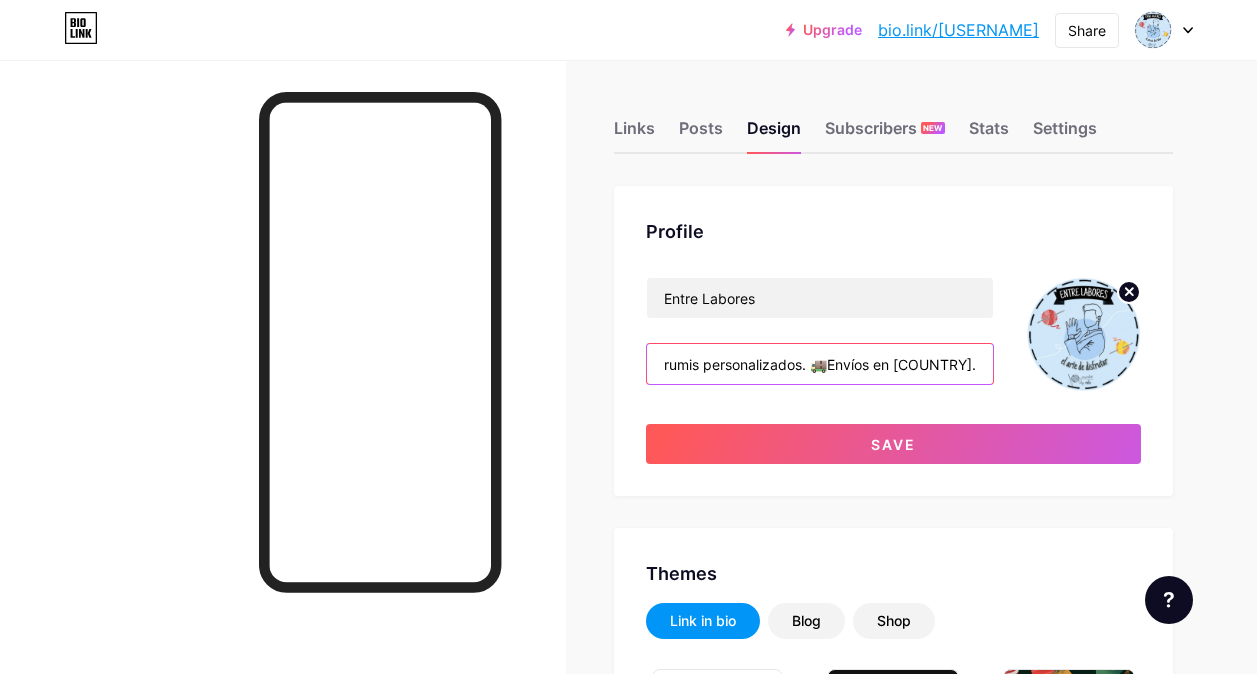 click on "🧵 Tienda abierta 🪡                            📬 Amigurumis personalizados. 🚚Envíos en [COUNTRY]." at bounding box center [820, 364] 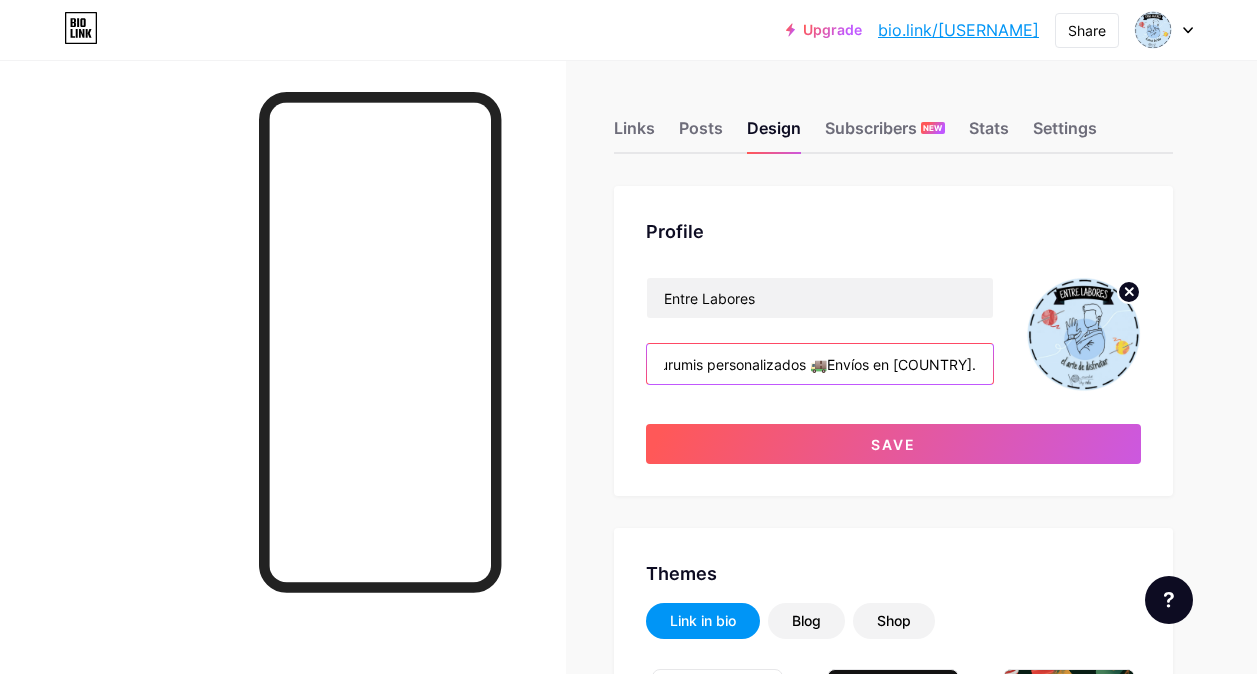 click on "🧵 Tienda abierta 🪡                            📬 Amigurumis personalizados 🚚Envíos en [COUNTRY]." at bounding box center (820, 364) 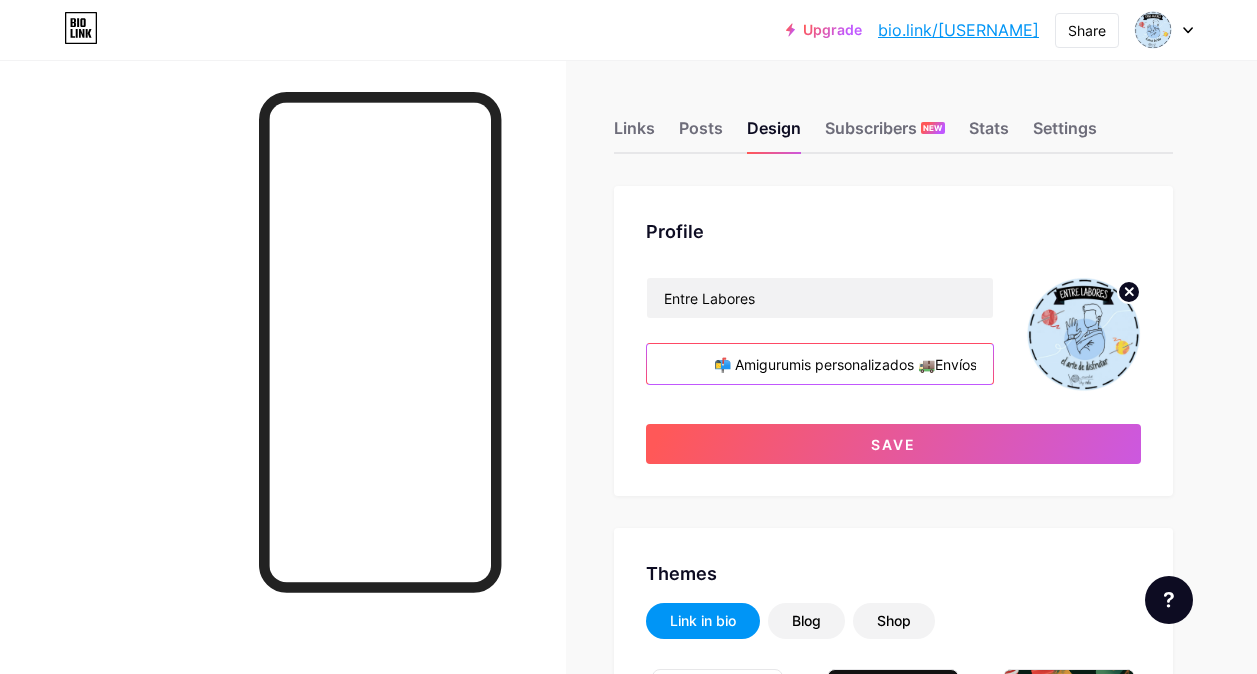 scroll, scrollTop: 0, scrollLeft: 0, axis: both 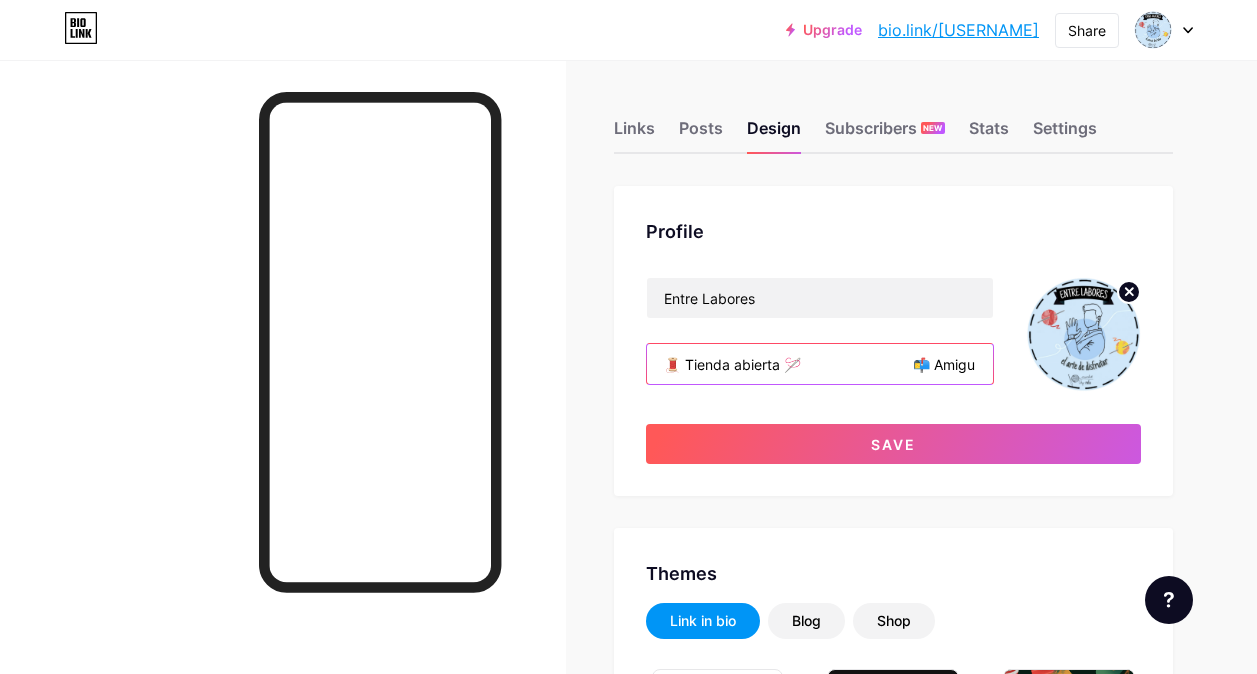 drag, startPoint x: 719, startPoint y: 366, endPoint x: 635, endPoint y: 366, distance: 84 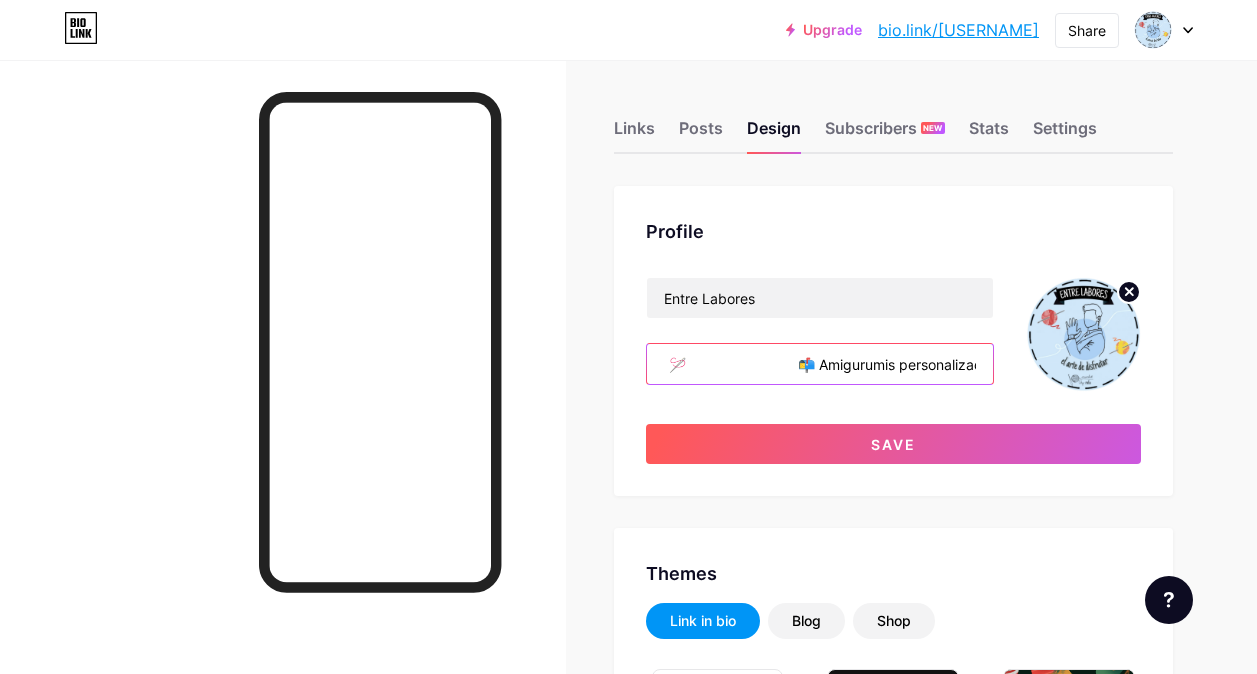 scroll, scrollTop: 0, scrollLeft: 385, axis: horizontal 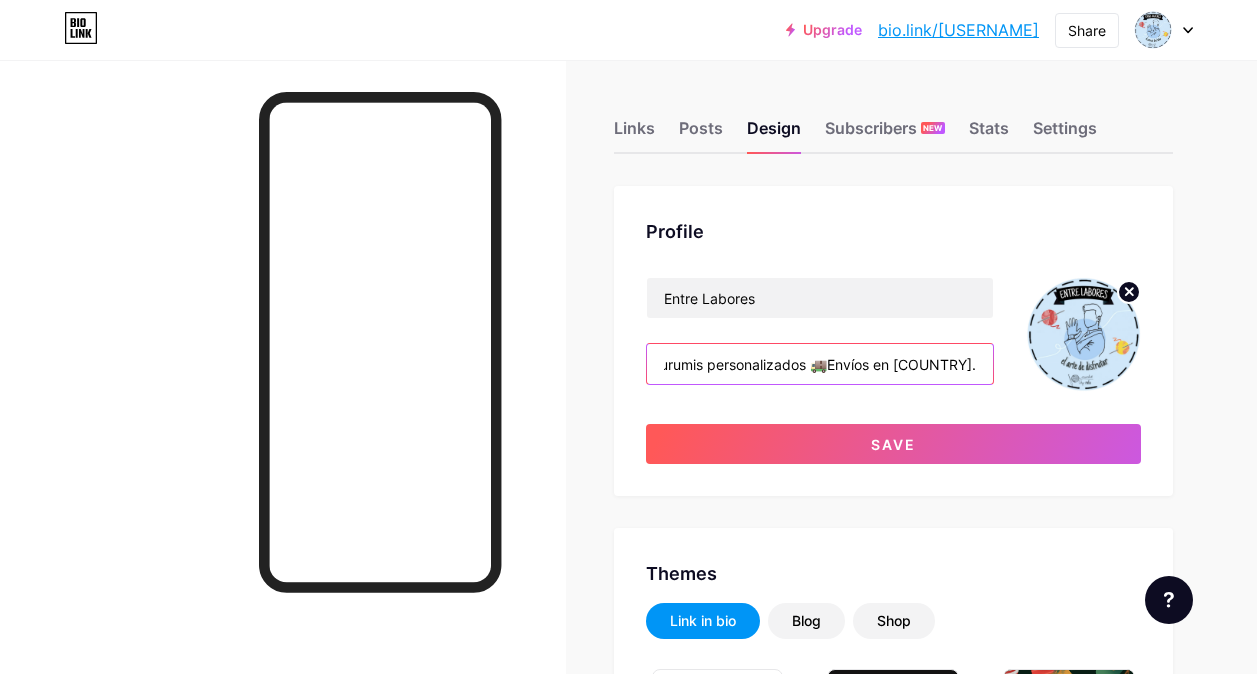 drag, startPoint x: 949, startPoint y: 363, endPoint x: 986, endPoint y: 361, distance: 37.054016 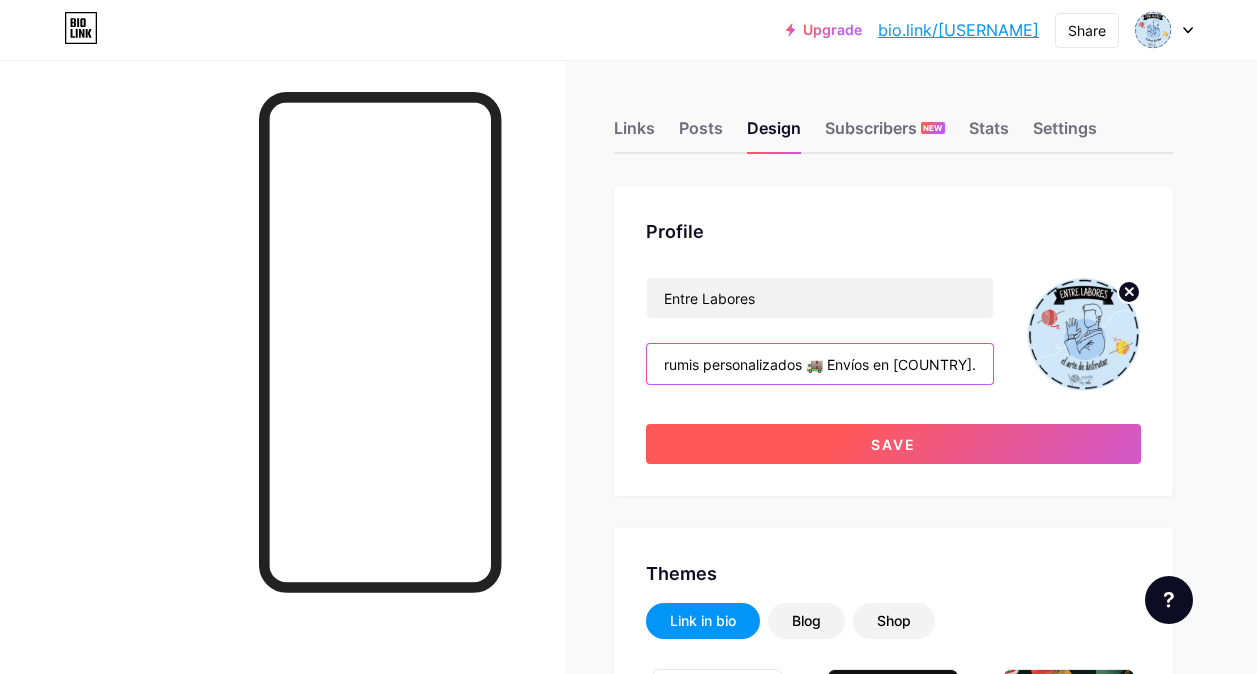 type on "🧵 Tienda abierta 🪡                            📬 Amigurumis personalizados 🚚 Envíos en [COUNTRY]." 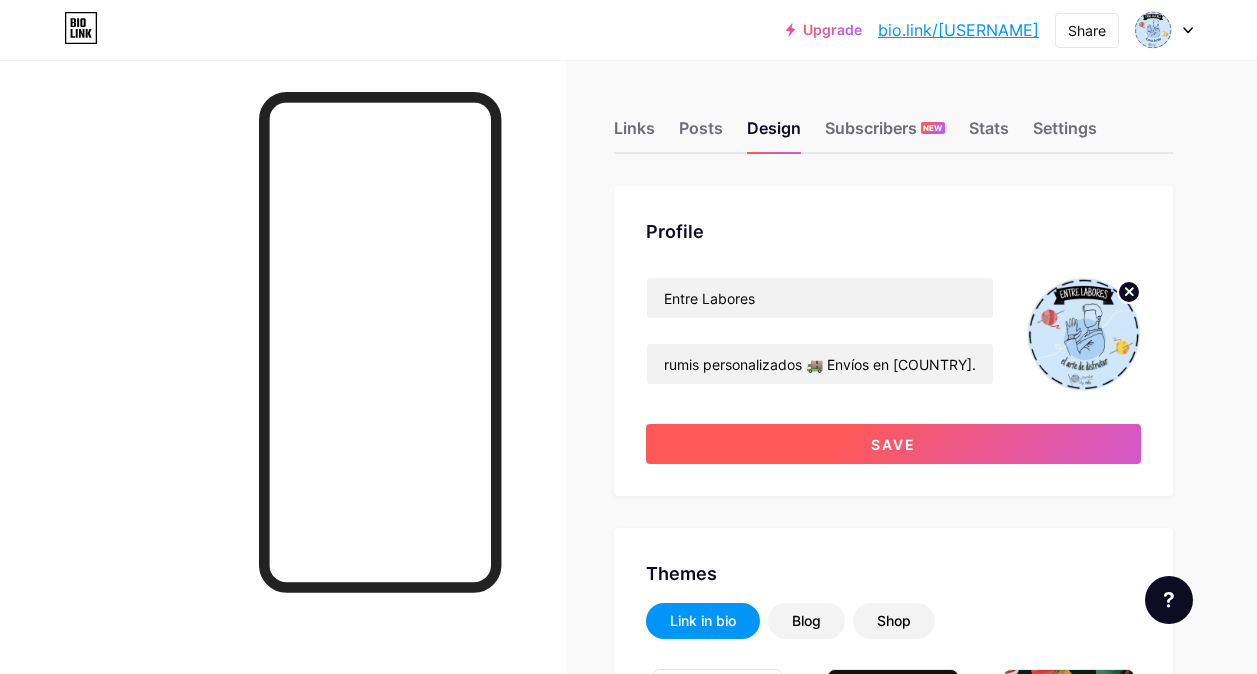 click on "Save" at bounding box center (893, 444) 